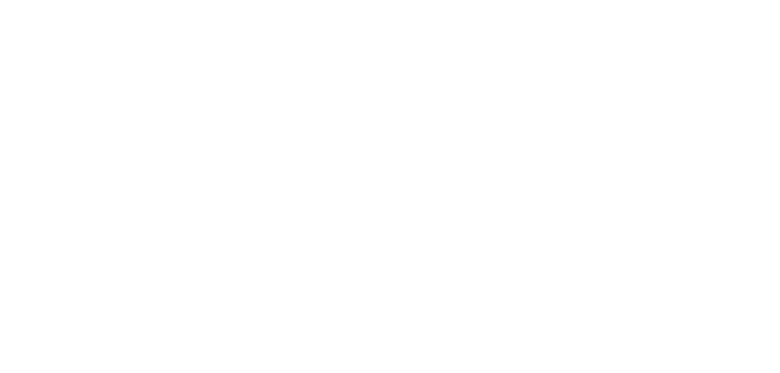 scroll, scrollTop: 0, scrollLeft: 0, axis: both 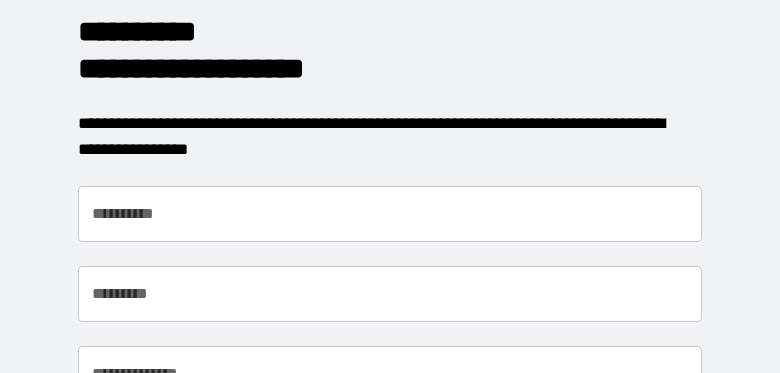 click on "**********" at bounding box center (390, 214) 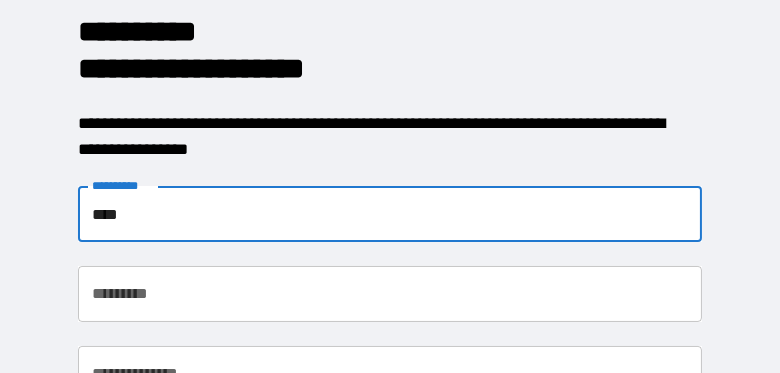 type on "****" 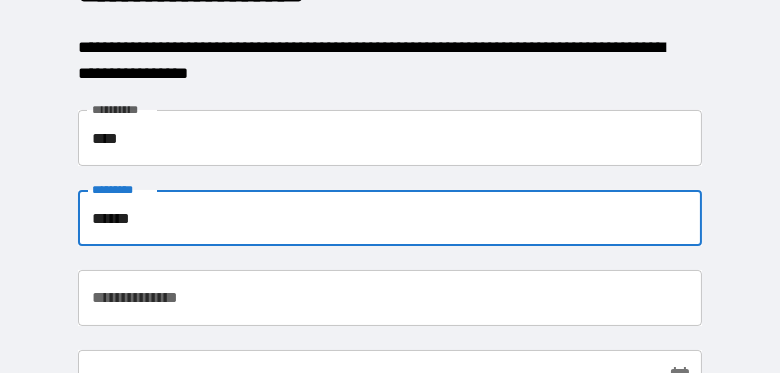 scroll, scrollTop: 219, scrollLeft: 0, axis: vertical 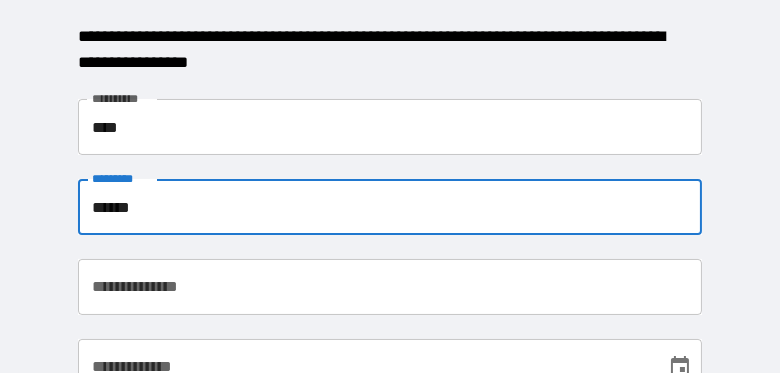 type on "******" 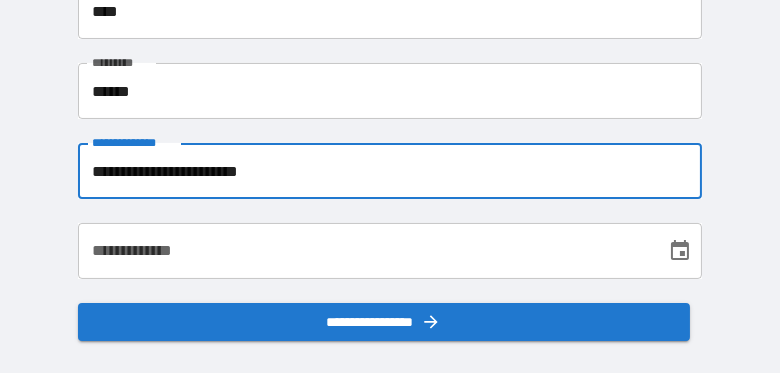 scroll, scrollTop: 337, scrollLeft: 0, axis: vertical 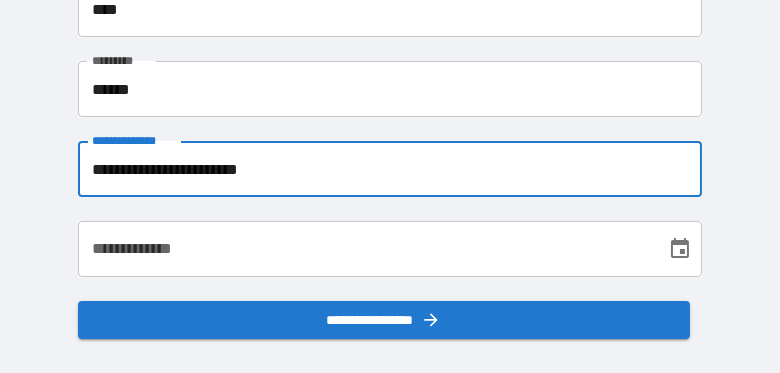 type on "**********" 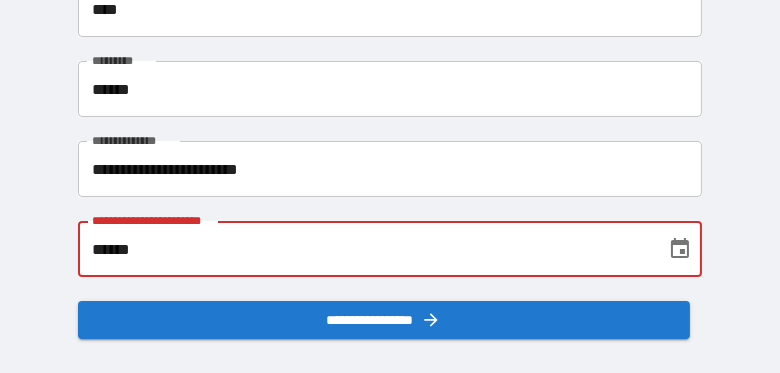 click on "******" at bounding box center [365, 249] 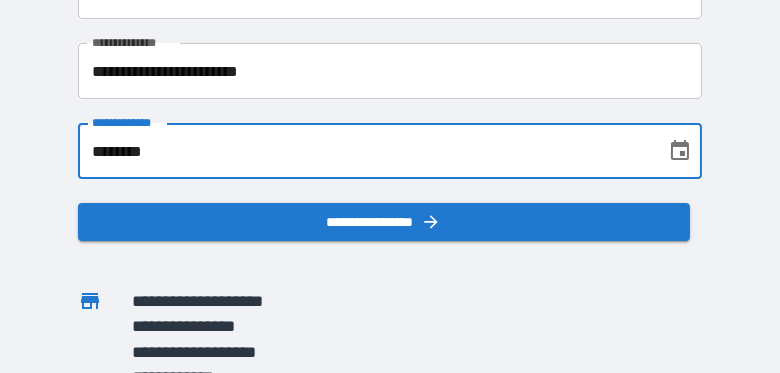 scroll, scrollTop: 442, scrollLeft: 0, axis: vertical 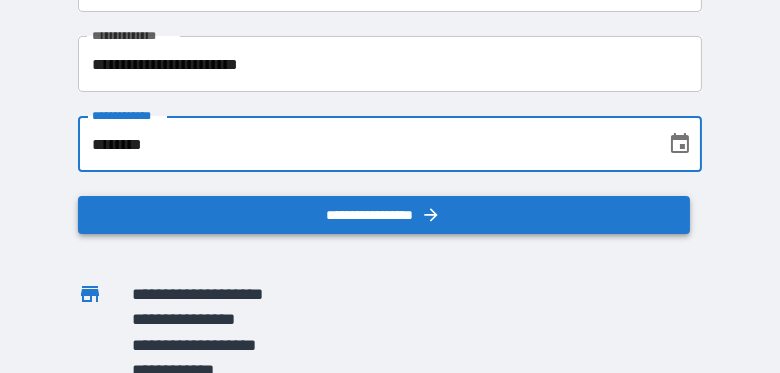 type on "********" 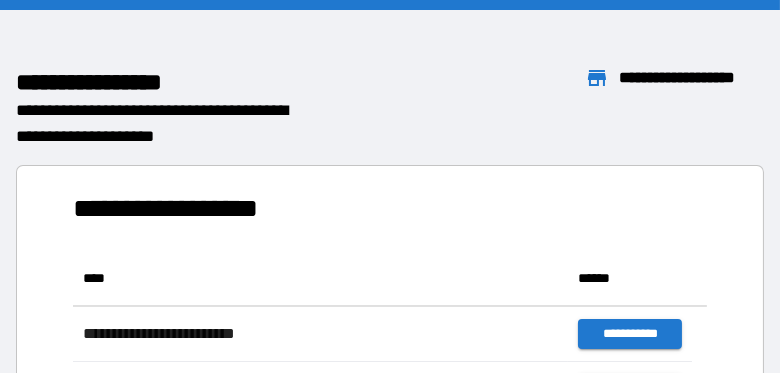 scroll, scrollTop: 16, scrollLeft: 16, axis: both 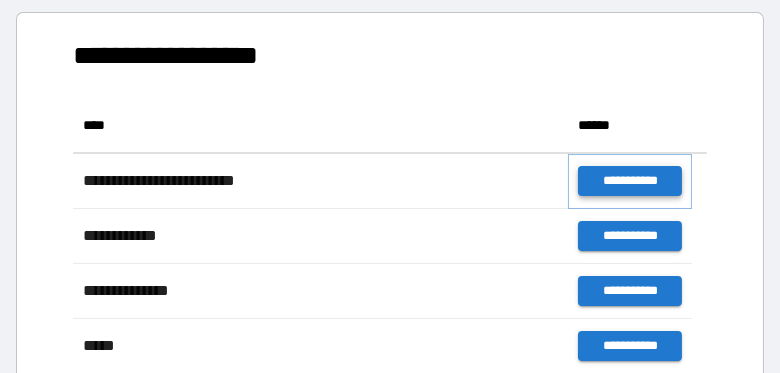 click on "**********" at bounding box center [630, 181] 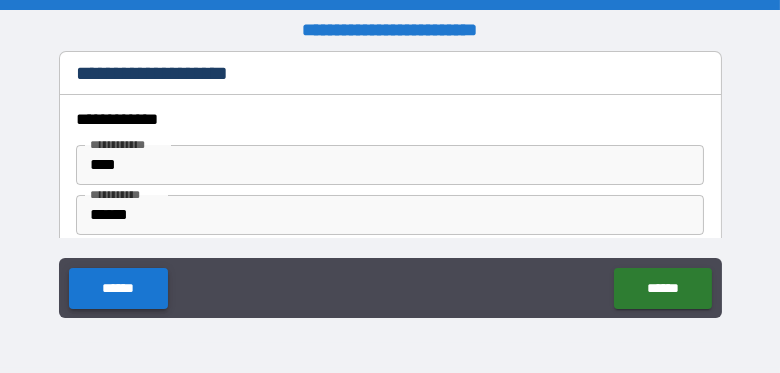 click on "******" at bounding box center (118, 288) 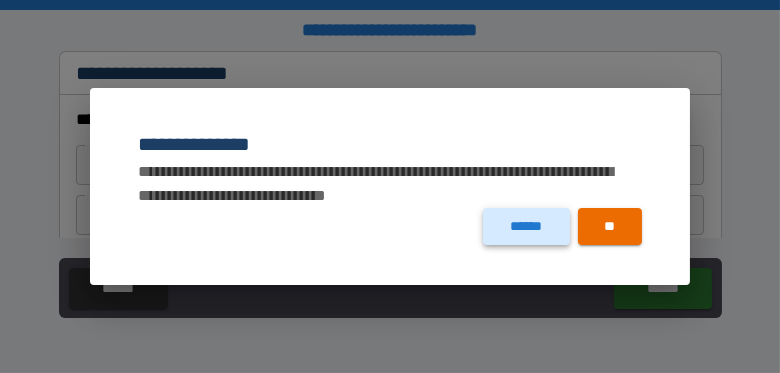 click on "******" at bounding box center (526, 226) 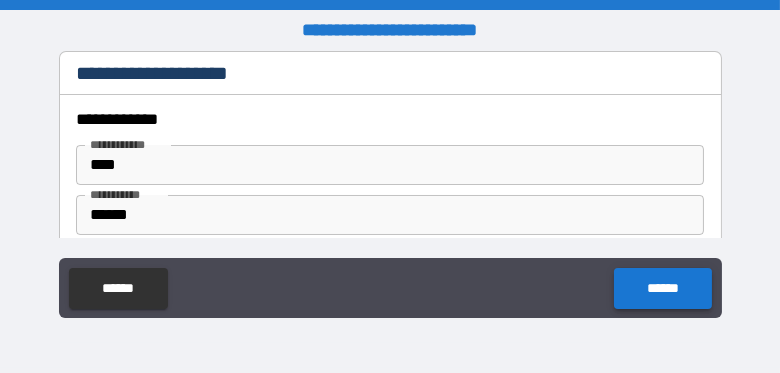 click on "******" at bounding box center [662, 288] 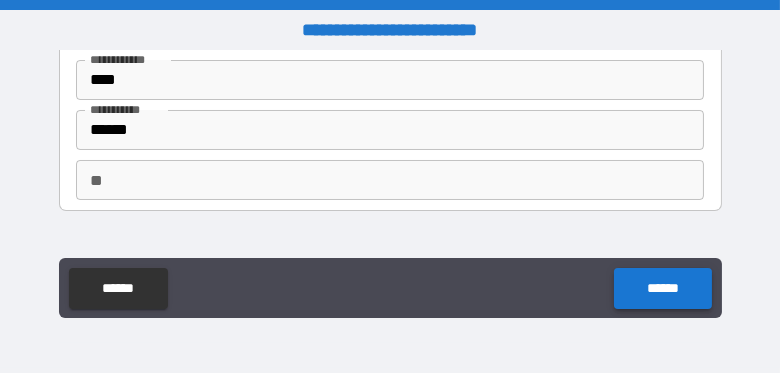 scroll, scrollTop: 90, scrollLeft: 0, axis: vertical 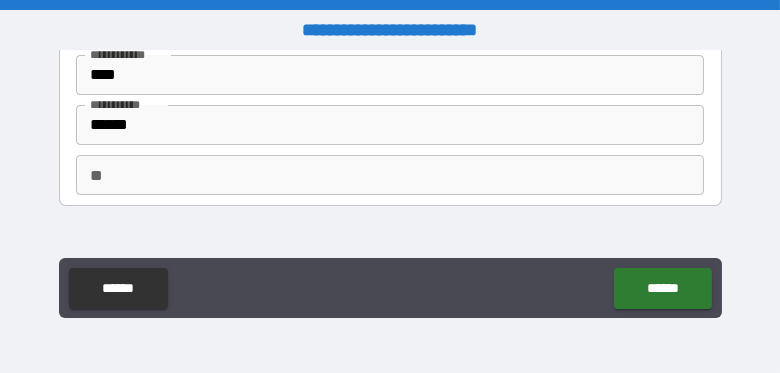 click on "** **" at bounding box center [390, 175] 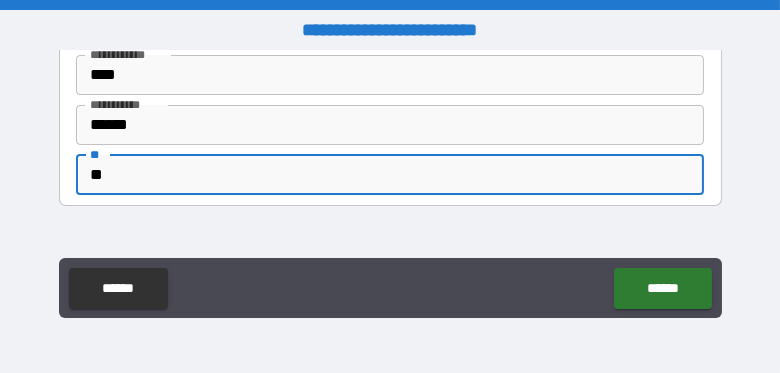 type on "*" 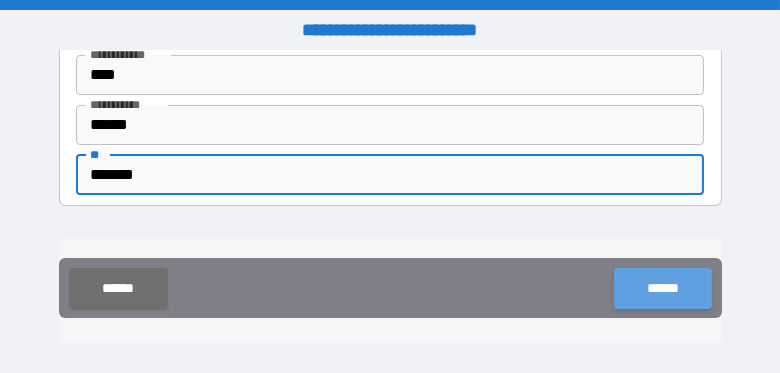 type on "*******" 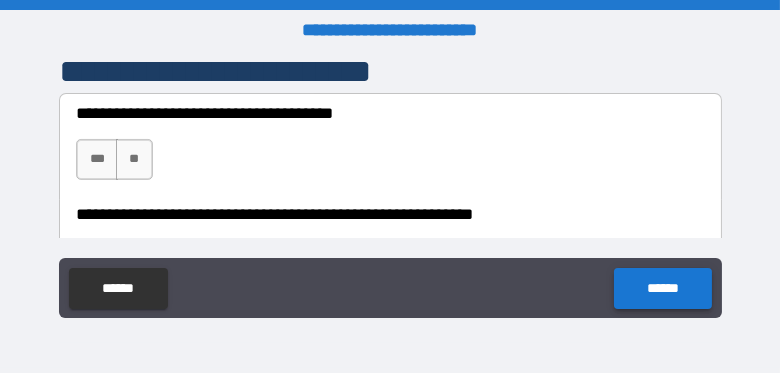 scroll, scrollTop: 458, scrollLeft: 0, axis: vertical 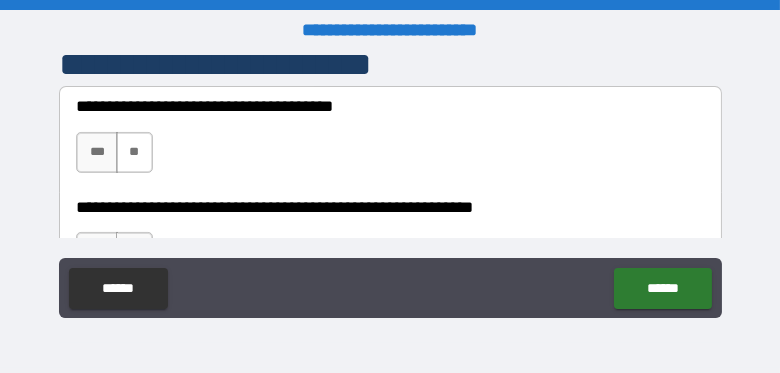 click on "**" at bounding box center (134, 152) 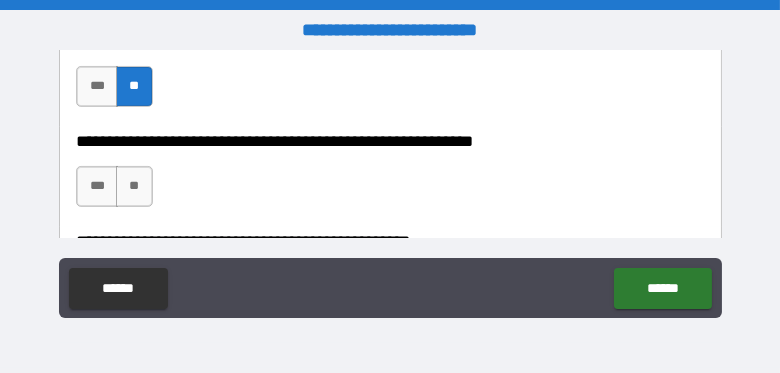 scroll, scrollTop: 525, scrollLeft: 0, axis: vertical 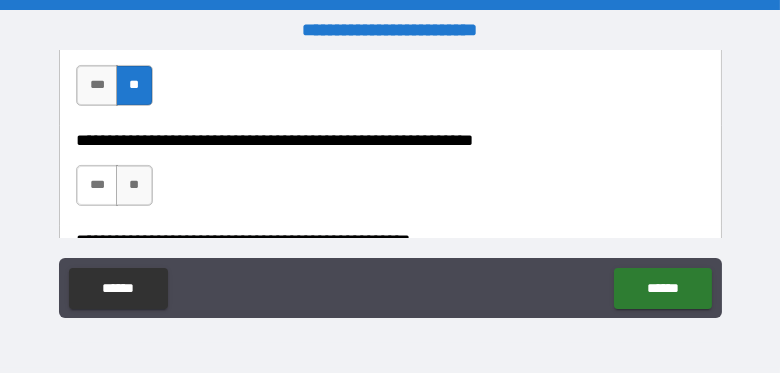 click on "***" at bounding box center [97, 185] 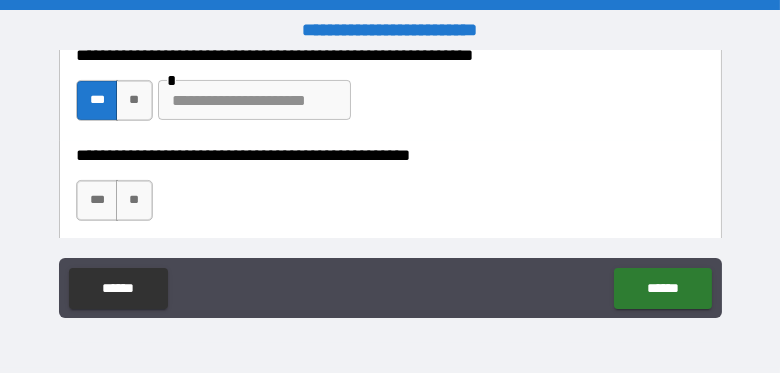 scroll, scrollTop: 622, scrollLeft: 0, axis: vertical 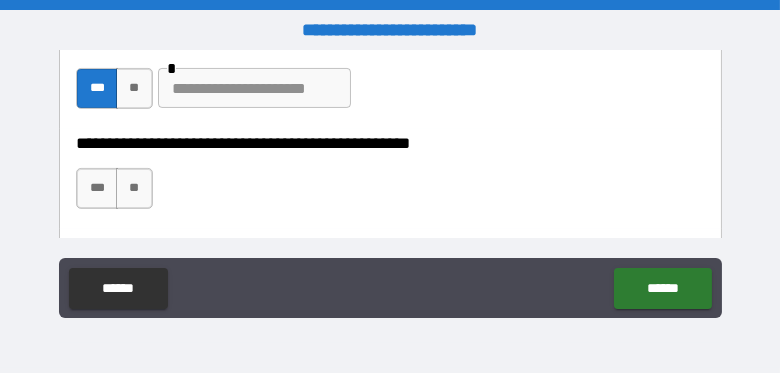 click at bounding box center (254, 88) 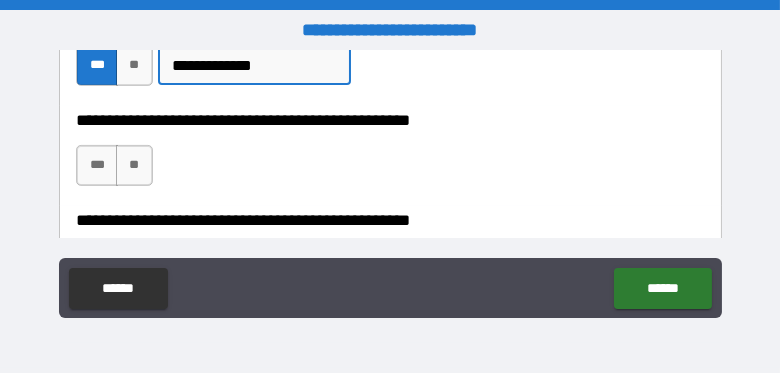 scroll, scrollTop: 658, scrollLeft: 0, axis: vertical 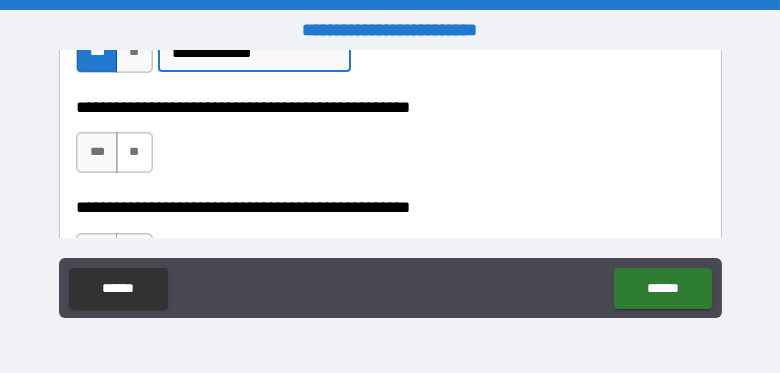 type on "**********" 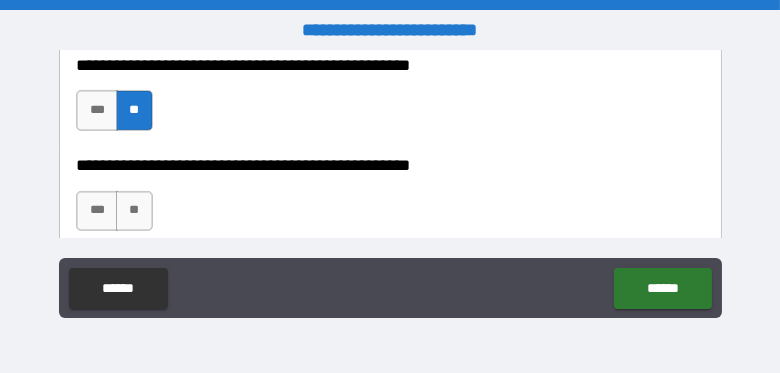 scroll, scrollTop: 714, scrollLeft: 0, axis: vertical 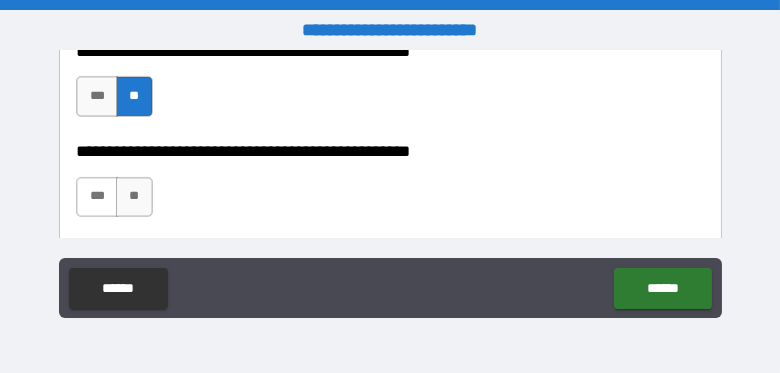 click on "***" at bounding box center (97, 197) 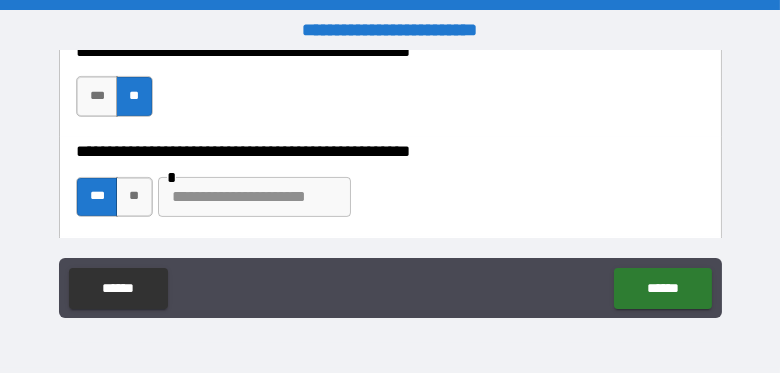 click at bounding box center (254, 197) 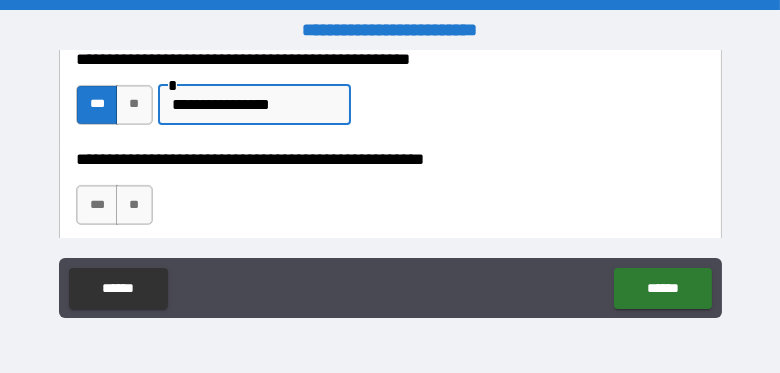 scroll, scrollTop: 822, scrollLeft: 0, axis: vertical 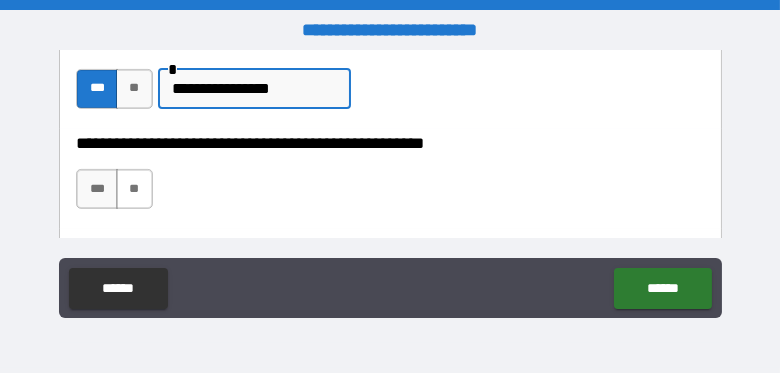 type on "**********" 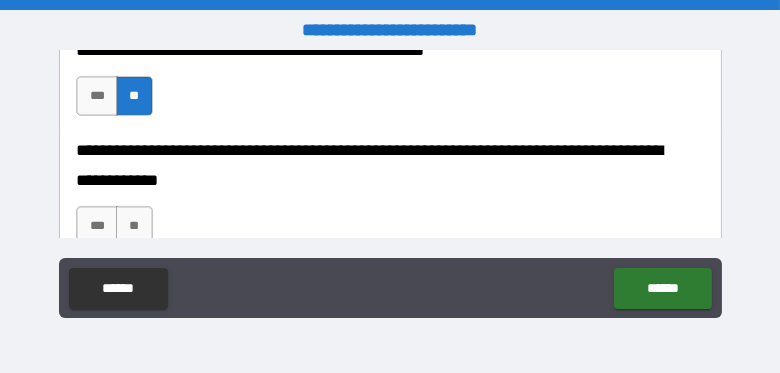 scroll, scrollTop: 935, scrollLeft: 0, axis: vertical 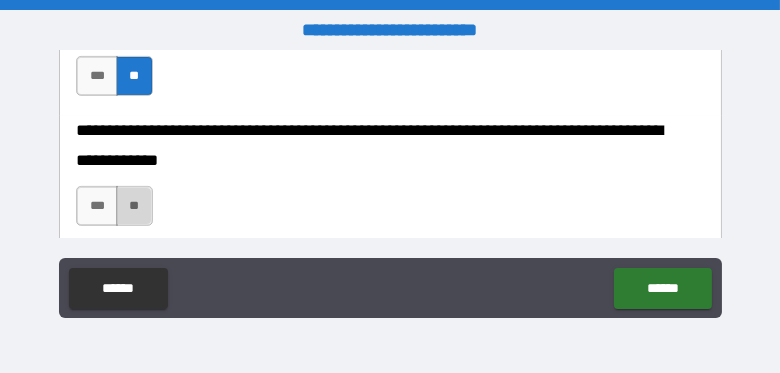 click on "**" at bounding box center (134, 206) 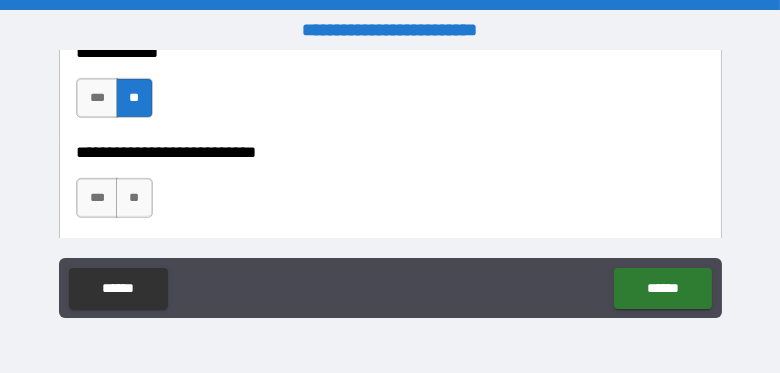 scroll, scrollTop: 1044, scrollLeft: 0, axis: vertical 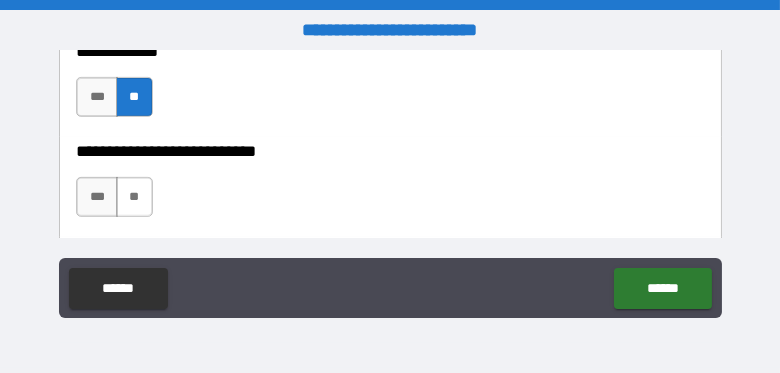 click on "**" at bounding box center (134, 197) 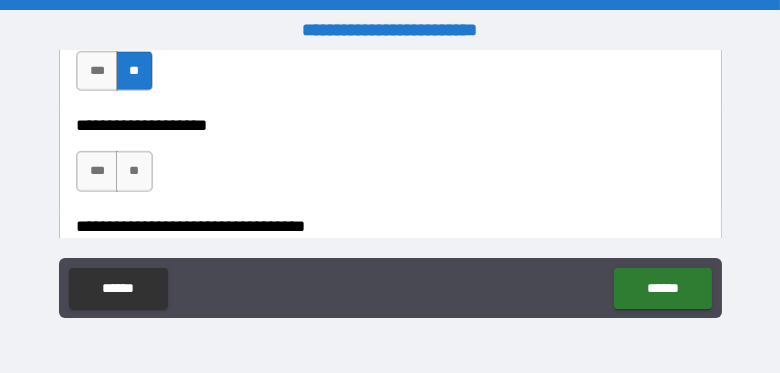 scroll, scrollTop: 1170, scrollLeft: 0, axis: vertical 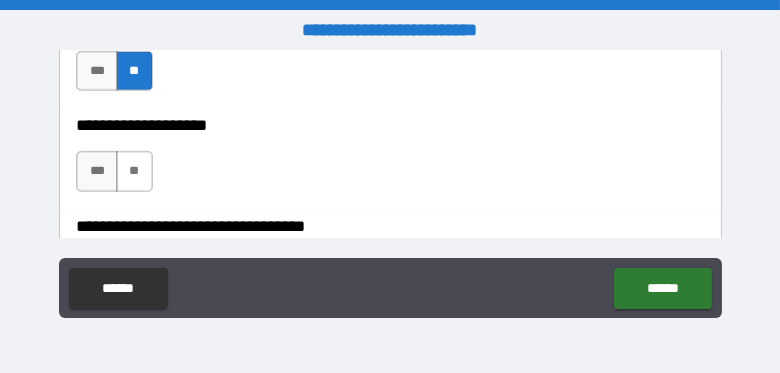 click on "**" at bounding box center [134, 171] 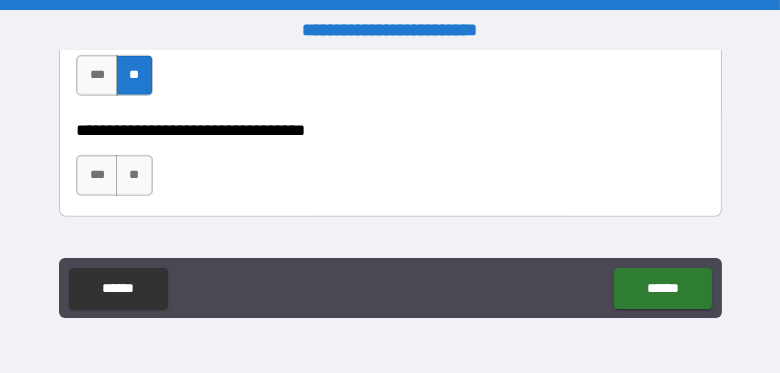 scroll, scrollTop: 1280, scrollLeft: 0, axis: vertical 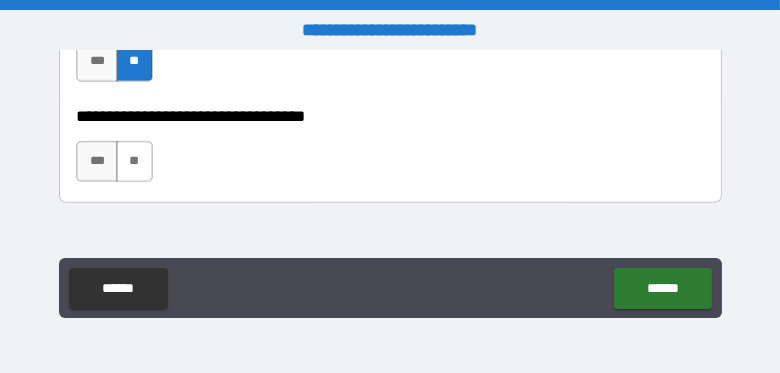 click on "**" at bounding box center (134, 161) 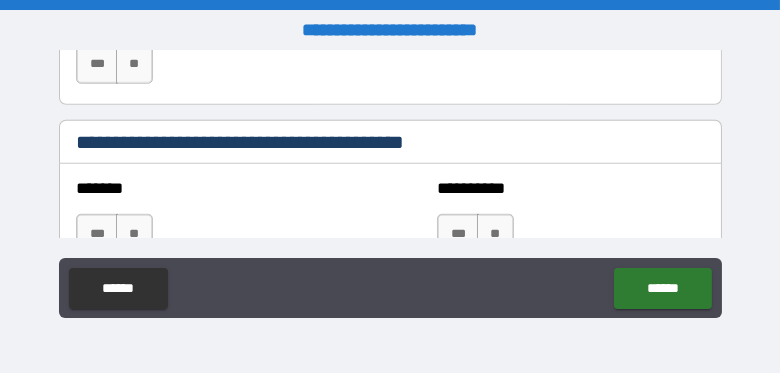 scroll, scrollTop: 1749, scrollLeft: 0, axis: vertical 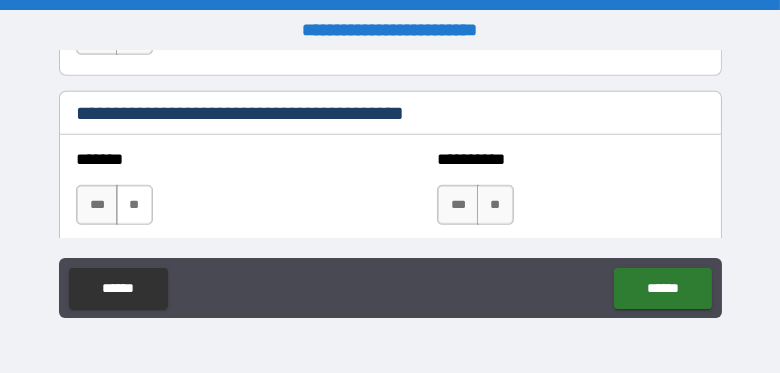 click on "**" at bounding box center (134, 205) 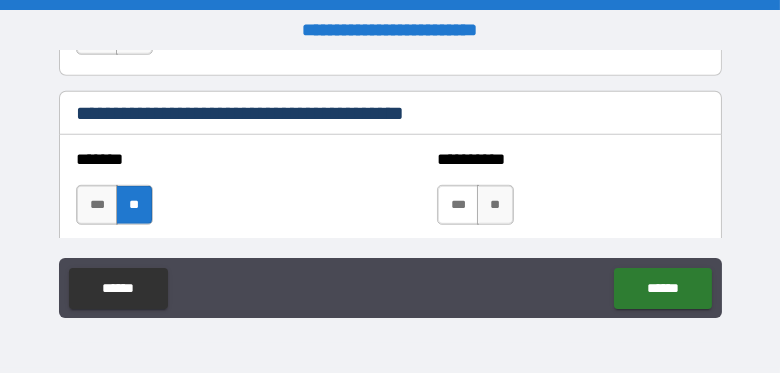 click on "***" at bounding box center [458, 205] 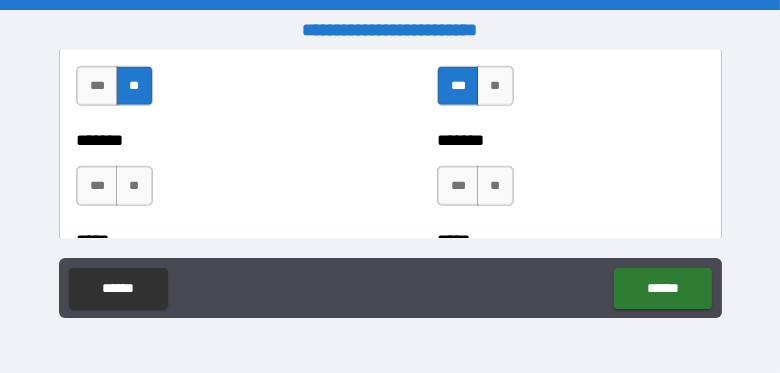 scroll, scrollTop: 1868, scrollLeft: 0, axis: vertical 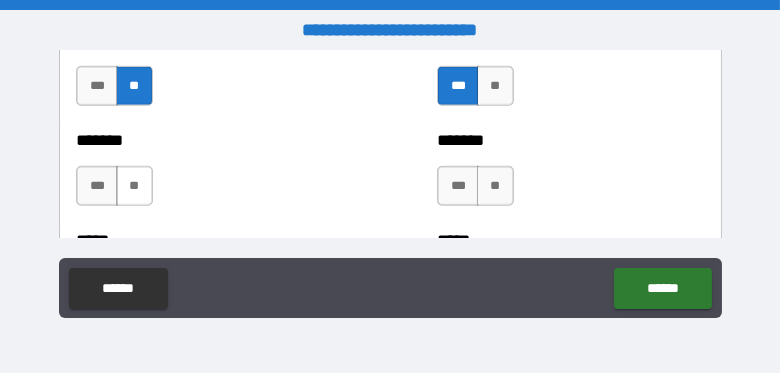 click on "**" at bounding box center [134, 186] 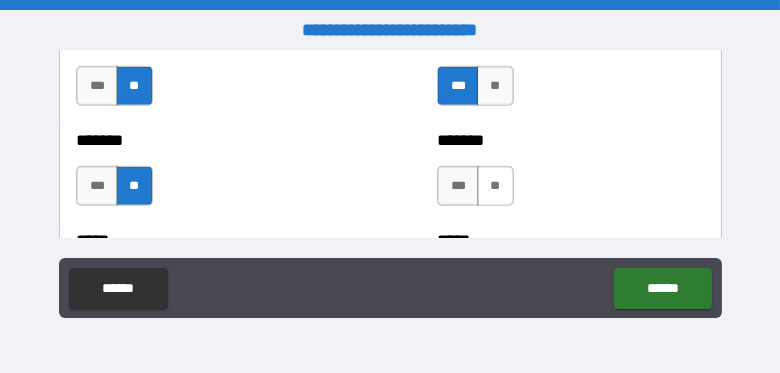click on "**" at bounding box center (495, 186) 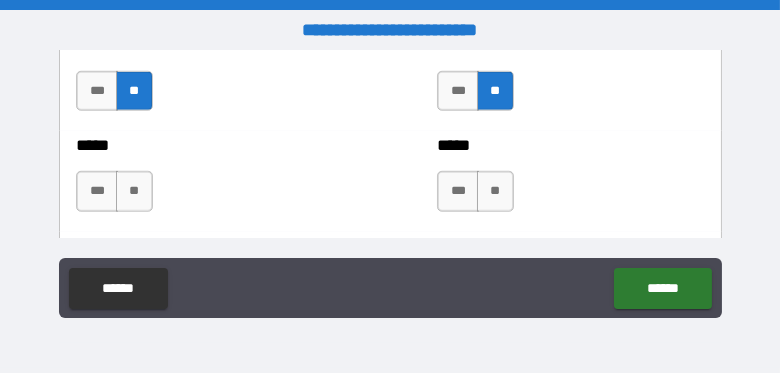 scroll, scrollTop: 1975, scrollLeft: 0, axis: vertical 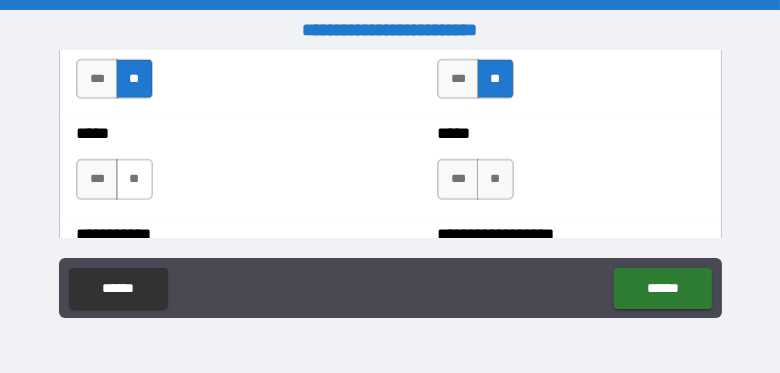click on "**" at bounding box center (134, 179) 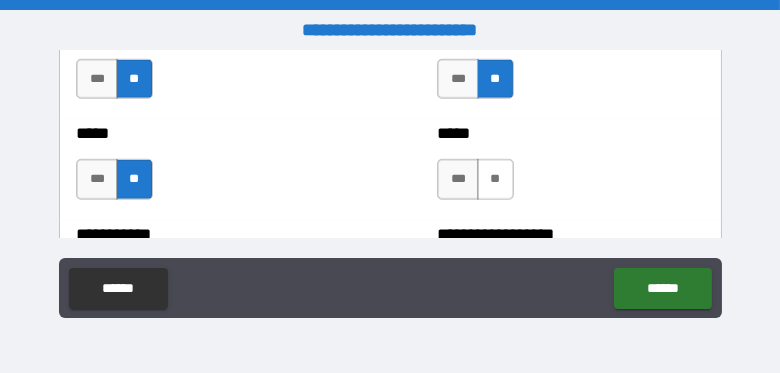 click on "**" at bounding box center [495, 179] 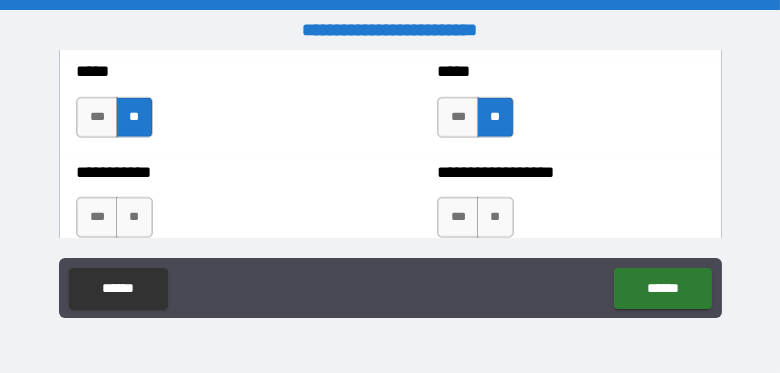 scroll, scrollTop: 2038, scrollLeft: 0, axis: vertical 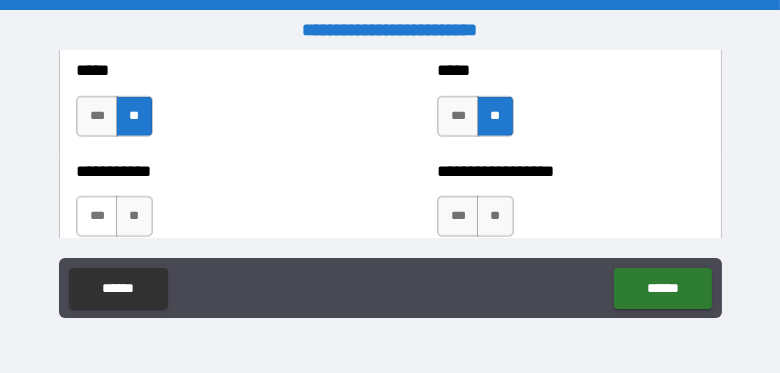 click on "***" at bounding box center (97, 216) 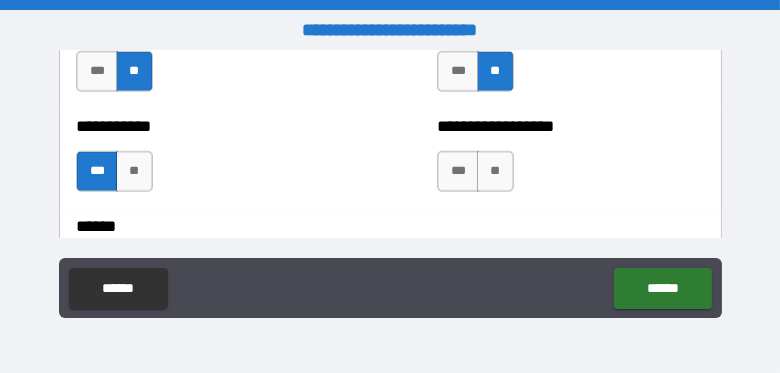 scroll, scrollTop: 2089, scrollLeft: 0, axis: vertical 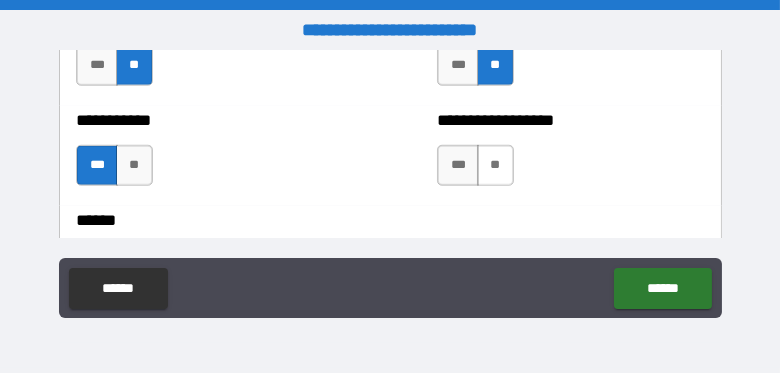 click on "**" at bounding box center (495, 165) 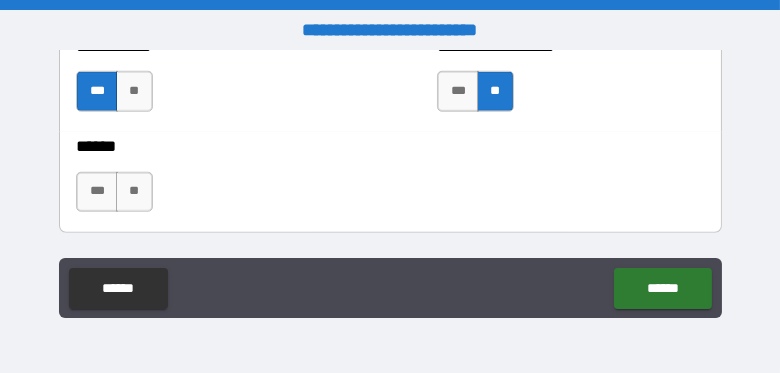scroll, scrollTop: 2177, scrollLeft: 0, axis: vertical 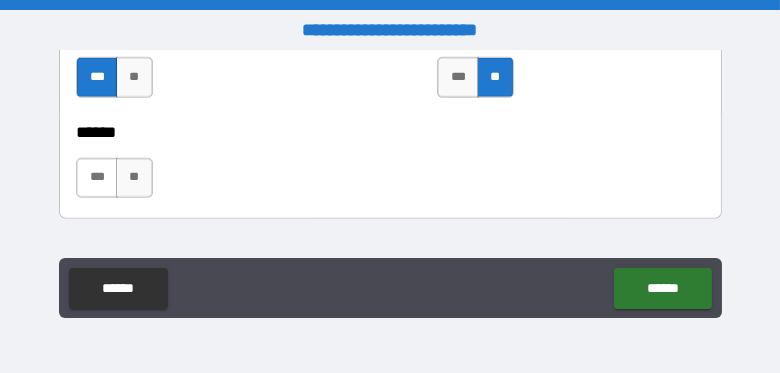 click on "***" at bounding box center [97, 178] 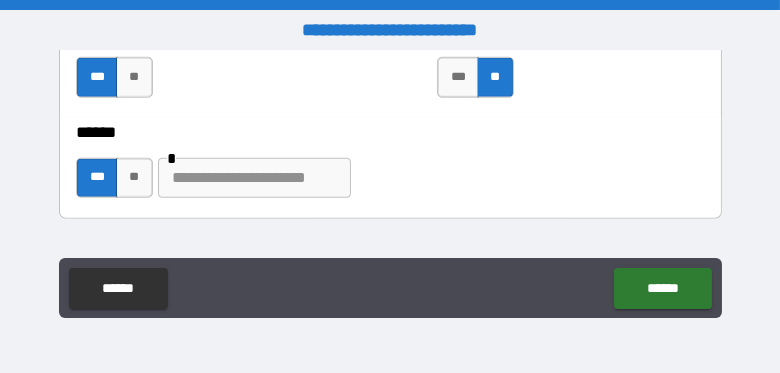 click at bounding box center [254, 178] 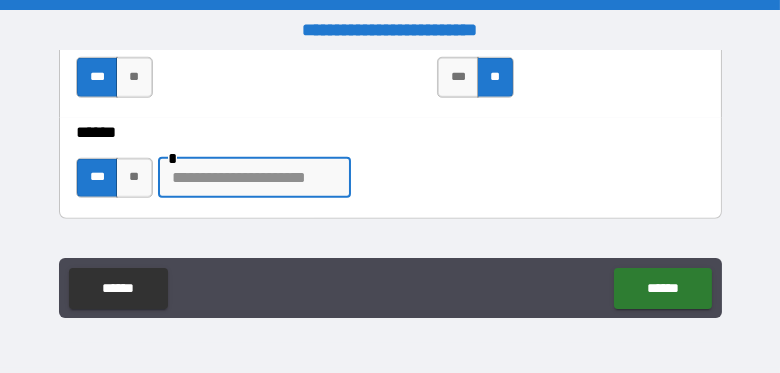 type on "*" 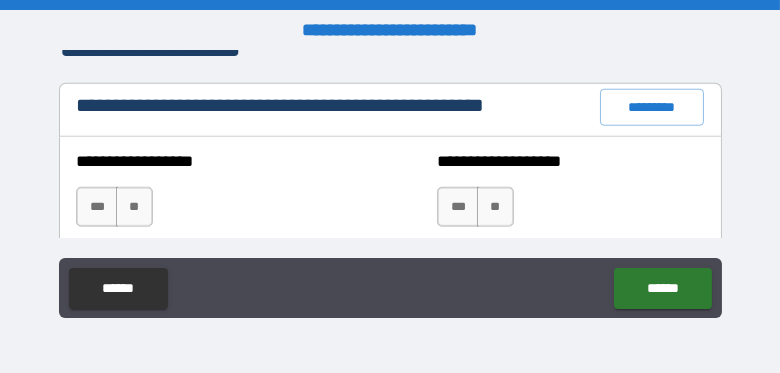 scroll, scrollTop: 2405, scrollLeft: 0, axis: vertical 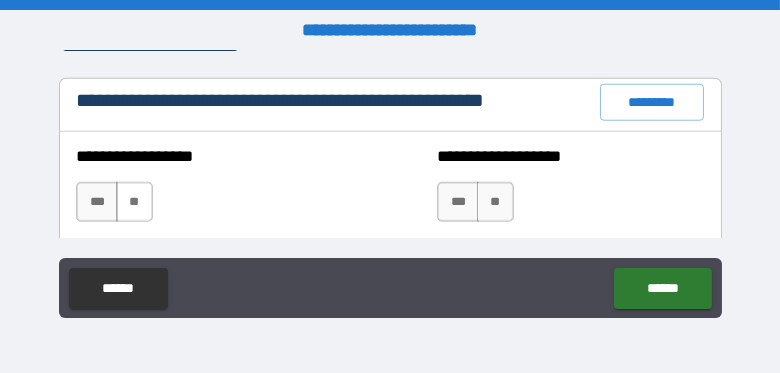 type on "**********" 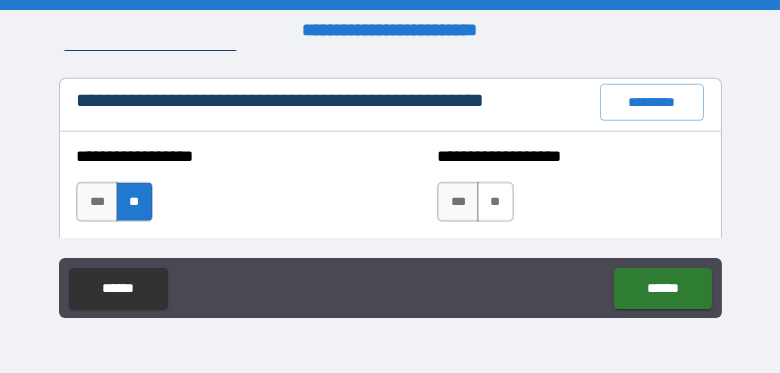 click on "**" at bounding box center [495, 202] 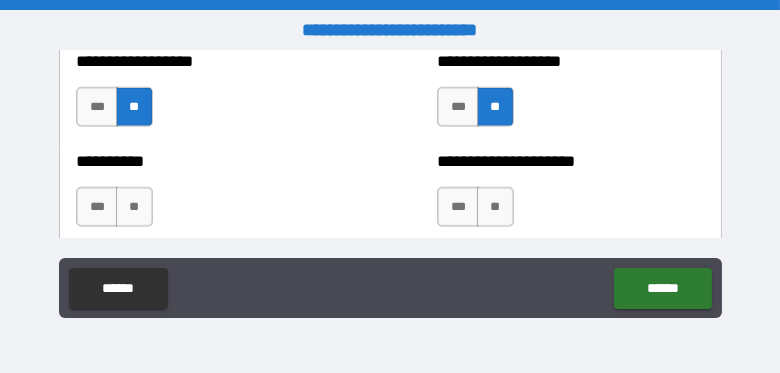 scroll, scrollTop: 2519, scrollLeft: 0, axis: vertical 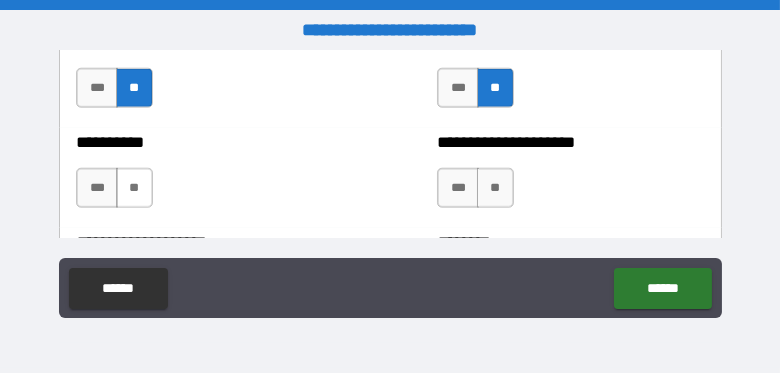 click on "**" at bounding box center (134, 188) 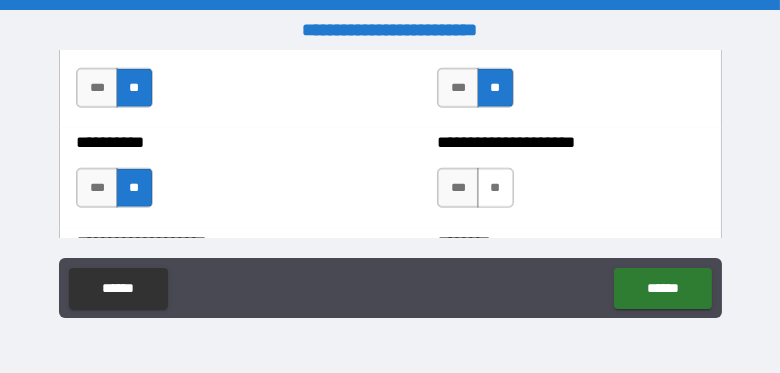 click on "**" at bounding box center (495, 188) 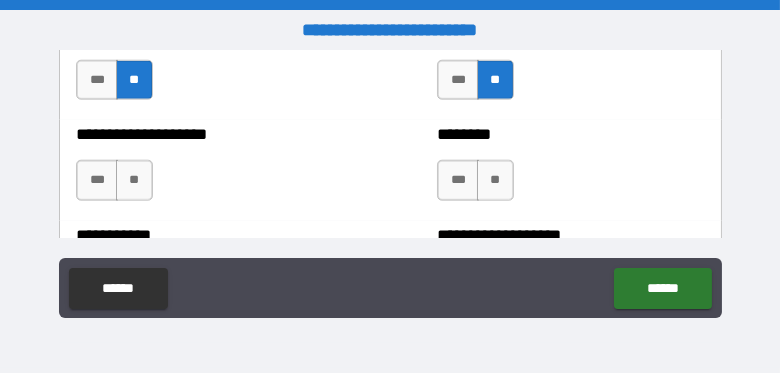 scroll, scrollTop: 2628, scrollLeft: 0, axis: vertical 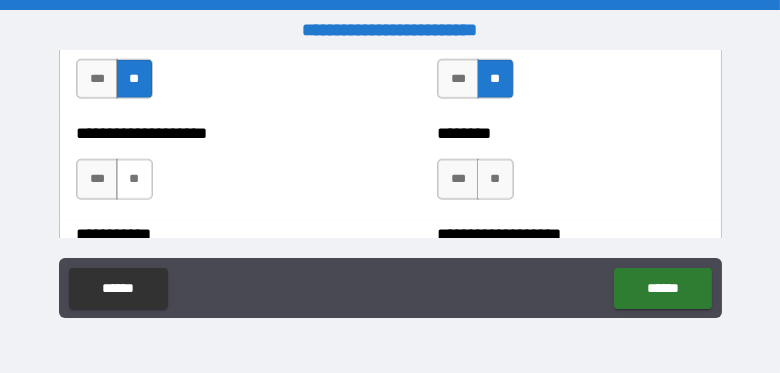 click on "**" at bounding box center [134, 179] 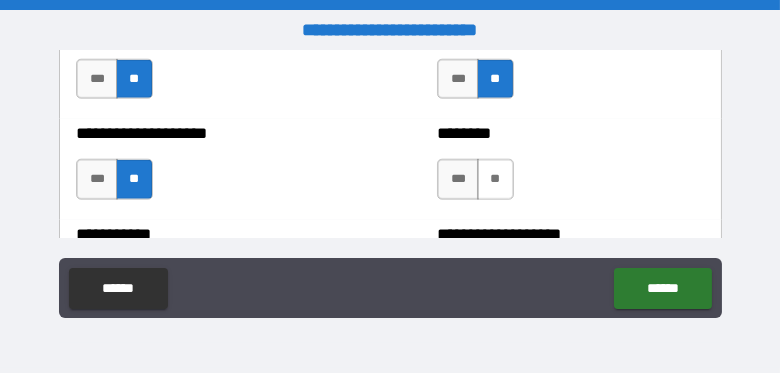 click on "**" at bounding box center [495, 179] 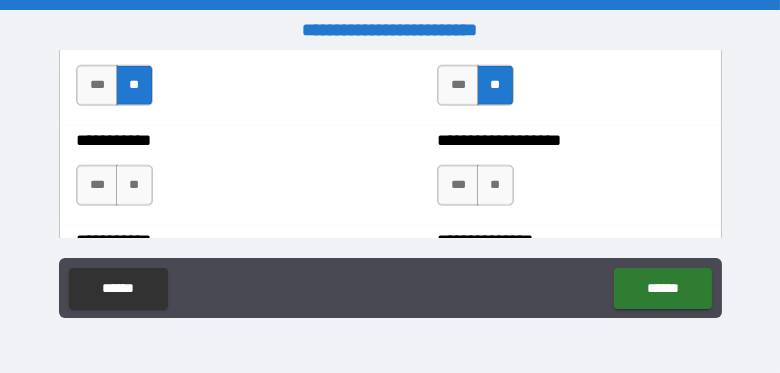 scroll, scrollTop: 2729, scrollLeft: 0, axis: vertical 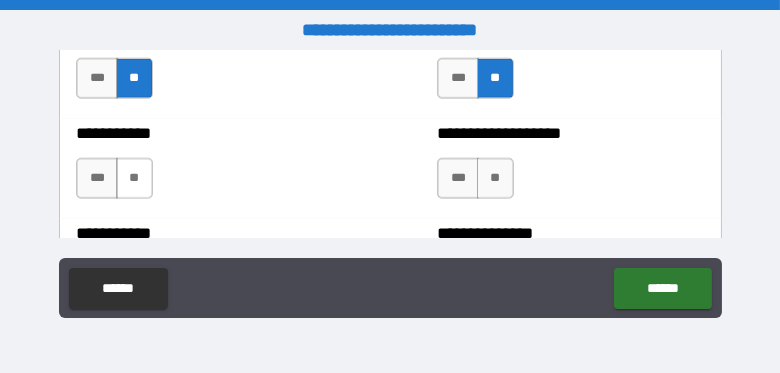 click on "**" at bounding box center [134, 178] 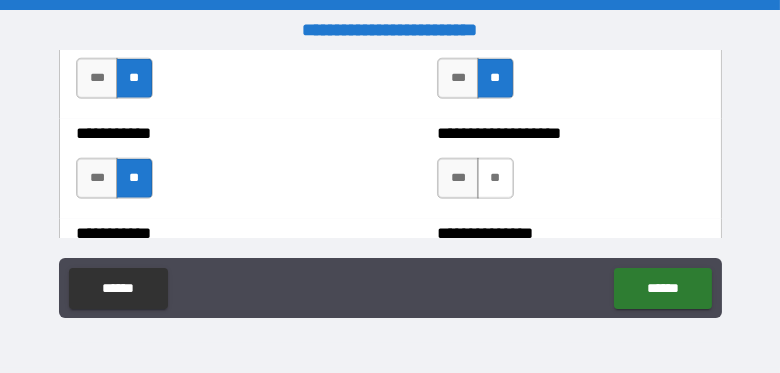 click on "**" at bounding box center [495, 178] 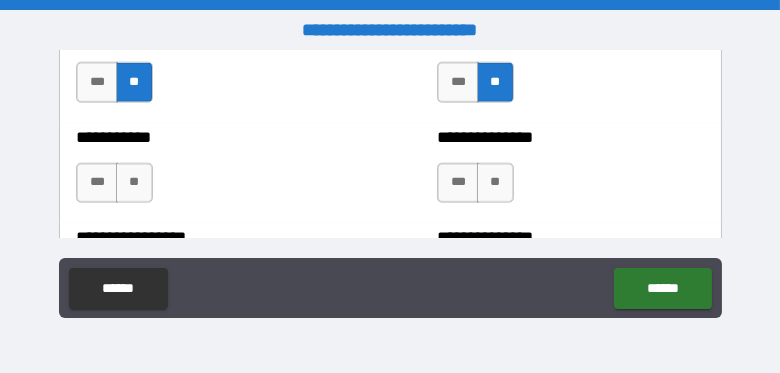 scroll, scrollTop: 2826, scrollLeft: 0, axis: vertical 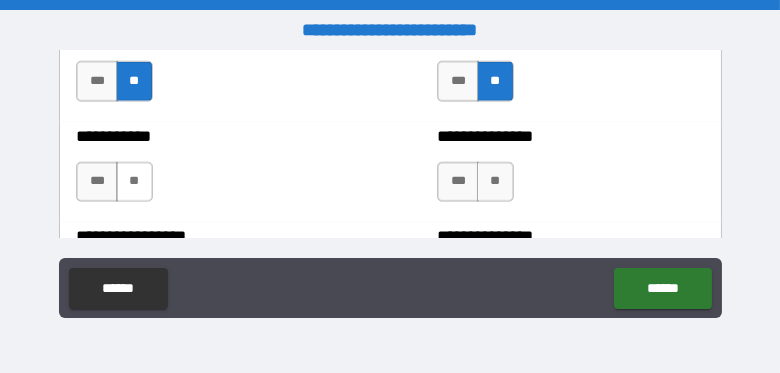 click on "**" at bounding box center (134, 182) 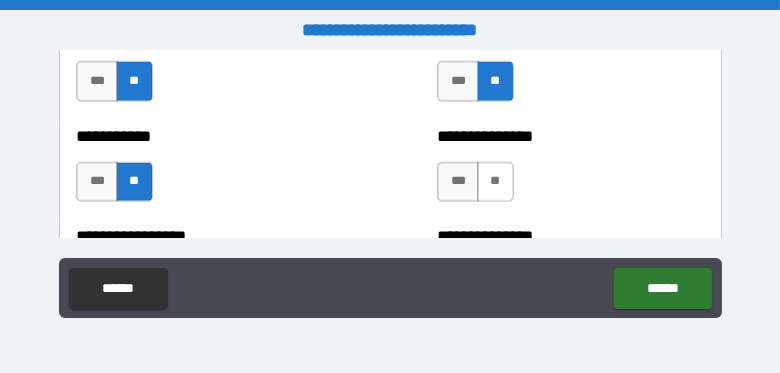 click on "**" at bounding box center [495, 182] 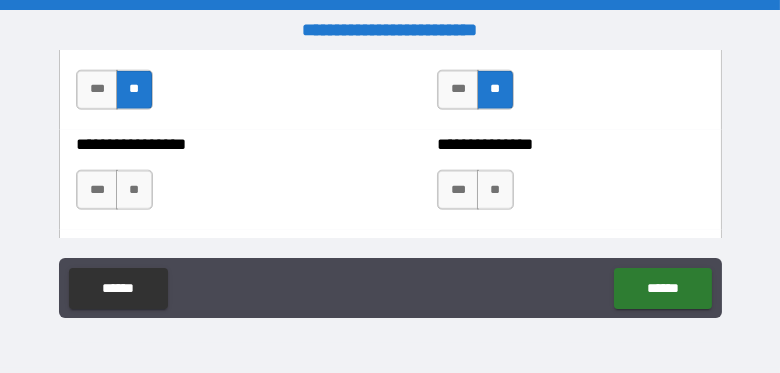 scroll, scrollTop: 2935, scrollLeft: 0, axis: vertical 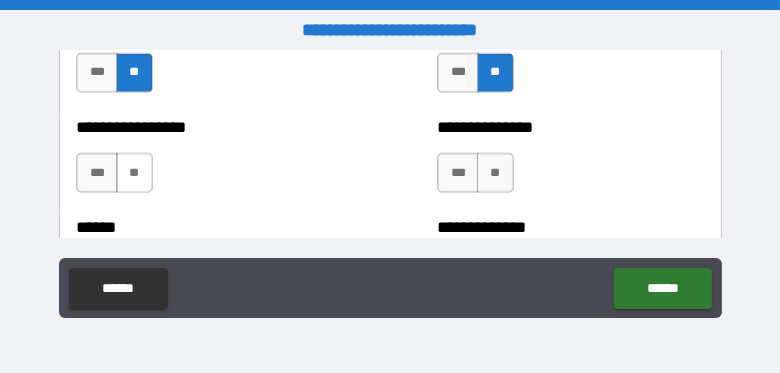 click on "**" at bounding box center (134, 173) 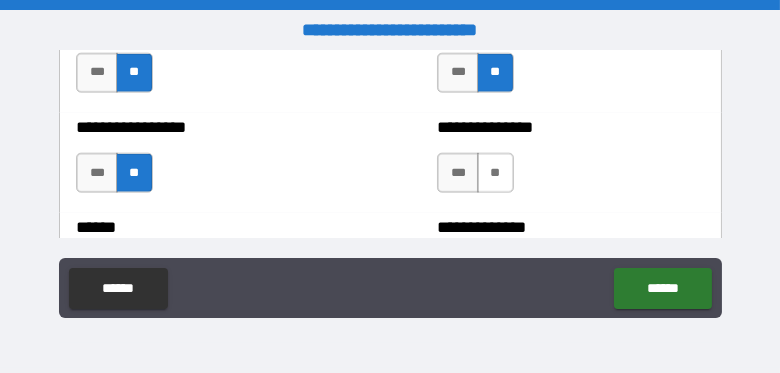 click on "**" at bounding box center (495, 173) 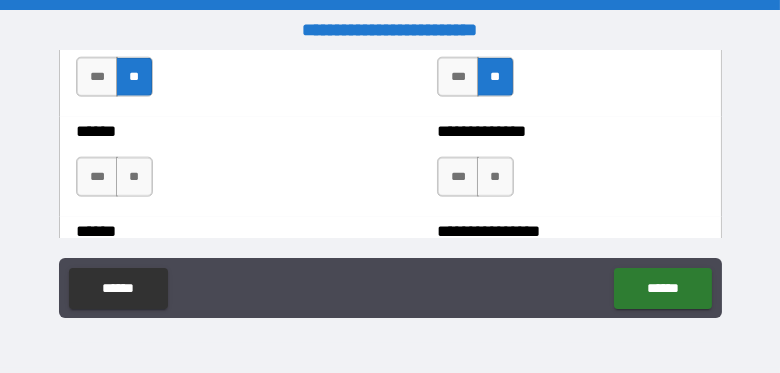 scroll, scrollTop: 3035, scrollLeft: 0, axis: vertical 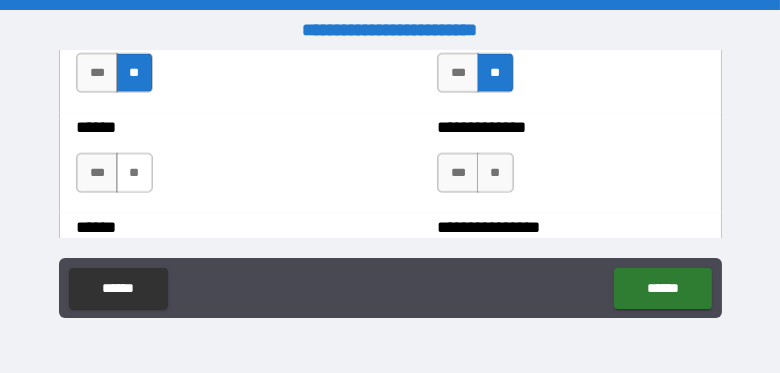 click on "**" at bounding box center [134, 173] 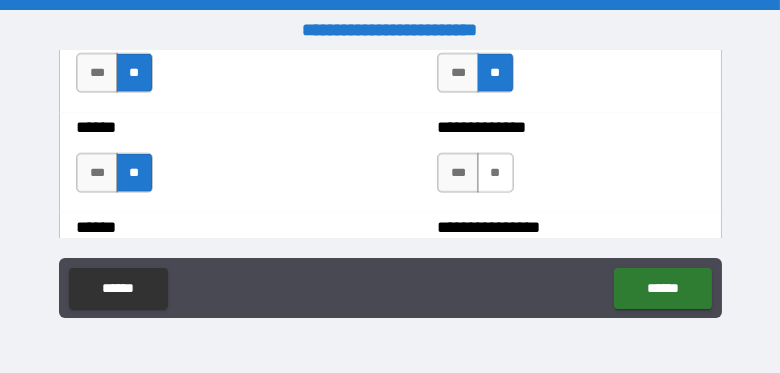 click on "**" at bounding box center [495, 173] 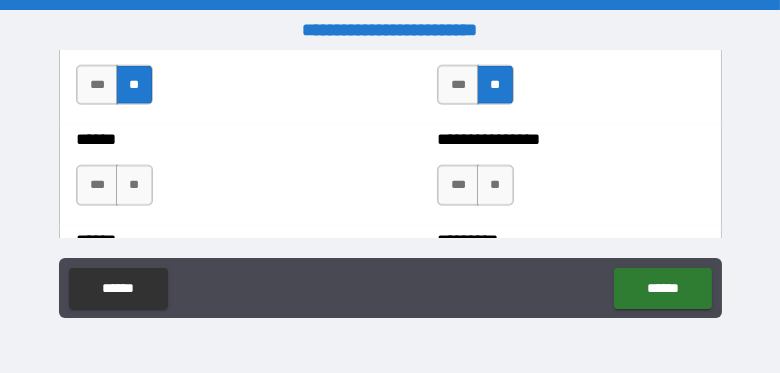 scroll, scrollTop: 3127, scrollLeft: 0, axis: vertical 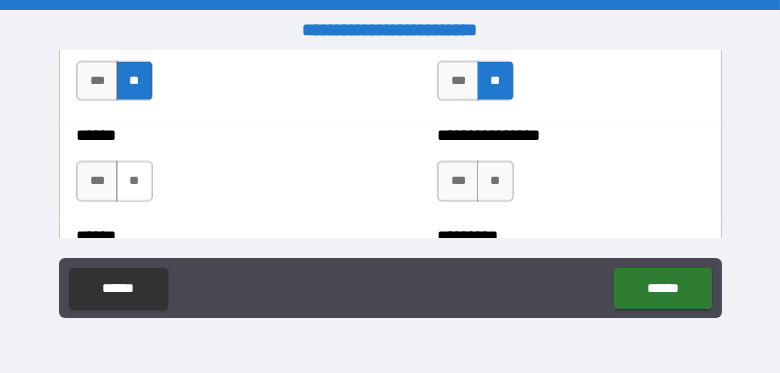 click on "**" at bounding box center (134, 181) 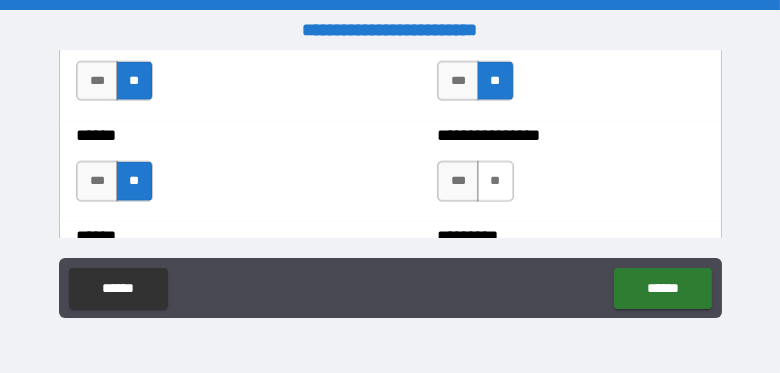 click on "**" at bounding box center (495, 181) 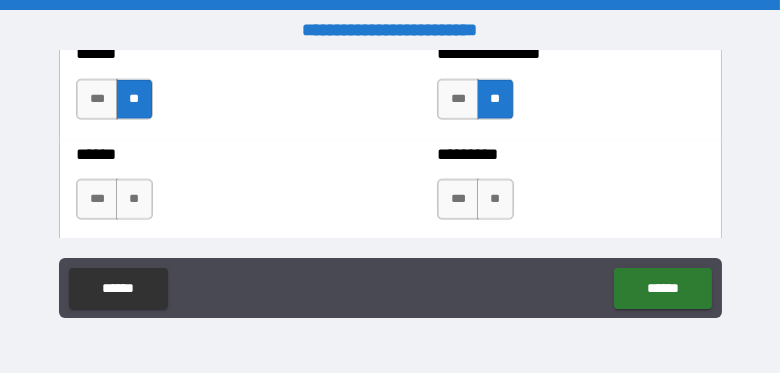 scroll, scrollTop: 3225, scrollLeft: 0, axis: vertical 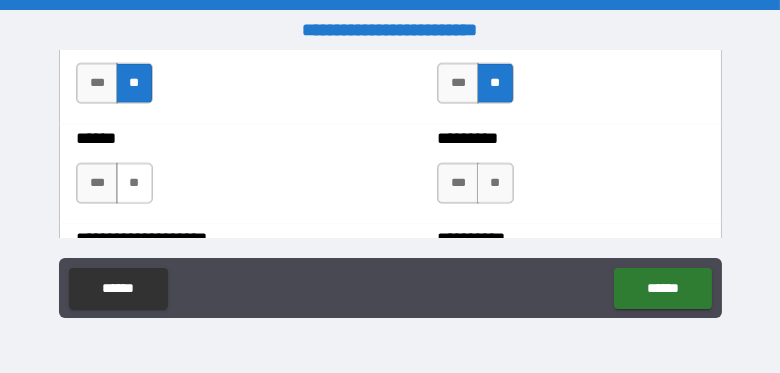 click on "**" at bounding box center [134, 183] 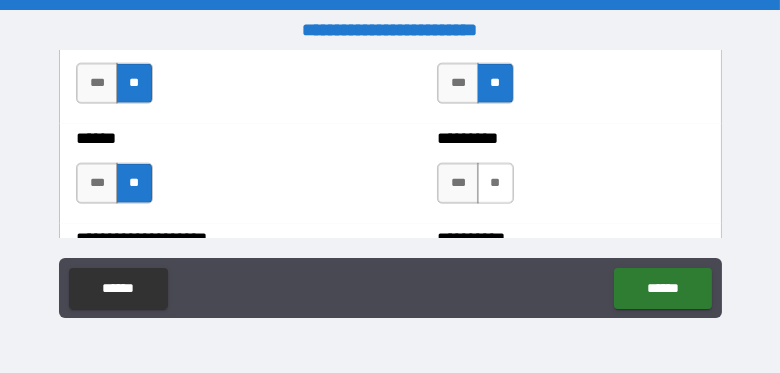 click on "**" at bounding box center (495, 183) 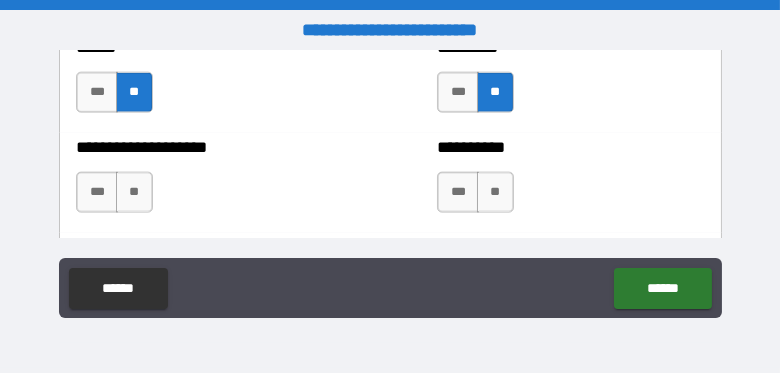 scroll, scrollTop: 3322, scrollLeft: 0, axis: vertical 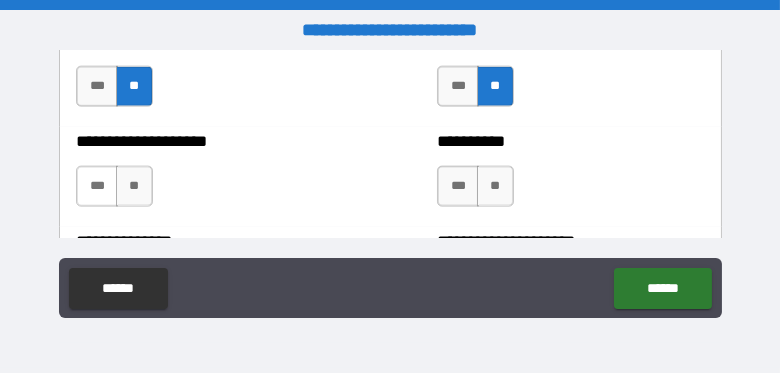 click on "***" at bounding box center (97, 186) 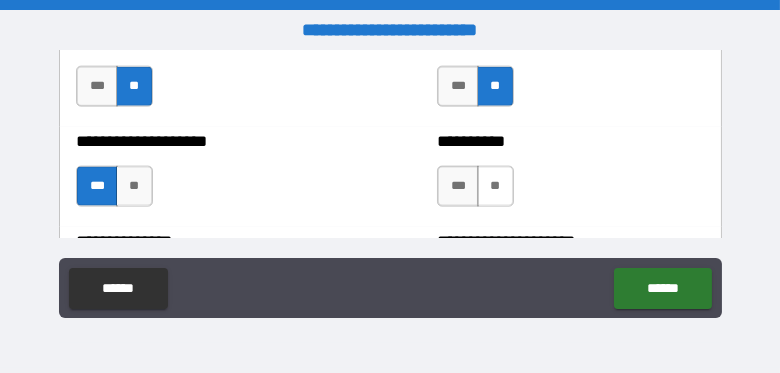 click on "**" at bounding box center (495, 186) 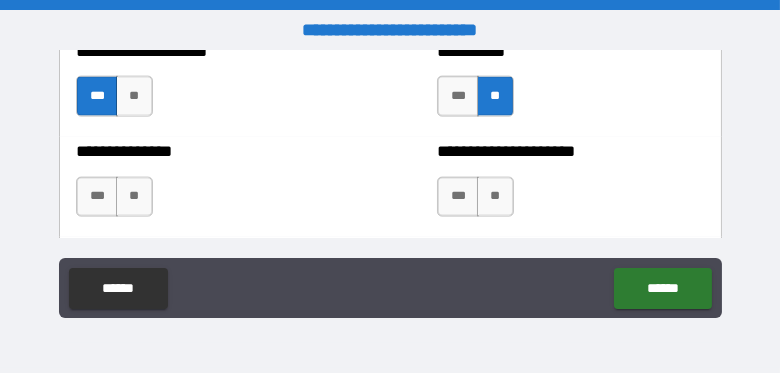 scroll, scrollTop: 3421, scrollLeft: 0, axis: vertical 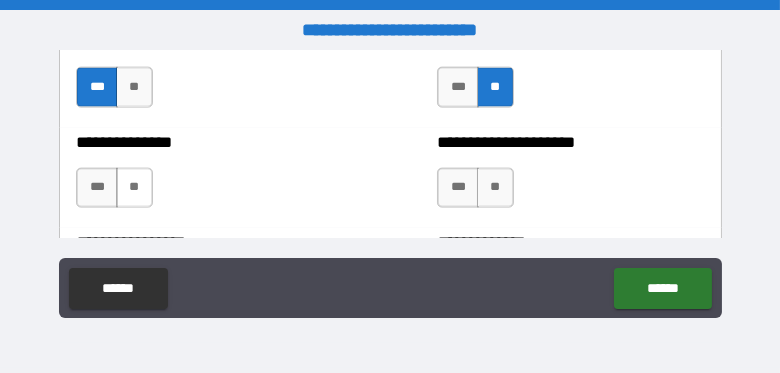 click on "**" at bounding box center (134, 188) 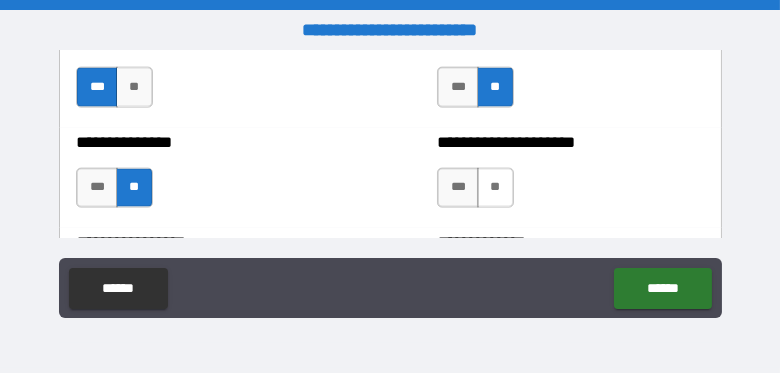 click on "**" at bounding box center [495, 188] 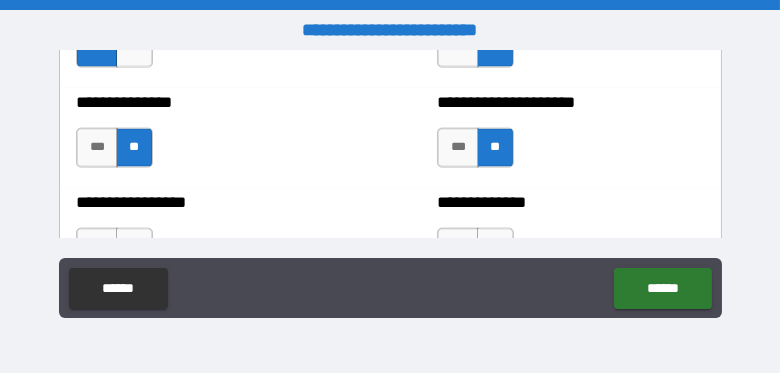 scroll, scrollTop: 3499, scrollLeft: 0, axis: vertical 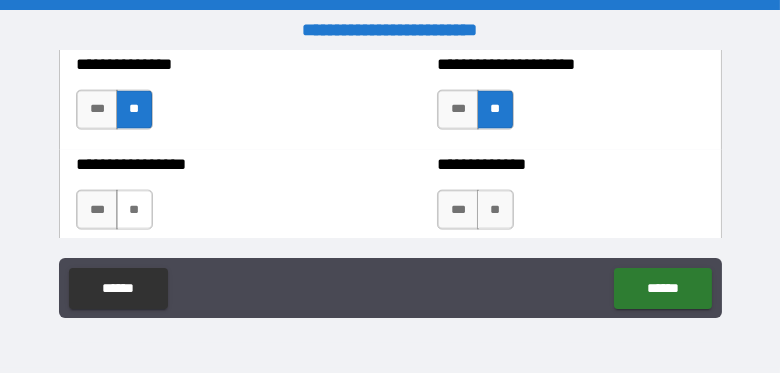 click on "**" at bounding box center [134, 210] 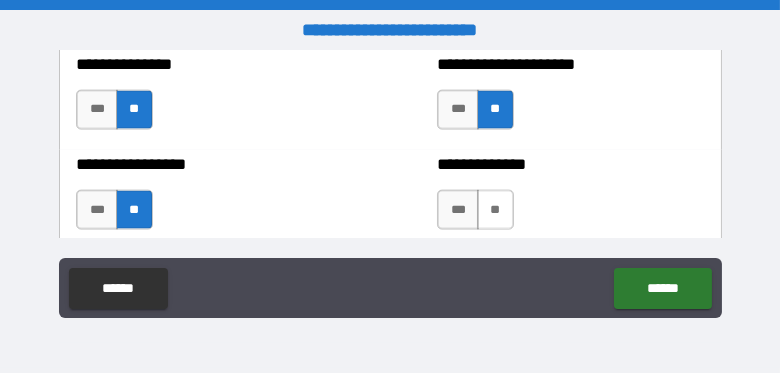 click on "**" at bounding box center [495, 210] 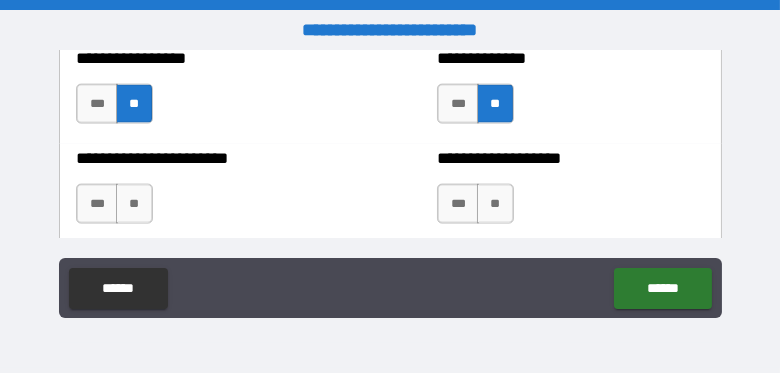 scroll, scrollTop: 3615, scrollLeft: 0, axis: vertical 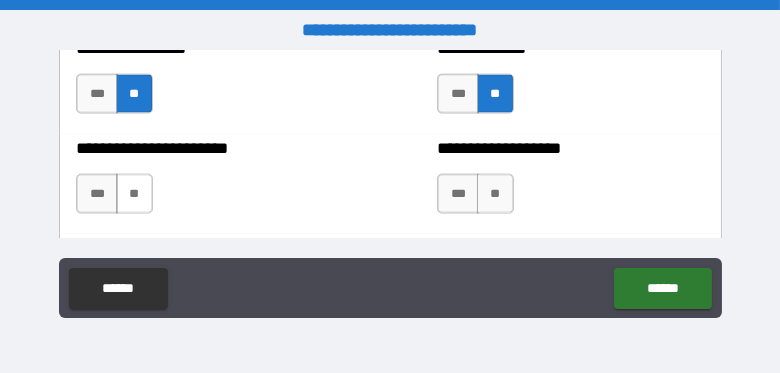 click on "**" at bounding box center [134, 194] 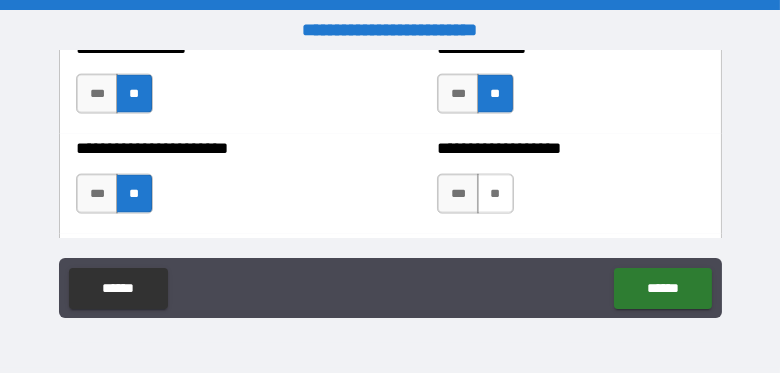 click on "**" at bounding box center [495, 194] 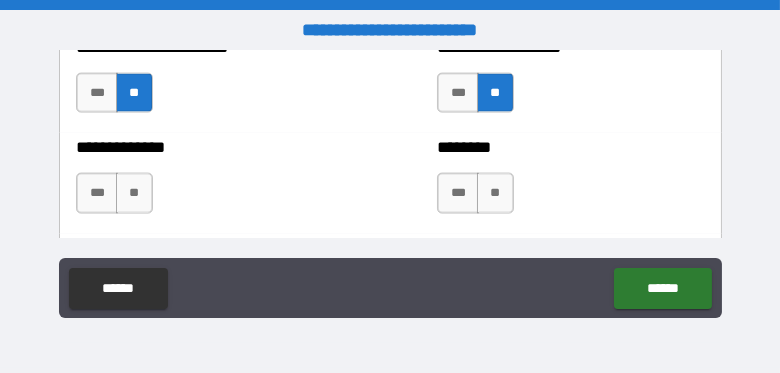 scroll, scrollTop: 3719, scrollLeft: 0, axis: vertical 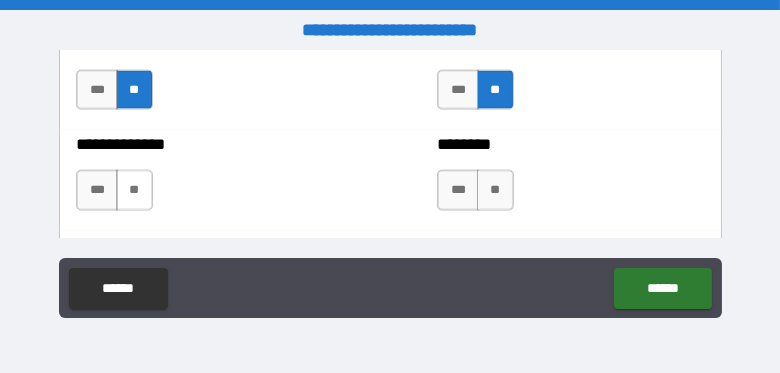 click on "**" at bounding box center [134, 190] 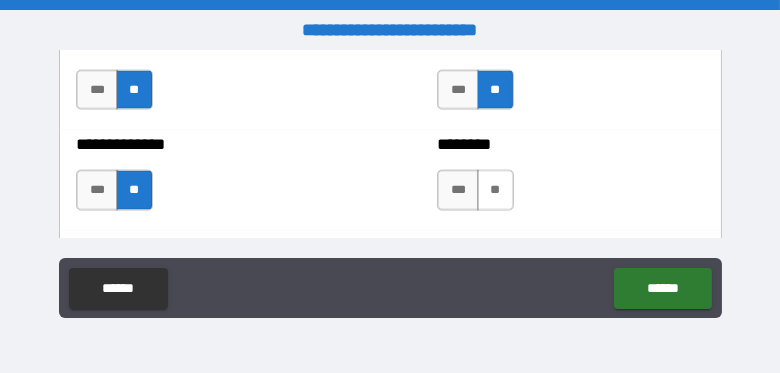 click on "**" at bounding box center (495, 190) 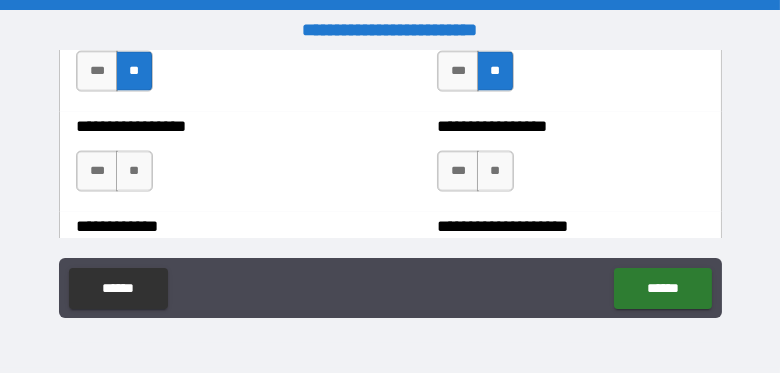 scroll, scrollTop: 3839, scrollLeft: 0, axis: vertical 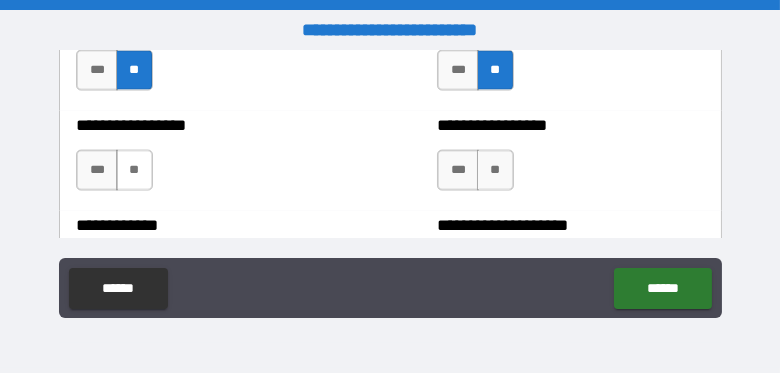 click on "**" at bounding box center [134, 170] 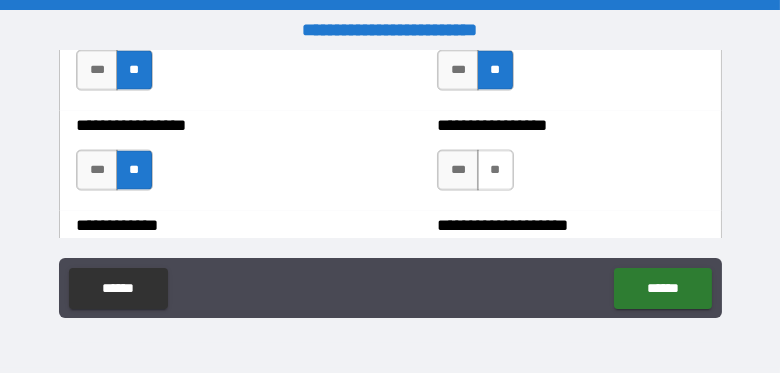 click on "**" at bounding box center [495, 170] 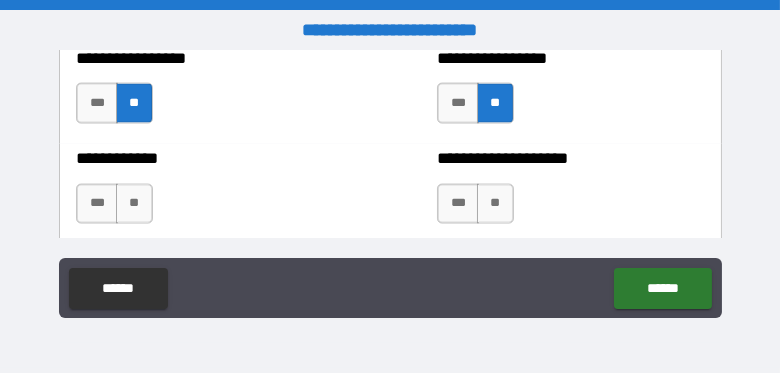 scroll, scrollTop: 3906, scrollLeft: 0, axis: vertical 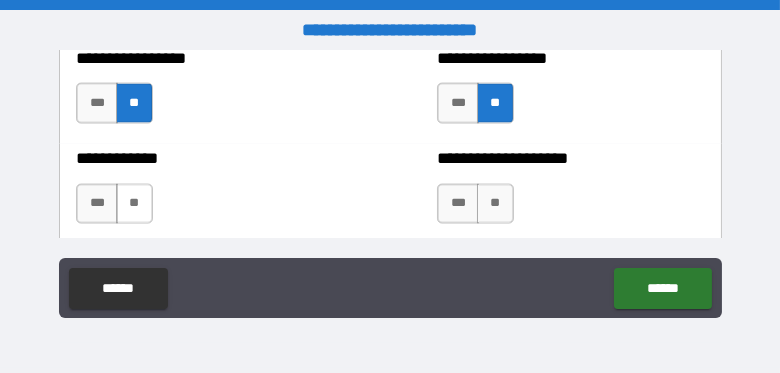 click on "**" at bounding box center (134, 204) 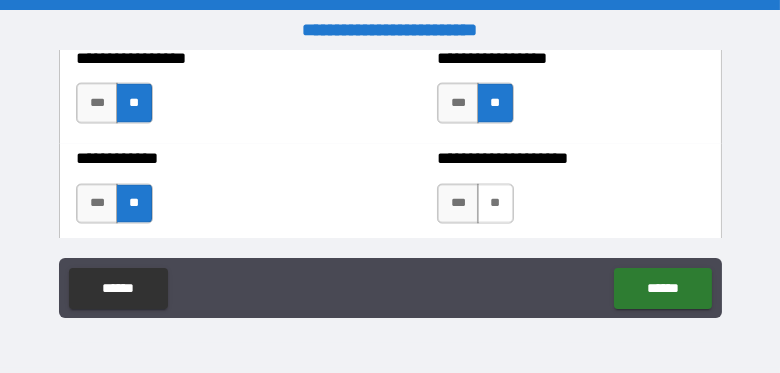 click on "**" at bounding box center [495, 204] 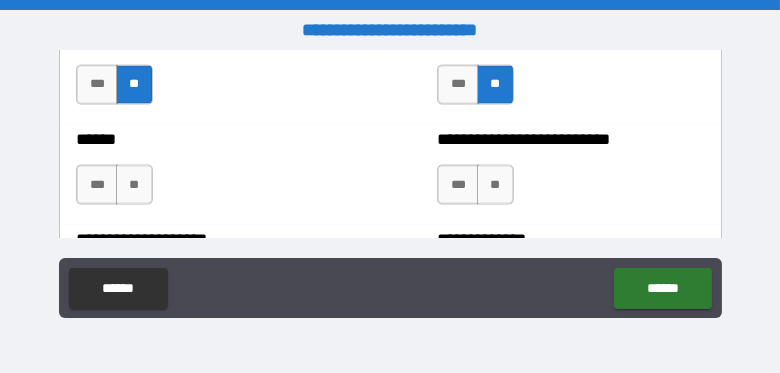 scroll, scrollTop: 4044, scrollLeft: 0, axis: vertical 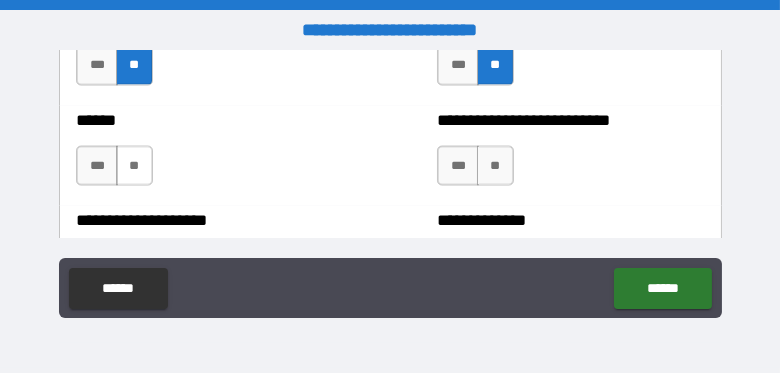 click on "**" at bounding box center (134, 166) 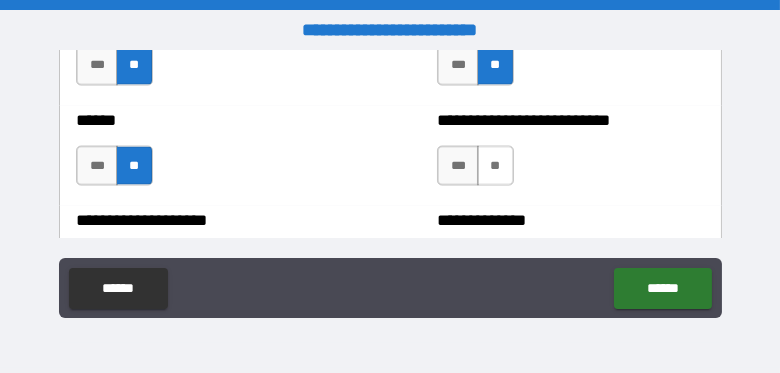 click on "**" at bounding box center [495, 166] 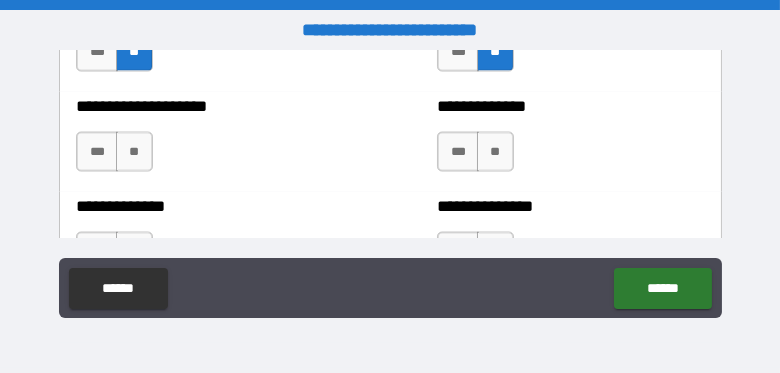 scroll, scrollTop: 4166, scrollLeft: 0, axis: vertical 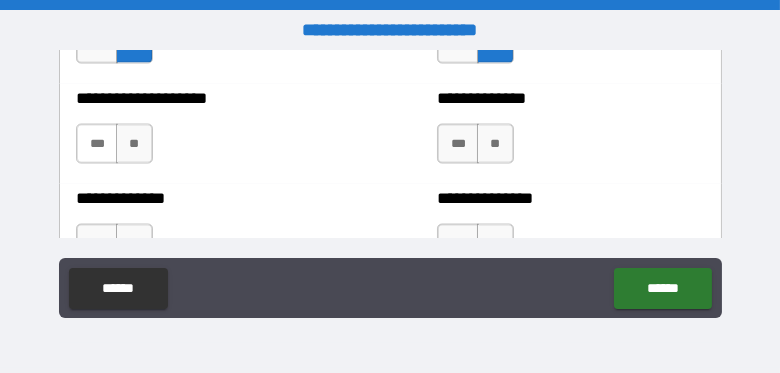 click on "***" at bounding box center [97, 144] 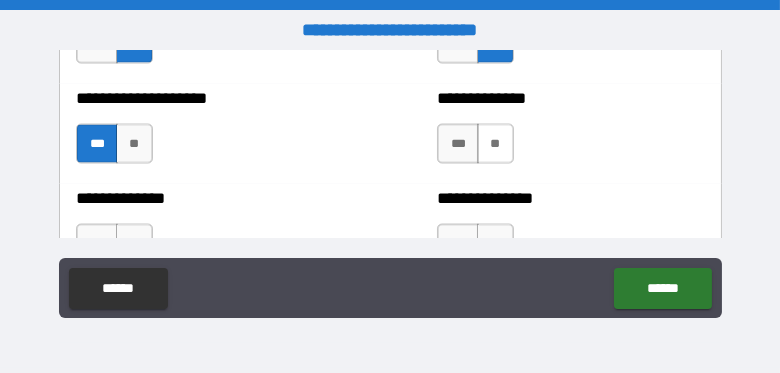 click on "**" at bounding box center [495, 144] 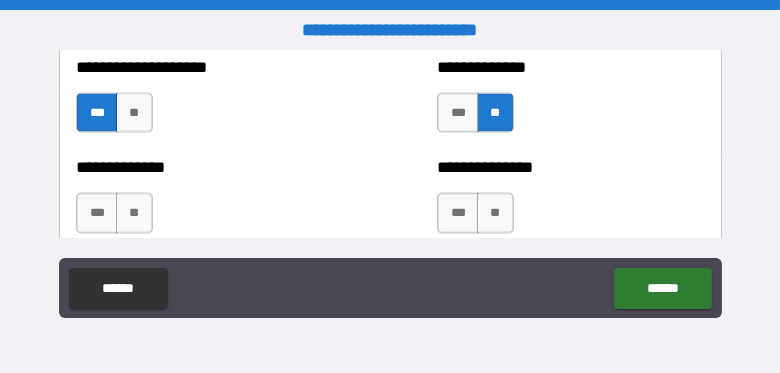 scroll, scrollTop: 4230, scrollLeft: 0, axis: vertical 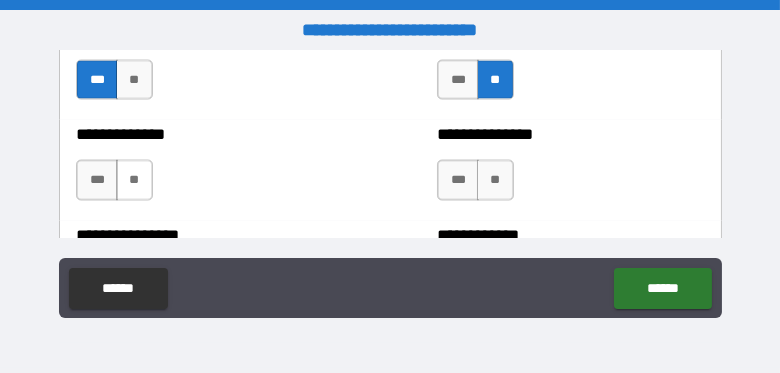 click on "**" at bounding box center (134, 180) 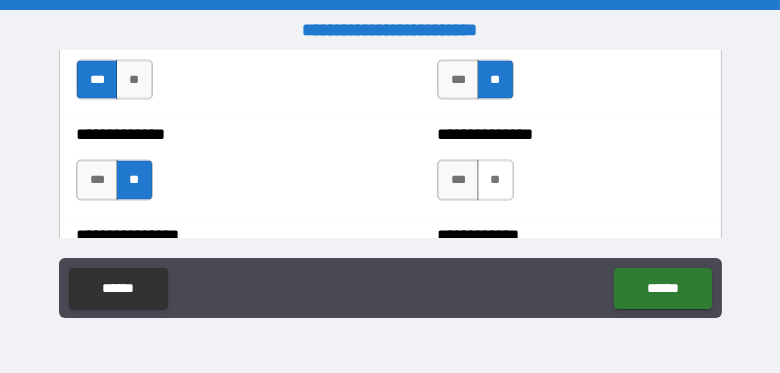 click on "**" at bounding box center [495, 180] 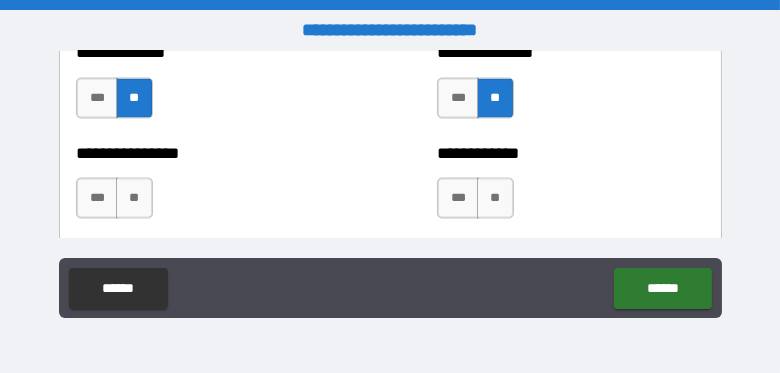 scroll, scrollTop: 4314, scrollLeft: 0, axis: vertical 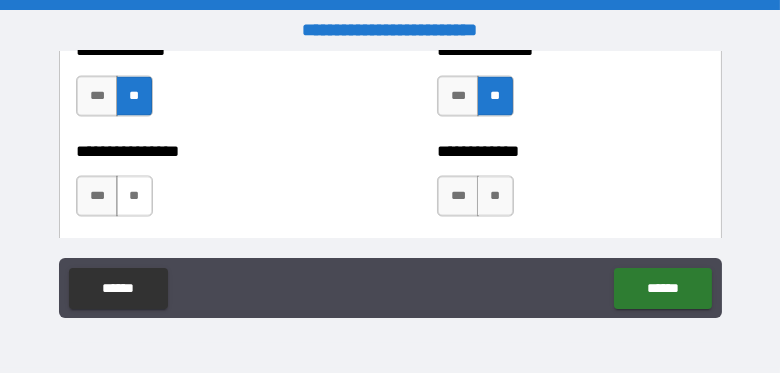 click on "**" at bounding box center [134, 196] 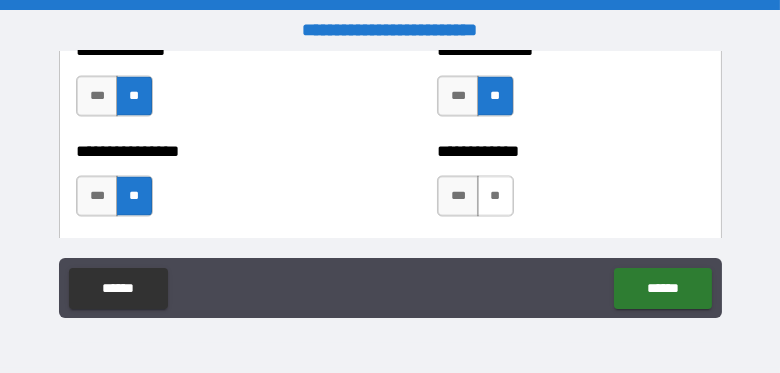 click on "**" at bounding box center [495, 196] 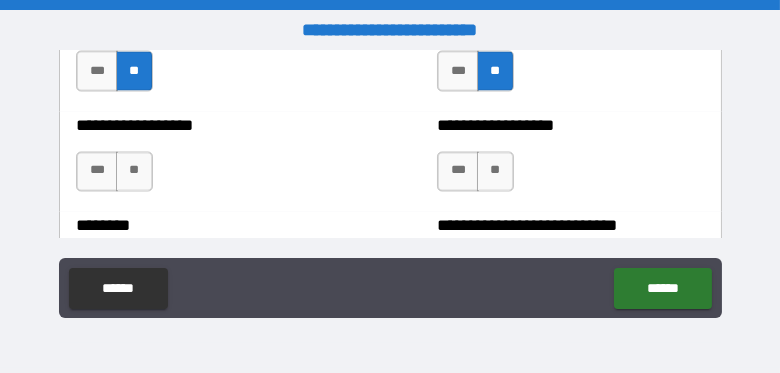 scroll, scrollTop: 4439, scrollLeft: 0, axis: vertical 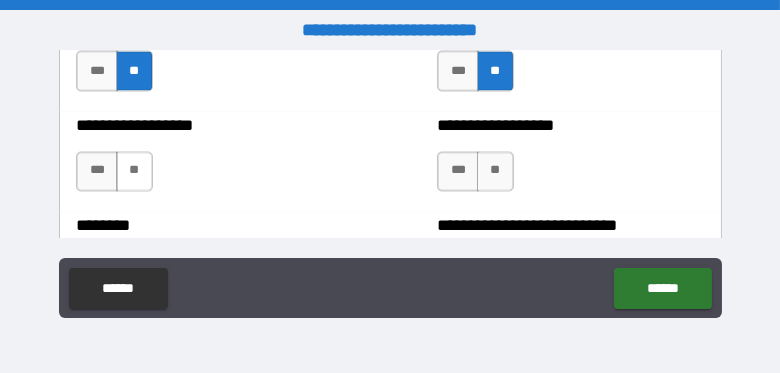 click on "**" at bounding box center [134, 172] 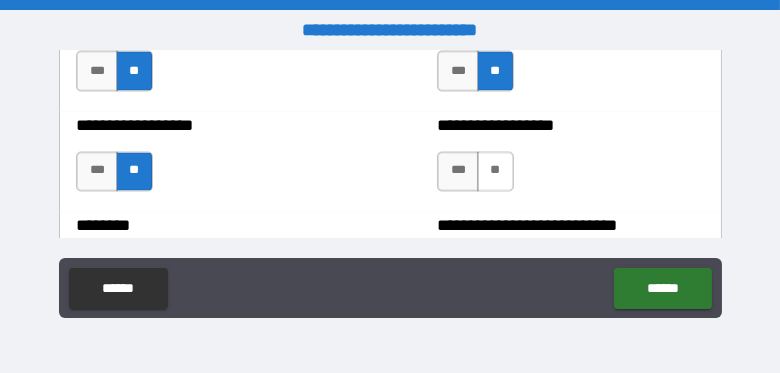 click on "**" at bounding box center [495, 172] 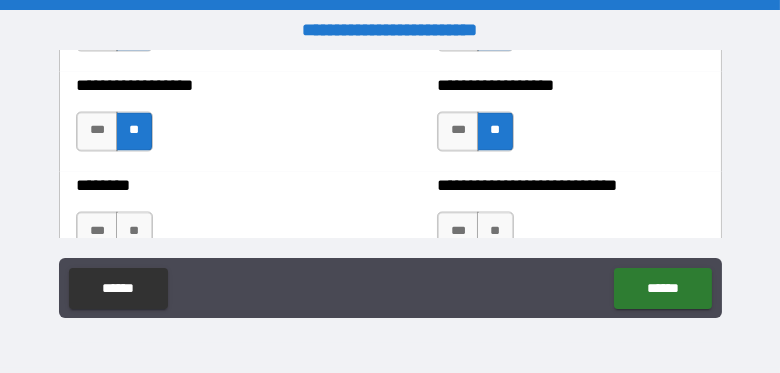 scroll, scrollTop: 4523, scrollLeft: 0, axis: vertical 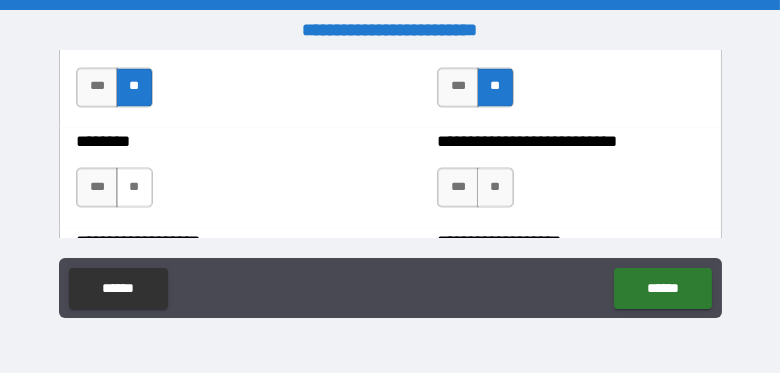click on "**" at bounding box center [134, 188] 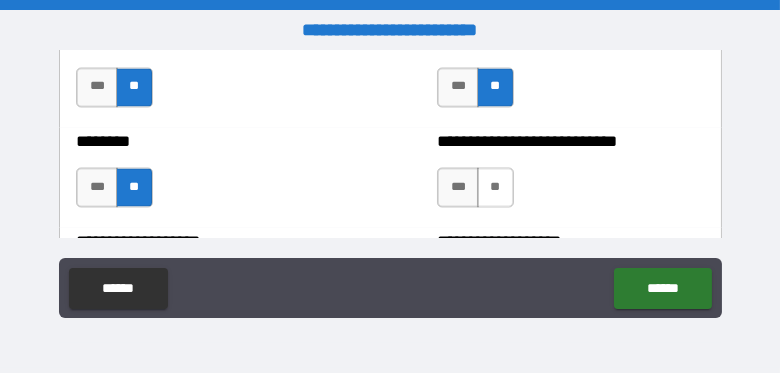 click on "**" at bounding box center [495, 188] 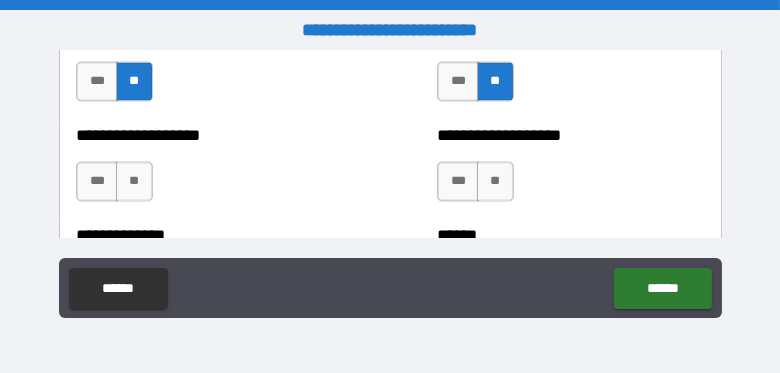 scroll, scrollTop: 4631, scrollLeft: 0, axis: vertical 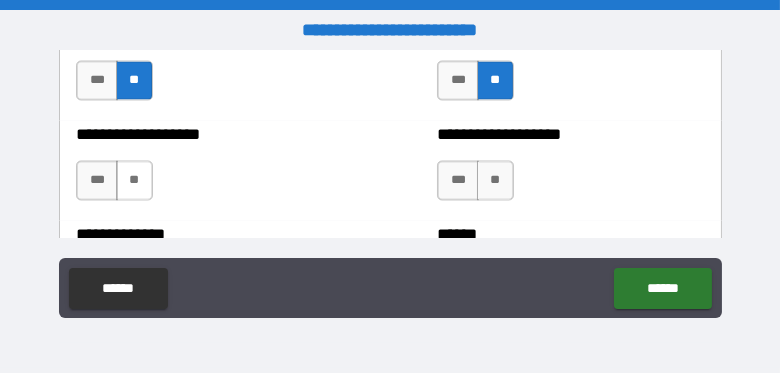 click on "**" at bounding box center [134, 180] 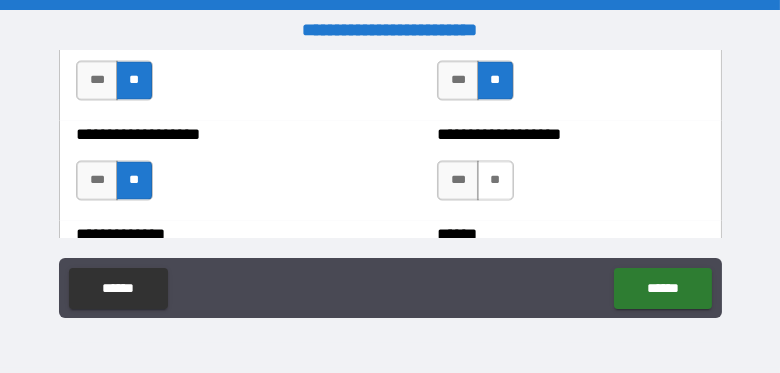 click on "**" at bounding box center (495, 180) 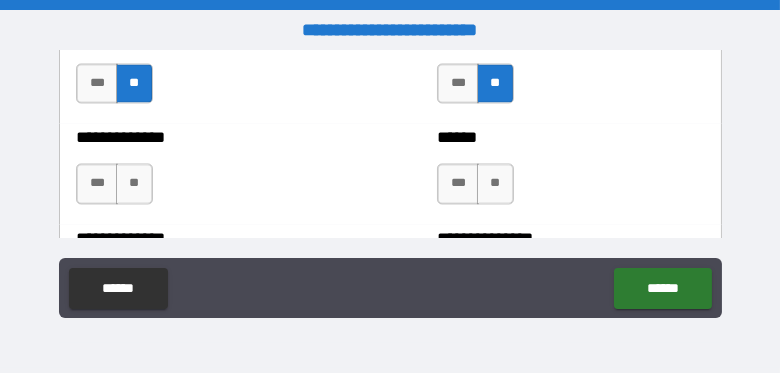 scroll, scrollTop: 4729, scrollLeft: 0, axis: vertical 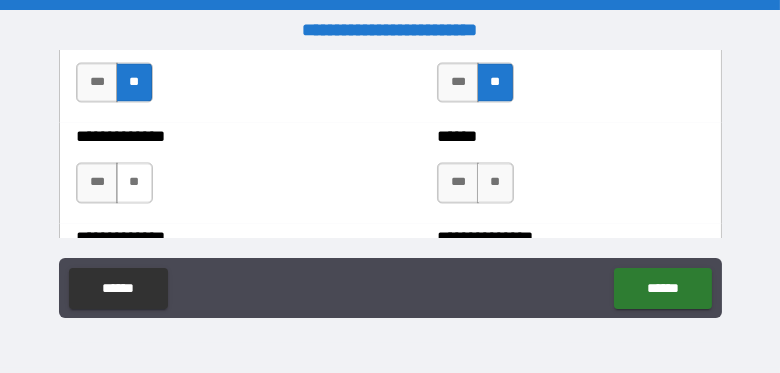 click on "**" at bounding box center [134, 182] 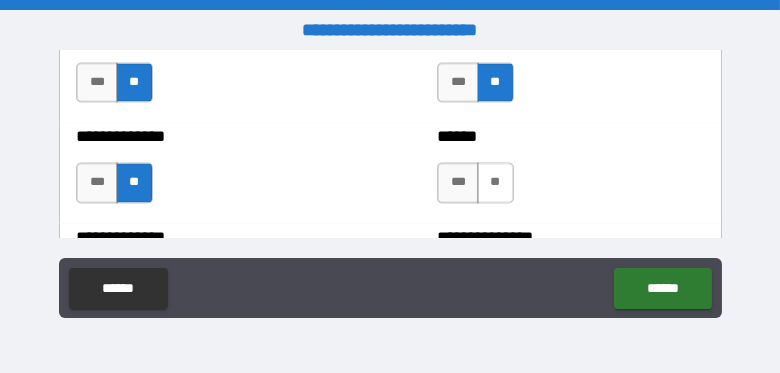 click on "**" at bounding box center [495, 182] 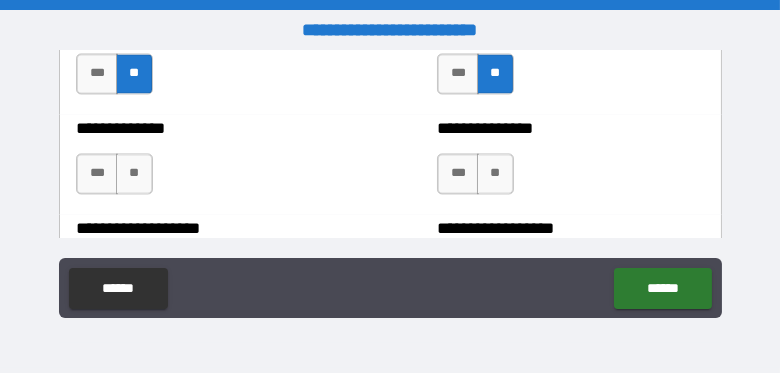 scroll, scrollTop: 4840, scrollLeft: 0, axis: vertical 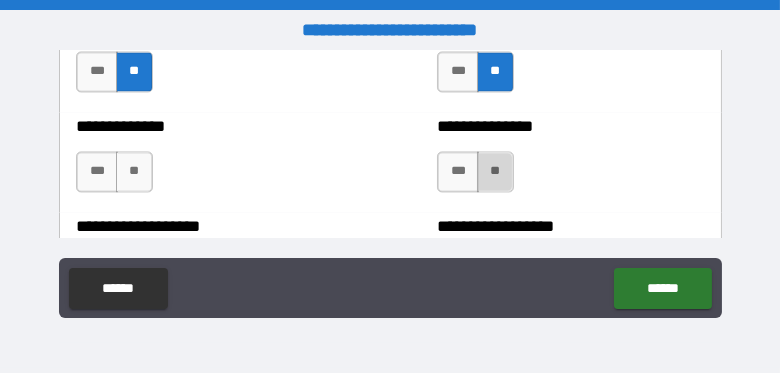 click on "**" at bounding box center (495, 171) 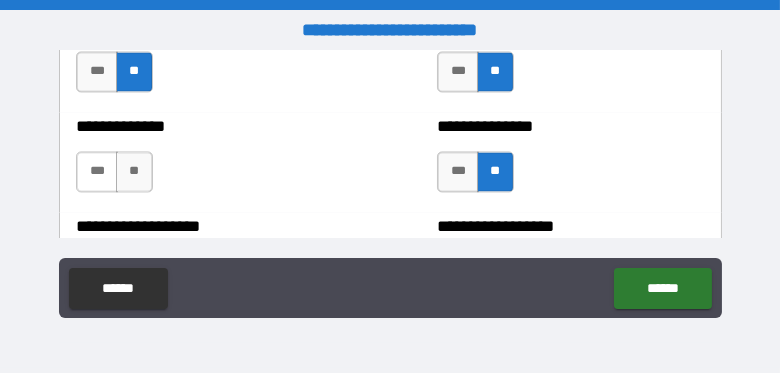 click on "***" at bounding box center [97, 171] 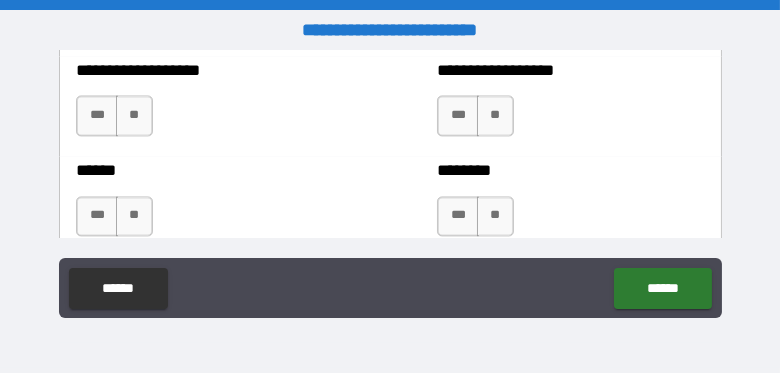 scroll, scrollTop: 4997, scrollLeft: 0, axis: vertical 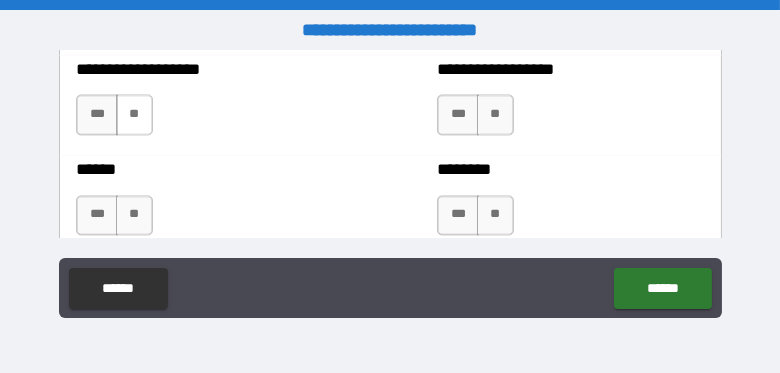 click on "**" at bounding box center [134, 114] 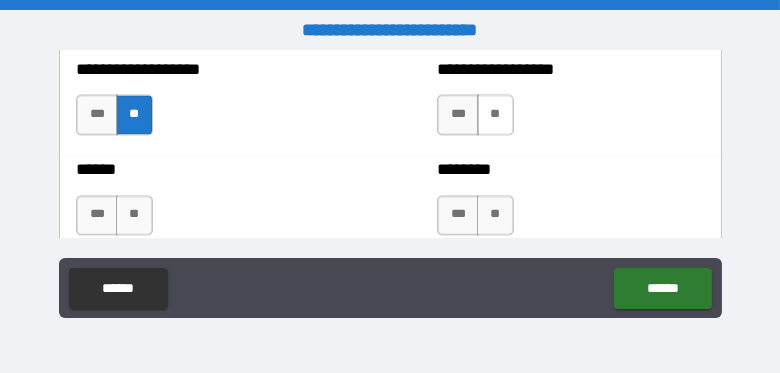 click on "**" at bounding box center (495, 114) 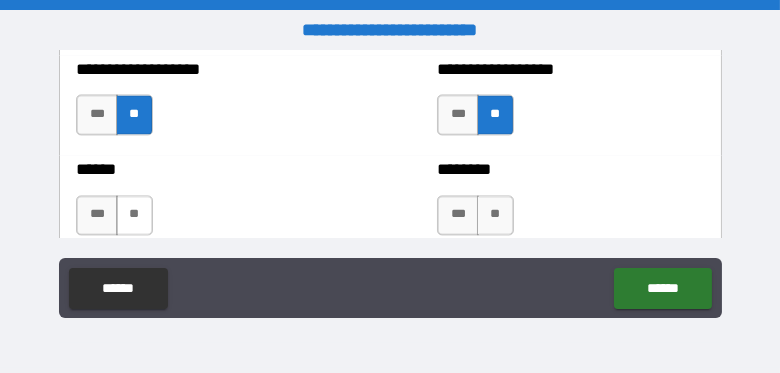 click on "**" at bounding box center [134, 215] 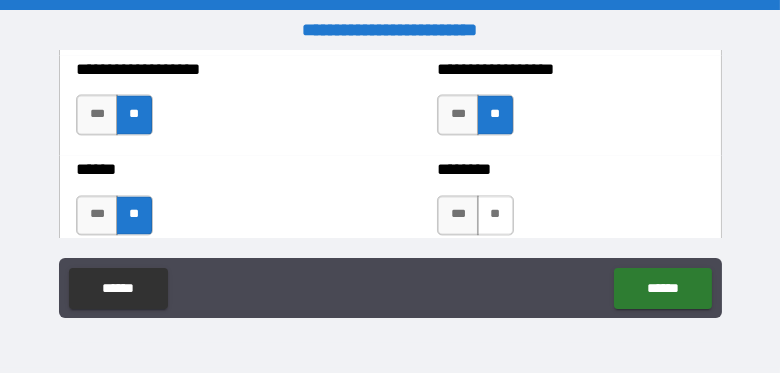 click on "**" at bounding box center [495, 215] 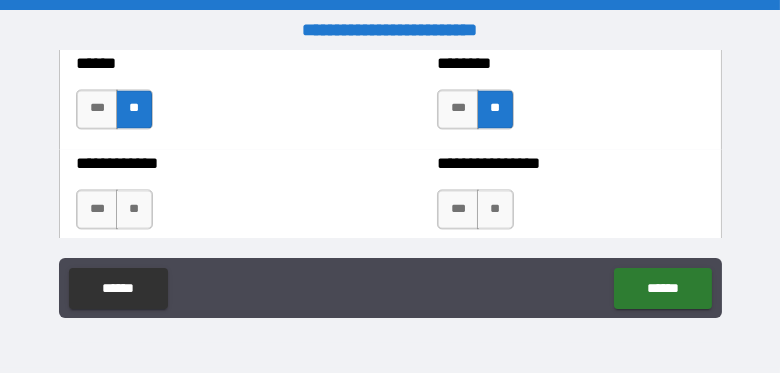 scroll, scrollTop: 5105, scrollLeft: 0, axis: vertical 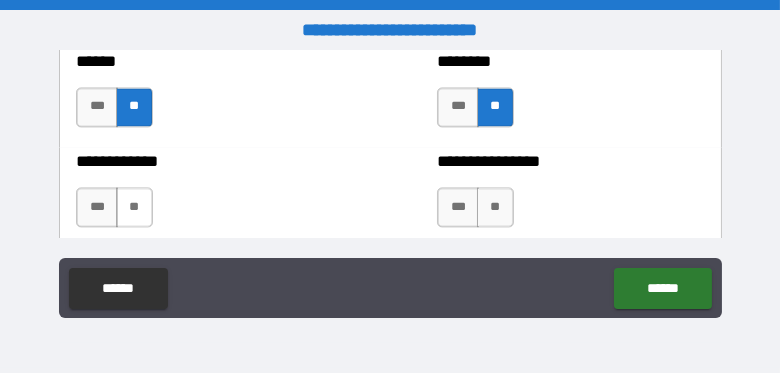 click on "**" at bounding box center (134, 207) 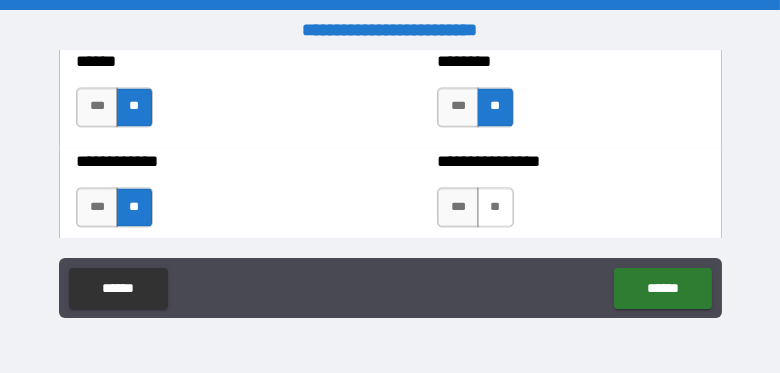 click on "**" at bounding box center [495, 207] 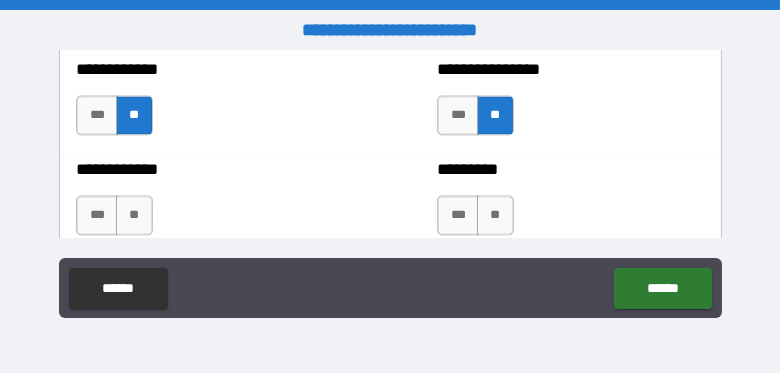 scroll, scrollTop: 5198, scrollLeft: 0, axis: vertical 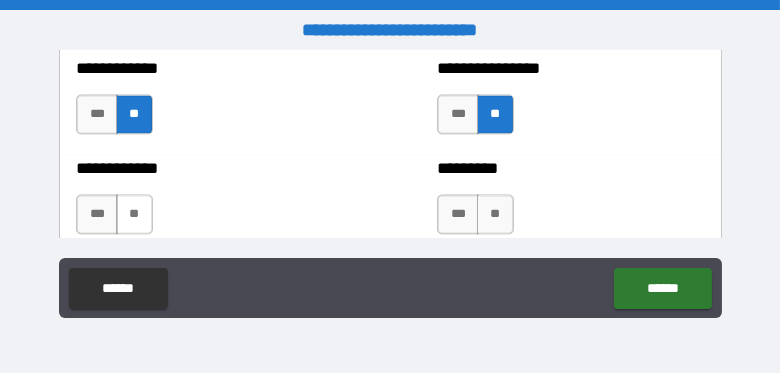 click on "**" at bounding box center (134, 214) 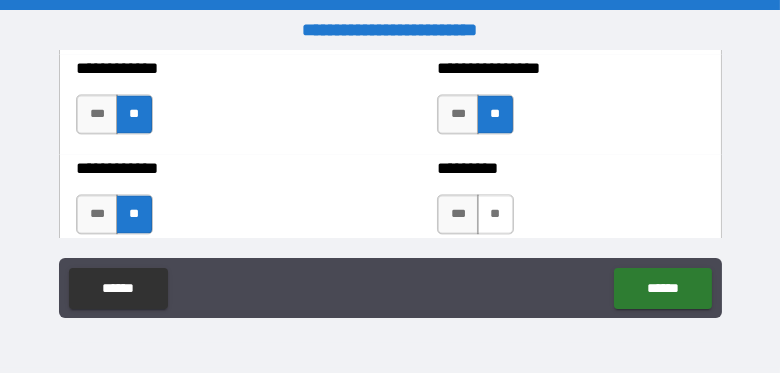 click on "**" at bounding box center [495, 214] 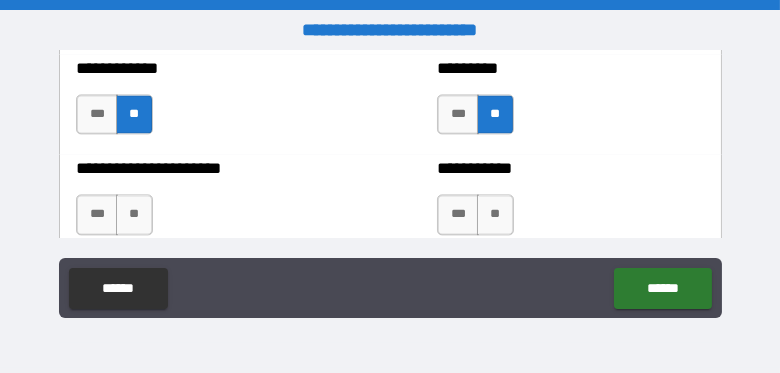 scroll, scrollTop: 5300, scrollLeft: 0, axis: vertical 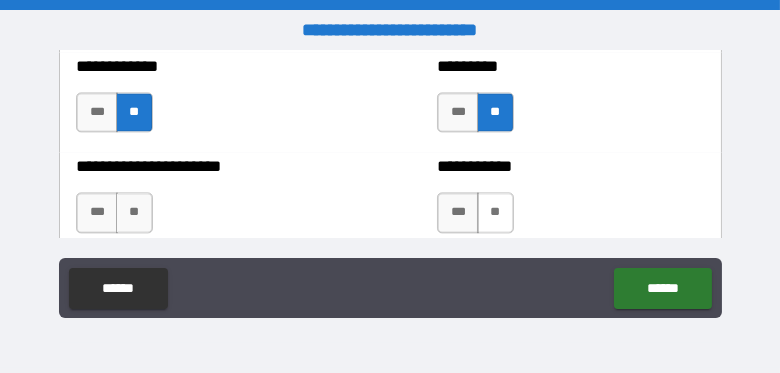 click on "**" at bounding box center [495, 212] 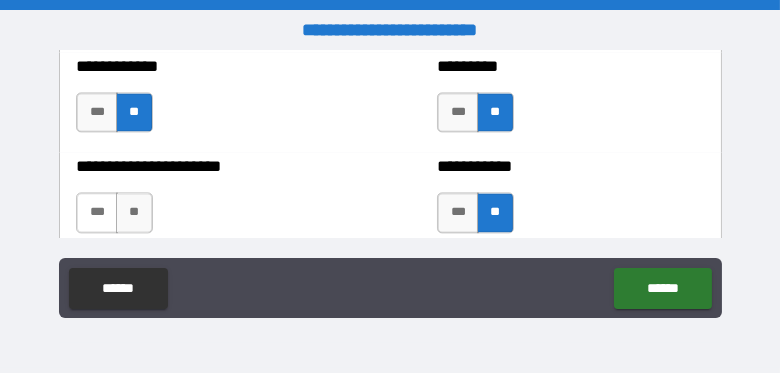 click on "***" at bounding box center (97, 212) 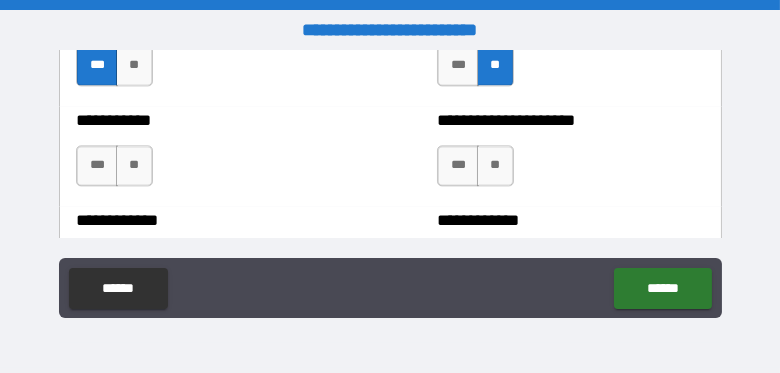 scroll, scrollTop: 5448, scrollLeft: 0, axis: vertical 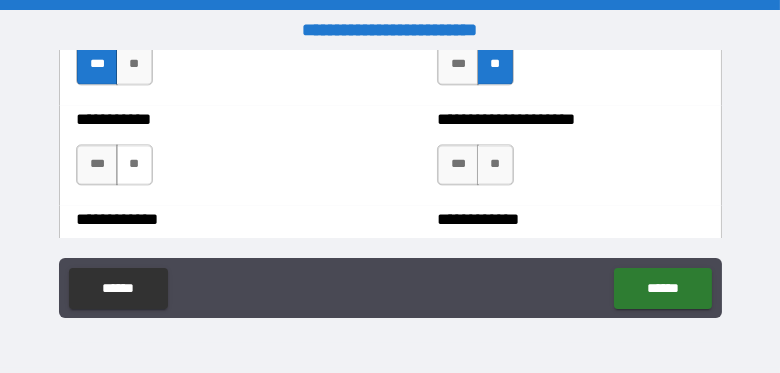 click on "**" at bounding box center (134, 164) 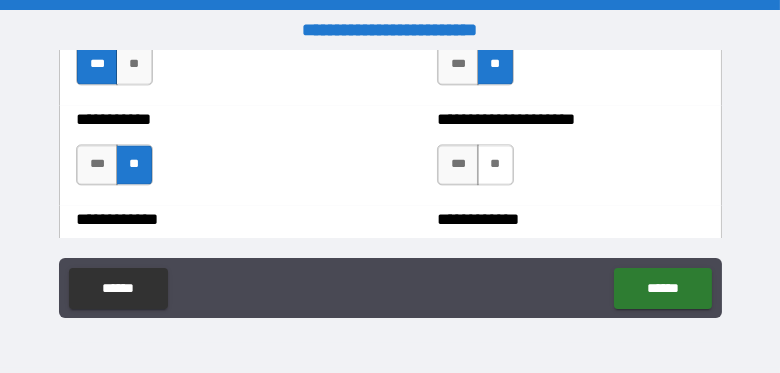click on "**" at bounding box center (495, 164) 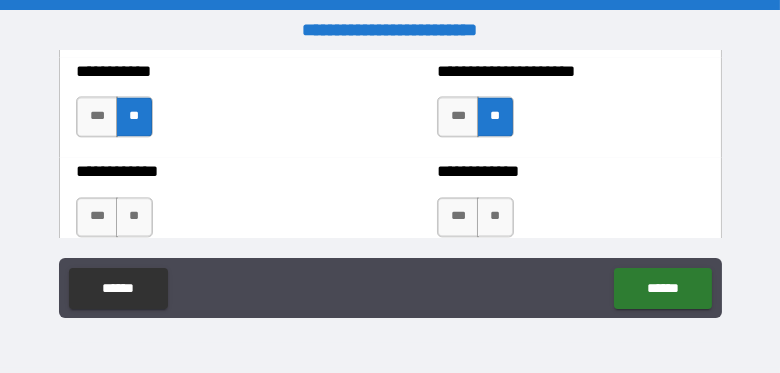 scroll, scrollTop: 5535, scrollLeft: 0, axis: vertical 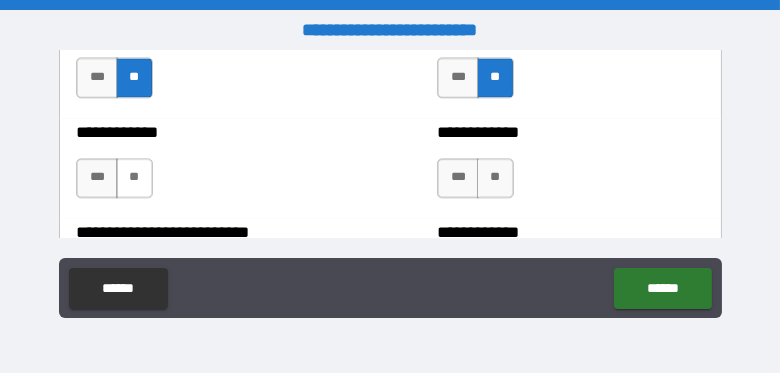 click on "**" at bounding box center (134, 178) 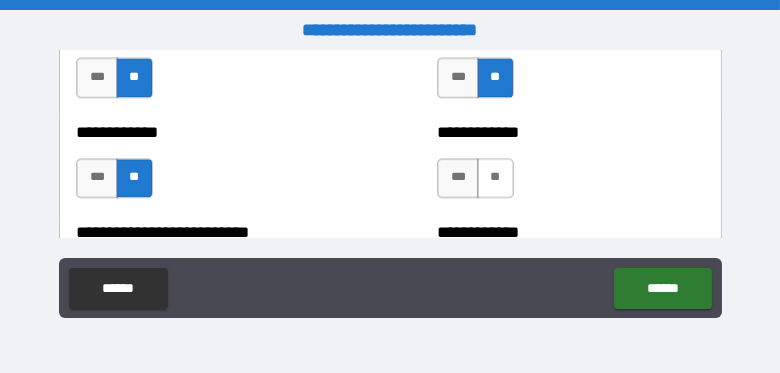 click on "**" at bounding box center (495, 178) 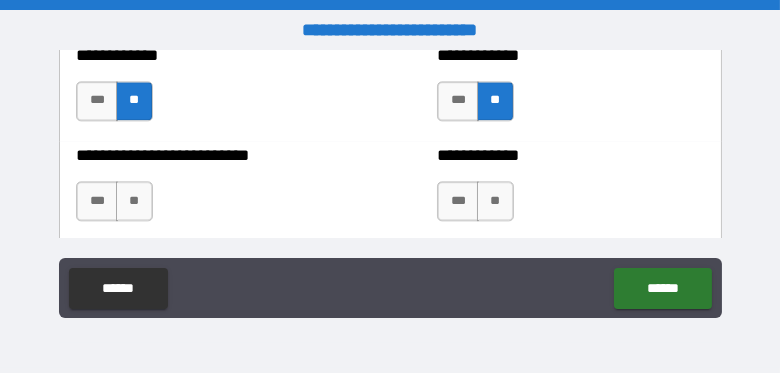 scroll, scrollTop: 5614, scrollLeft: 0, axis: vertical 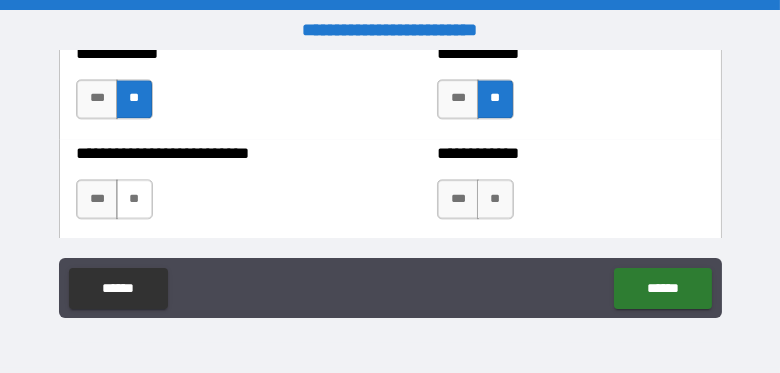 click on "**" at bounding box center (134, 199) 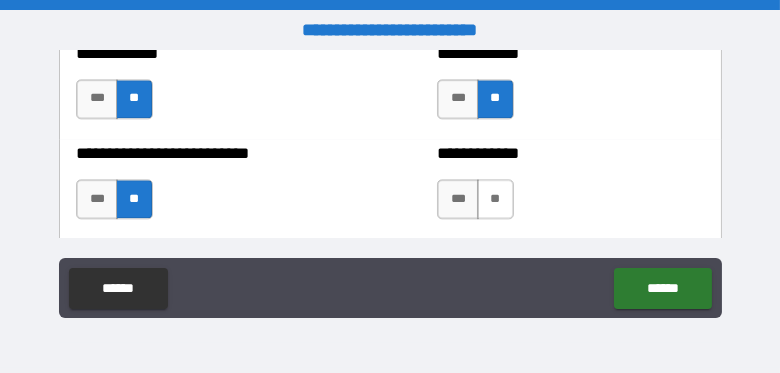 click on "**" at bounding box center [495, 199] 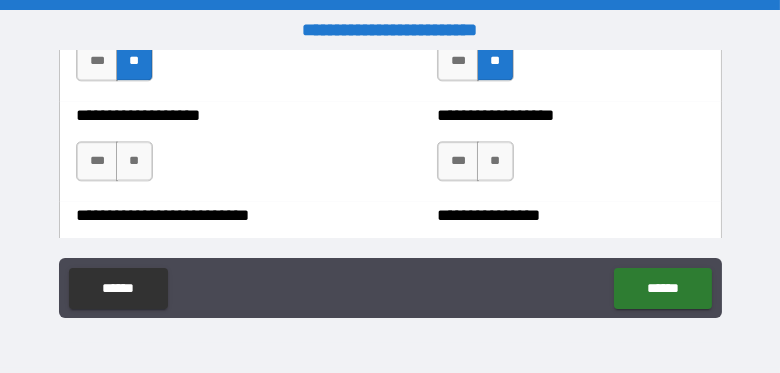 scroll, scrollTop: 5753, scrollLeft: 0, axis: vertical 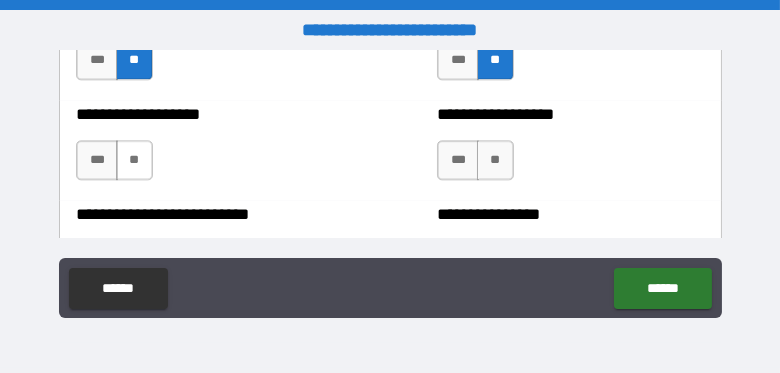 click on "**" at bounding box center (134, 160) 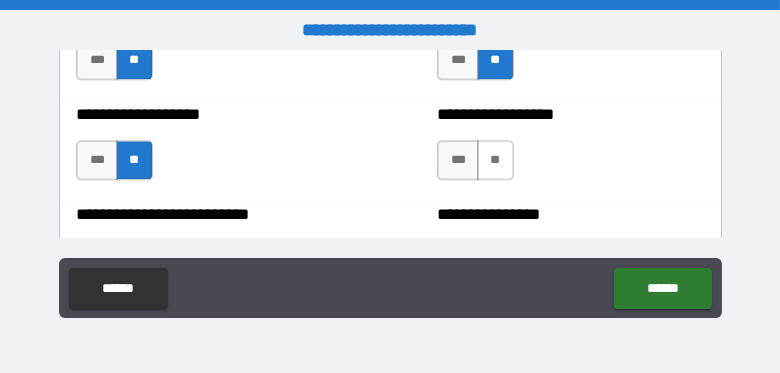 click on "**" at bounding box center (495, 160) 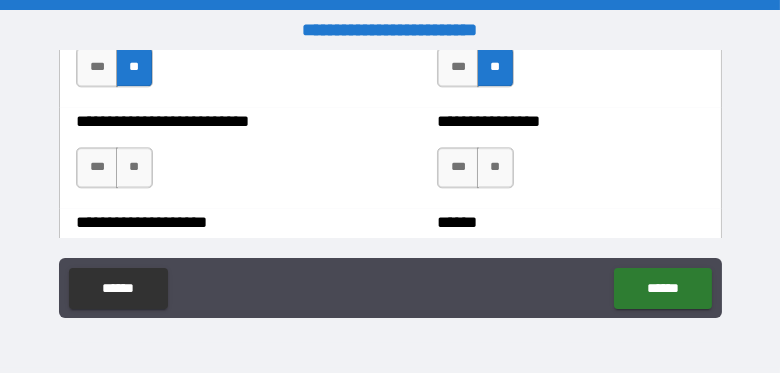 scroll, scrollTop: 5853, scrollLeft: 0, axis: vertical 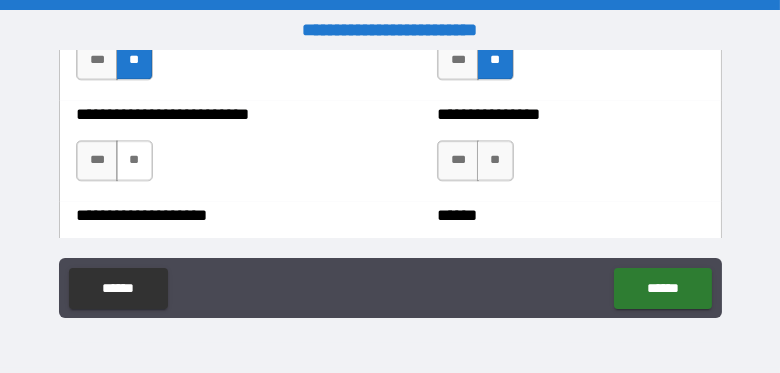 click on "**" at bounding box center (134, 160) 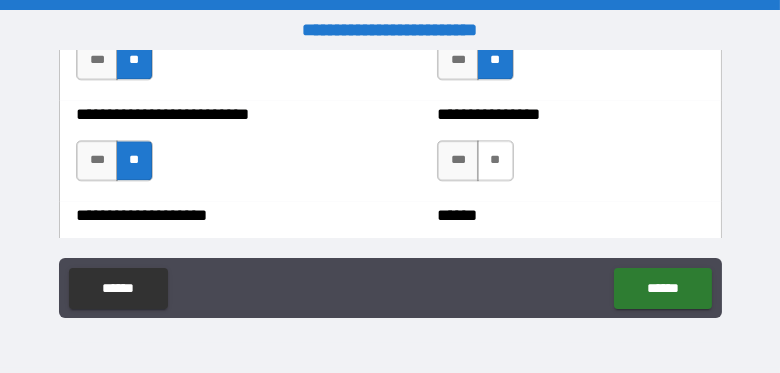 click on "**" at bounding box center [495, 160] 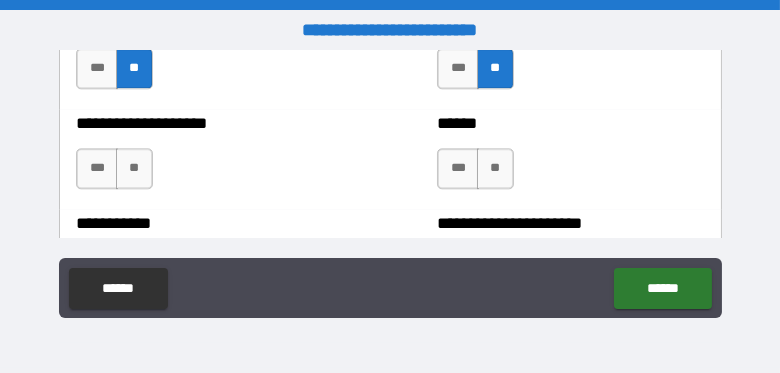 scroll, scrollTop: 5946, scrollLeft: 0, axis: vertical 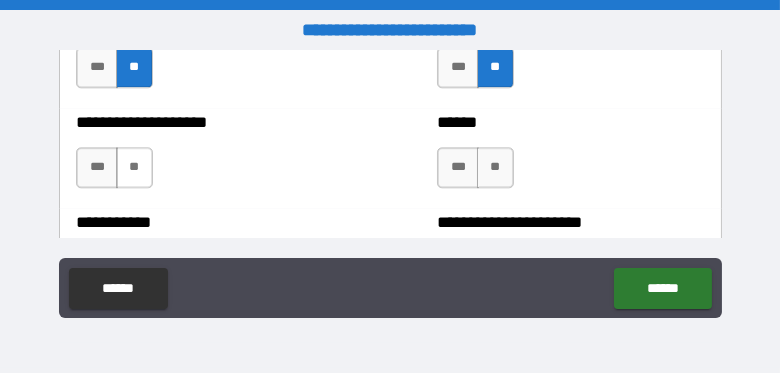 click on "**" at bounding box center [134, 167] 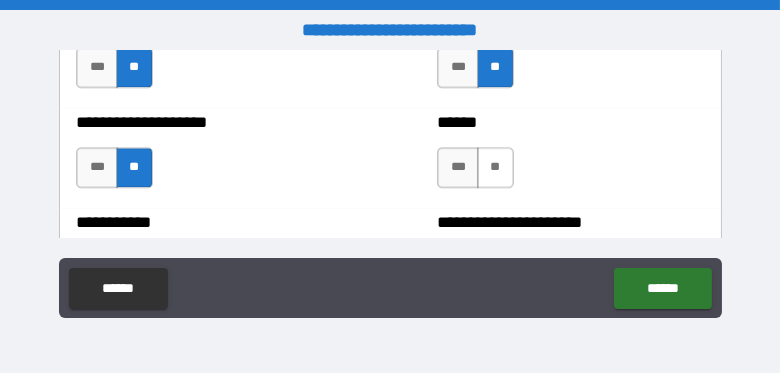 click on "**" at bounding box center [495, 167] 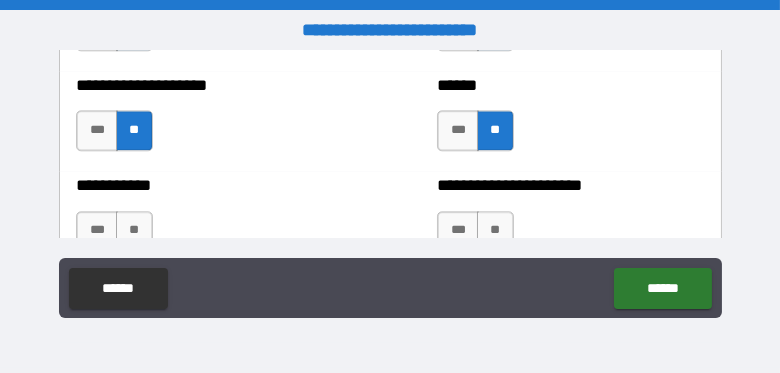 scroll, scrollTop: 6022, scrollLeft: 0, axis: vertical 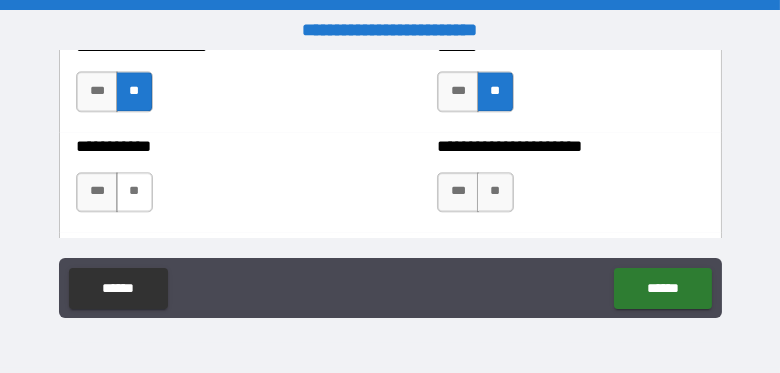 click on "**" at bounding box center [134, 192] 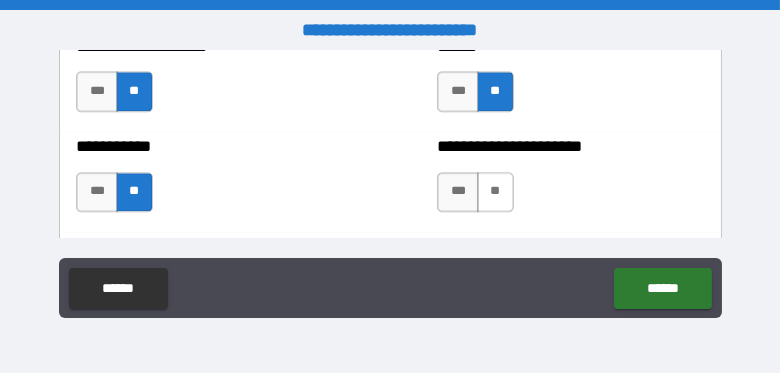 click on "**" at bounding box center [495, 192] 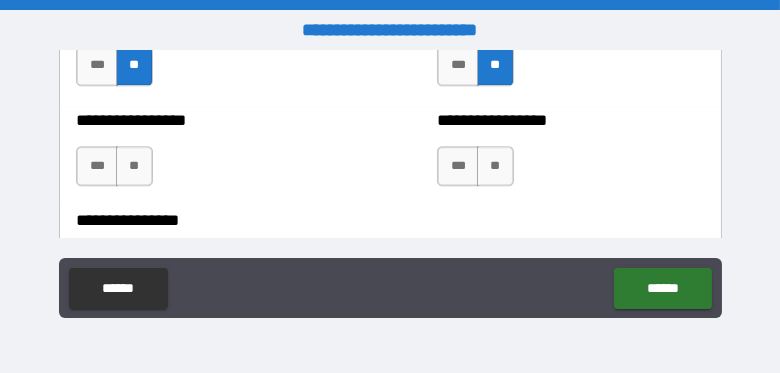 scroll, scrollTop: 6173, scrollLeft: 0, axis: vertical 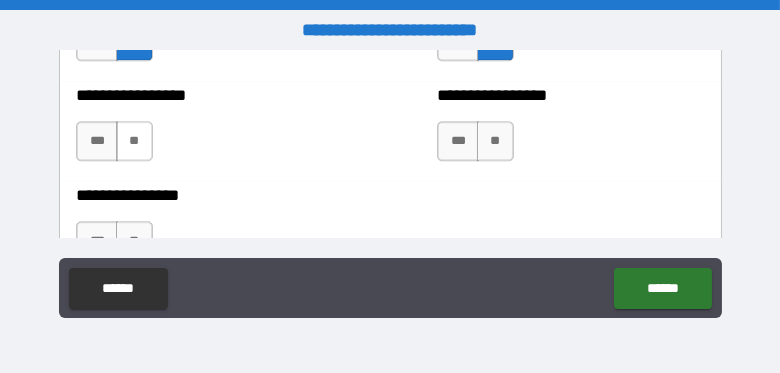click on "**" at bounding box center [134, 141] 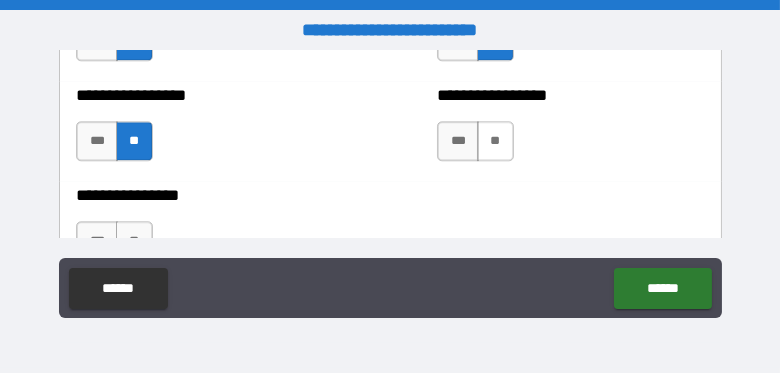 click on "**" at bounding box center [495, 141] 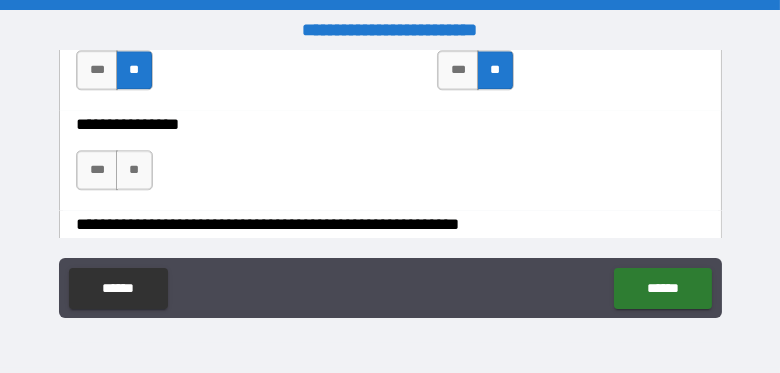scroll, scrollTop: 6257, scrollLeft: 0, axis: vertical 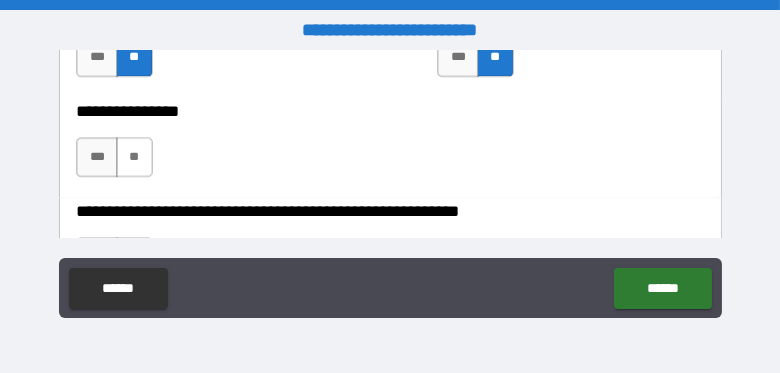click on "**" at bounding box center (134, 157) 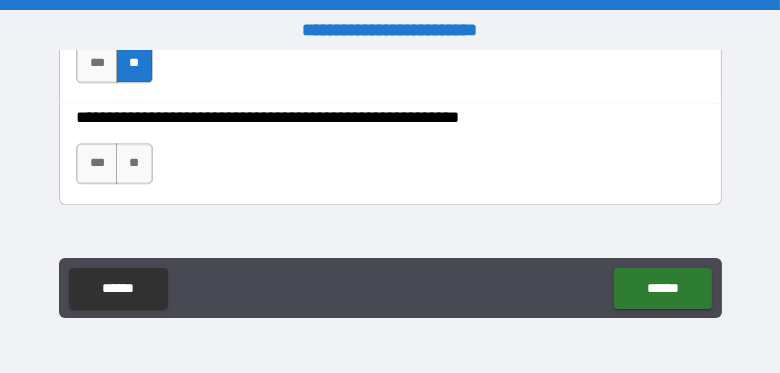 scroll, scrollTop: 6359, scrollLeft: 0, axis: vertical 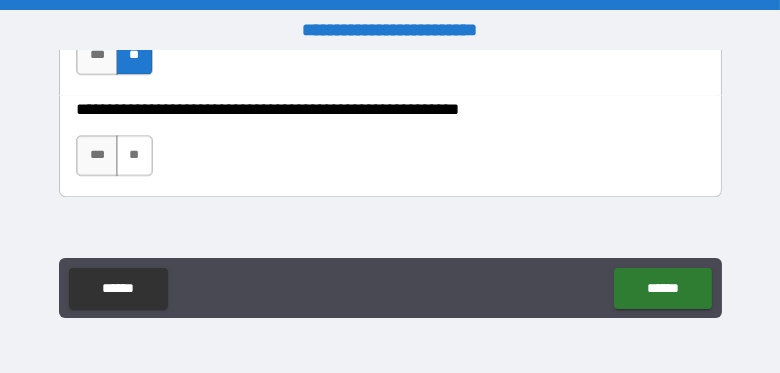 click on "**" at bounding box center (134, 155) 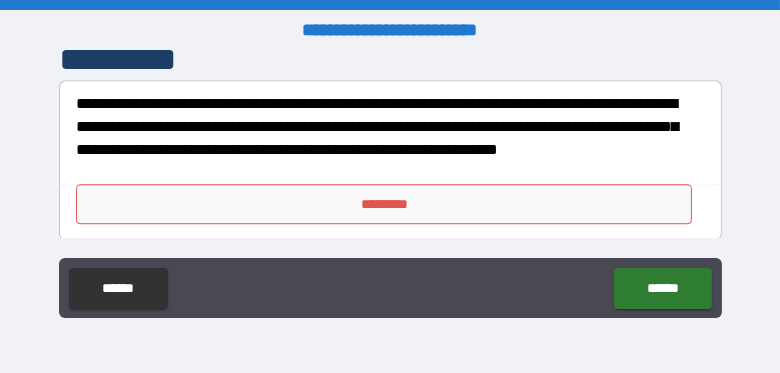 scroll, scrollTop: 6740, scrollLeft: 0, axis: vertical 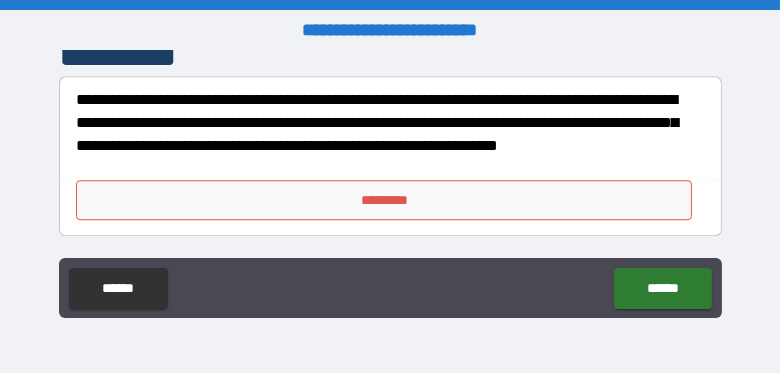 click on "*********" at bounding box center [384, 200] 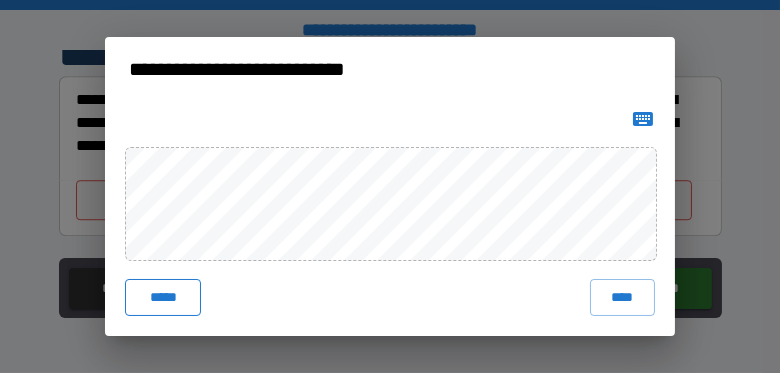 click on "*****" at bounding box center (163, 297) 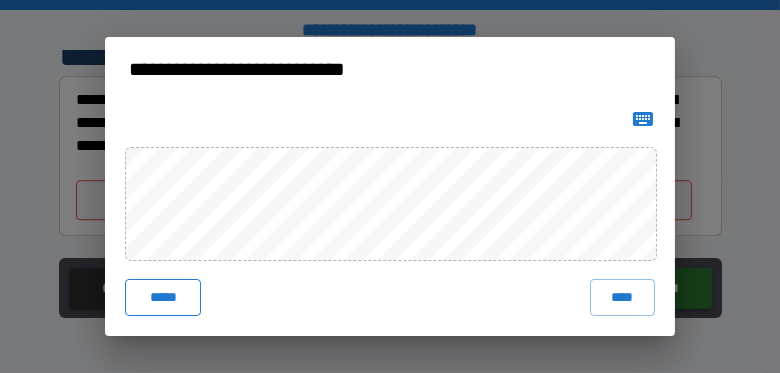 click on "*****" at bounding box center (163, 297) 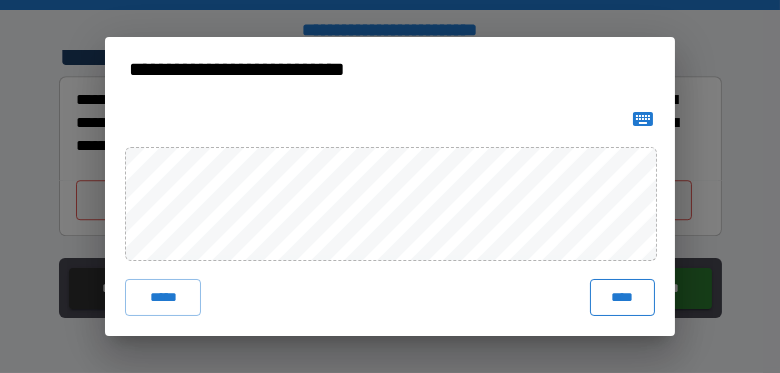 click on "****" at bounding box center (622, 297) 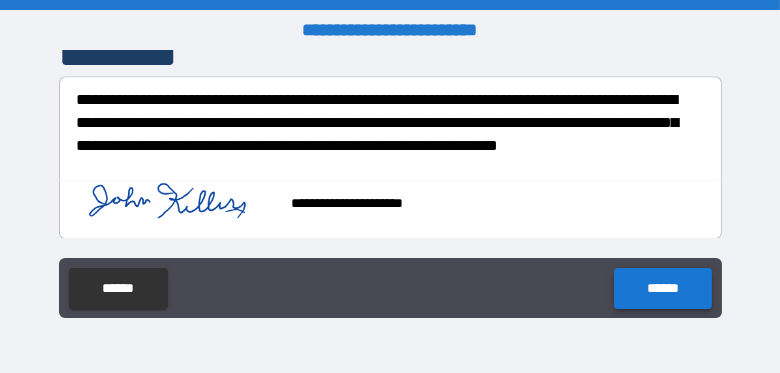 click on "******" at bounding box center [662, 288] 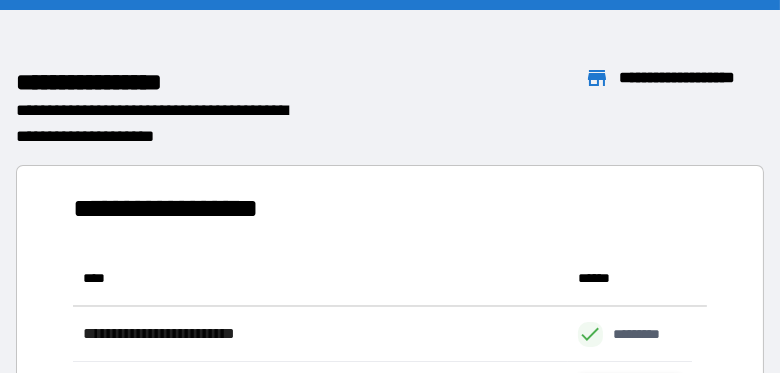 scroll, scrollTop: 16, scrollLeft: 16, axis: both 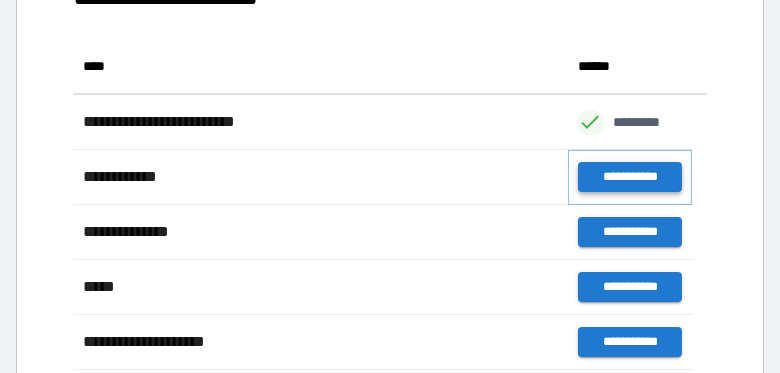click on "**********" at bounding box center (630, 177) 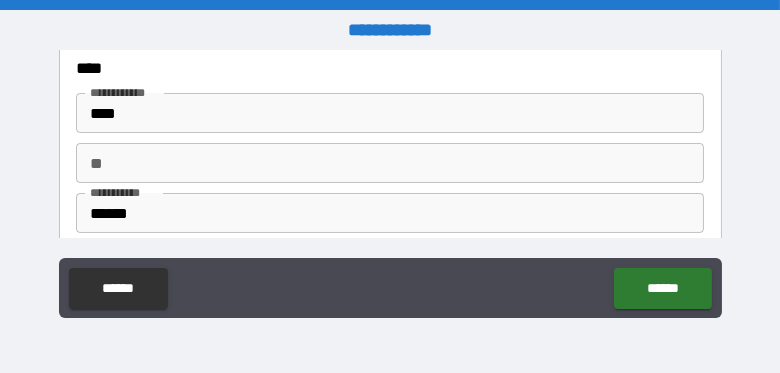 scroll, scrollTop: 116, scrollLeft: 0, axis: vertical 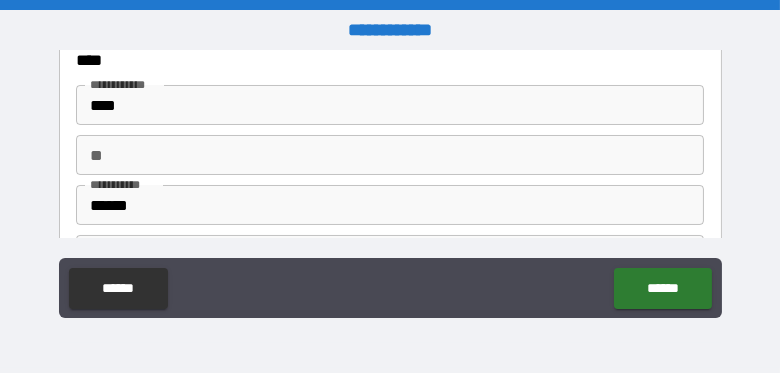 click on "**" at bounding box center [390, 155] 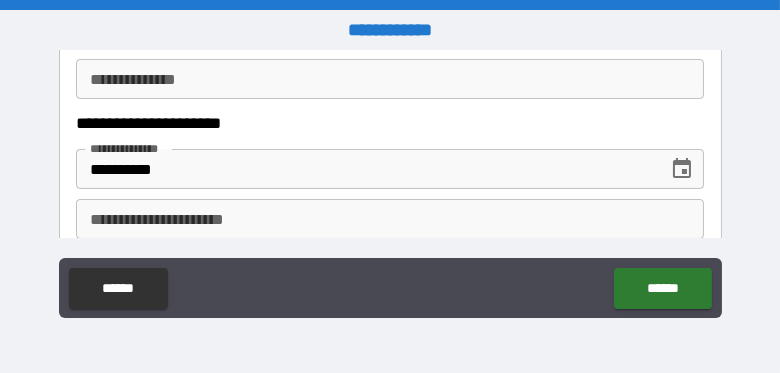 scroll, scrollTop: 303, scrollLeft: 0, axis: vertical 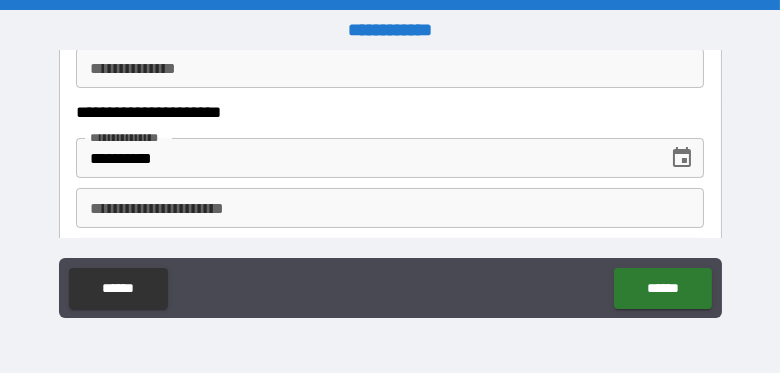 type on "*******" 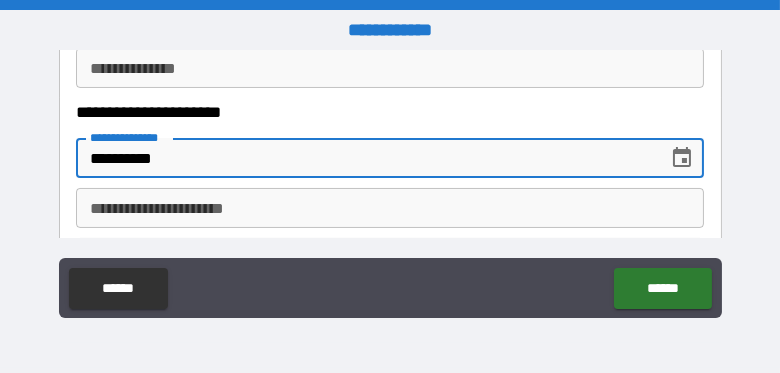 click on "**********" at bounding box center [365, 158] 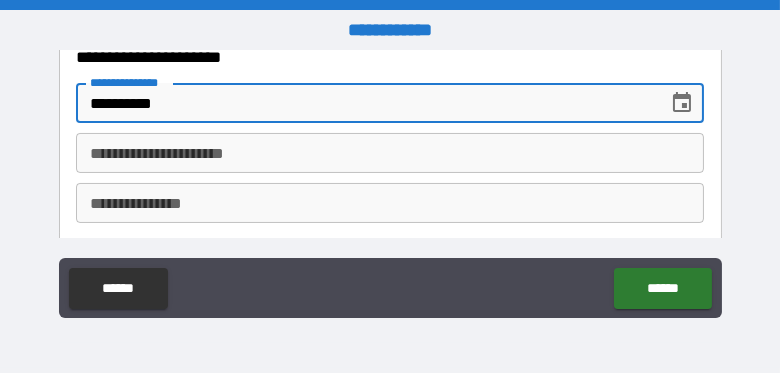scroll, scrollTop: 359, scrollLeft: 0, axis: vertical 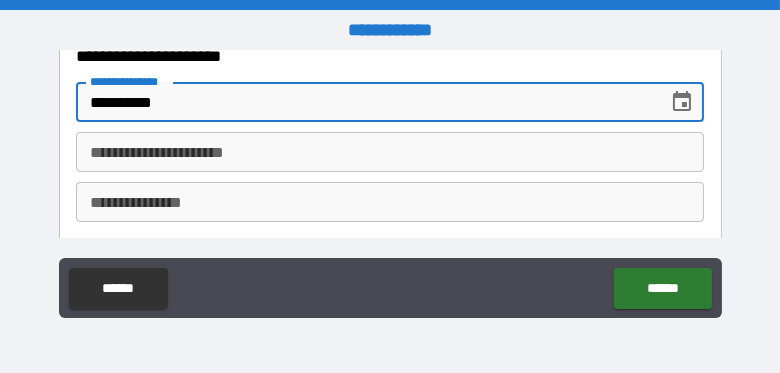 type on "**********" 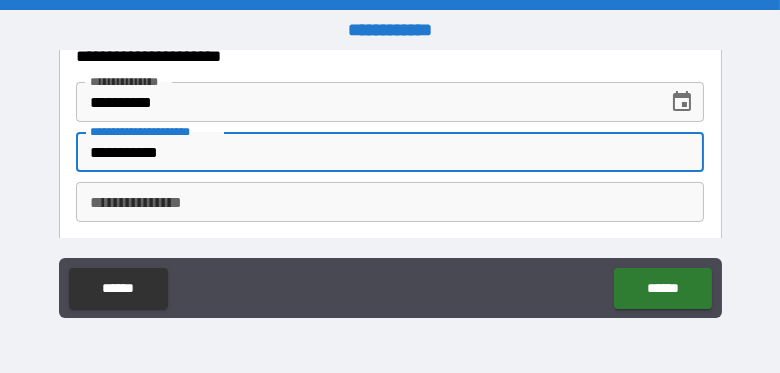 type on "**********" 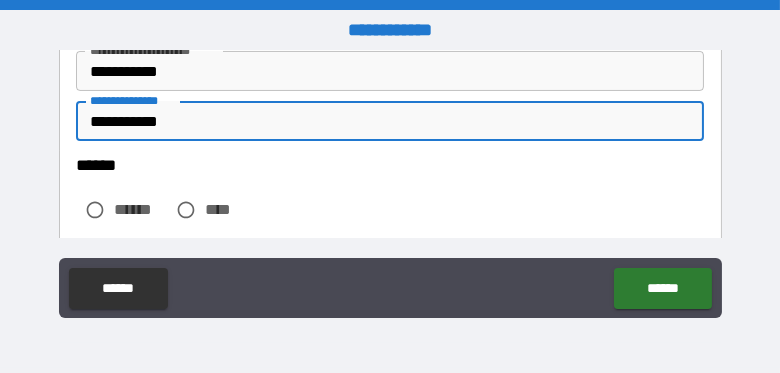 scroll, scrollTop: 472, scrollLeft: 0, axis: vertical 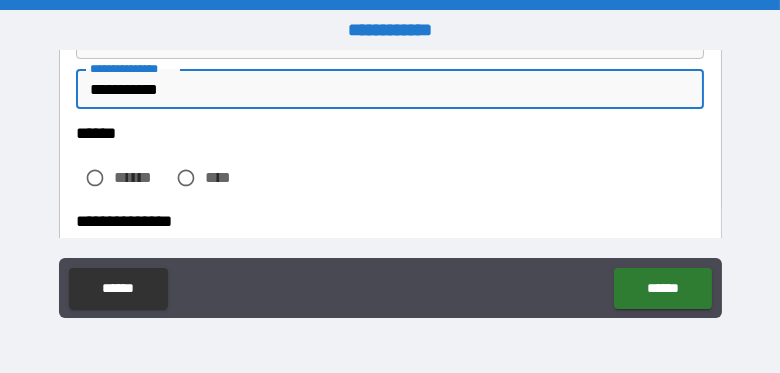 type on "**********" 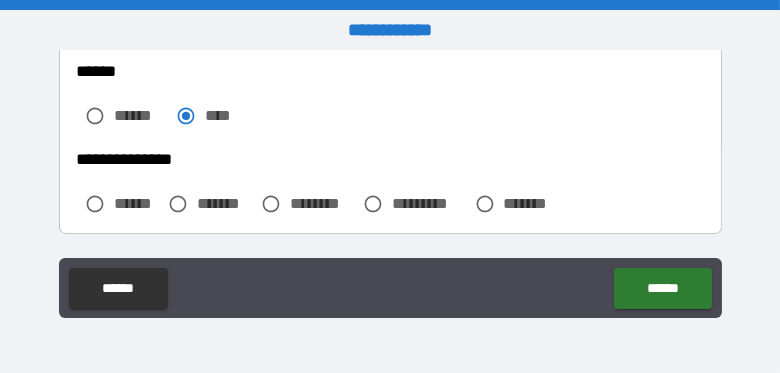 scroll, scrollTop: 542, scrollLeft: 0, axis: vertical 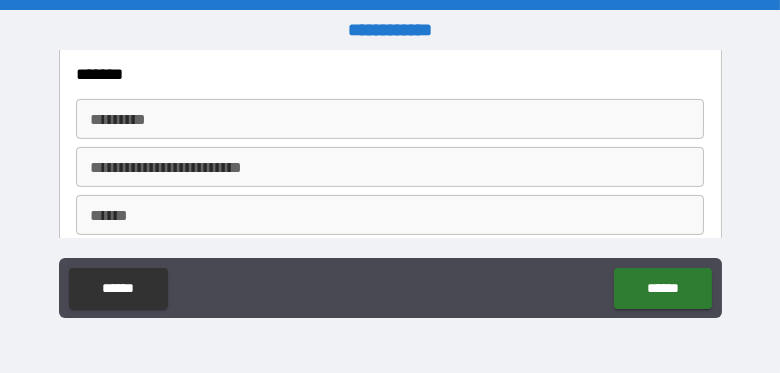 click on "*******   * *******   *" at bounding box center (390, 119) 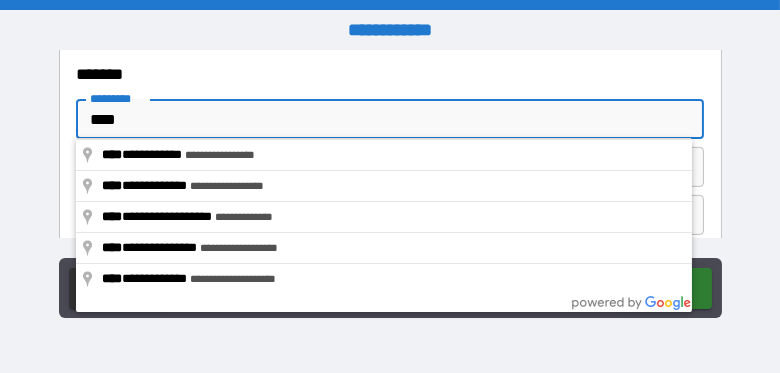 type on "**********" 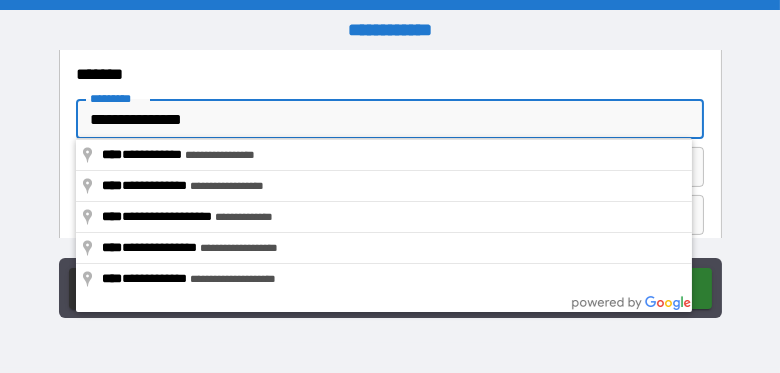 type on "****" 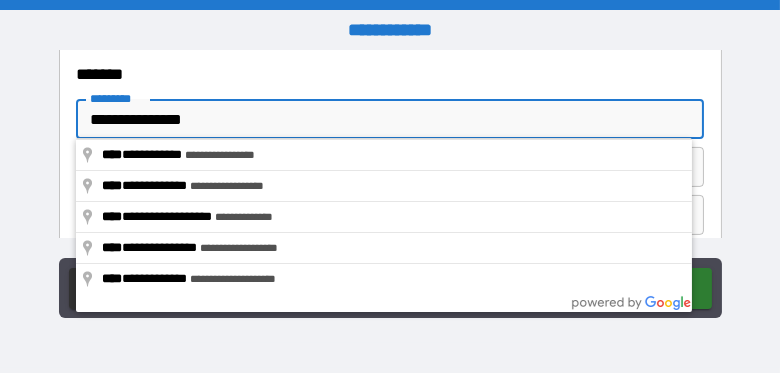 type on "**" 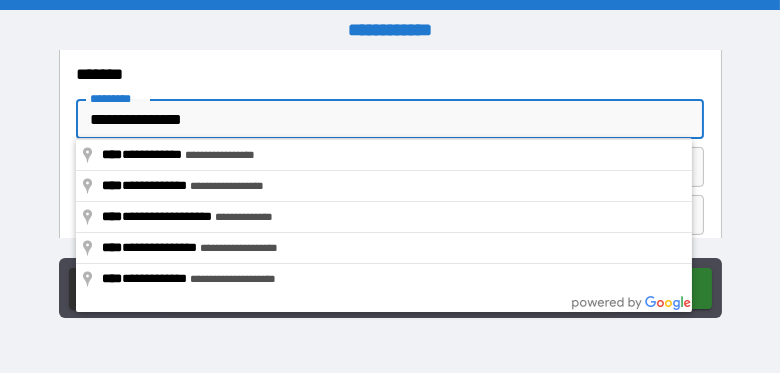 type on "*****" 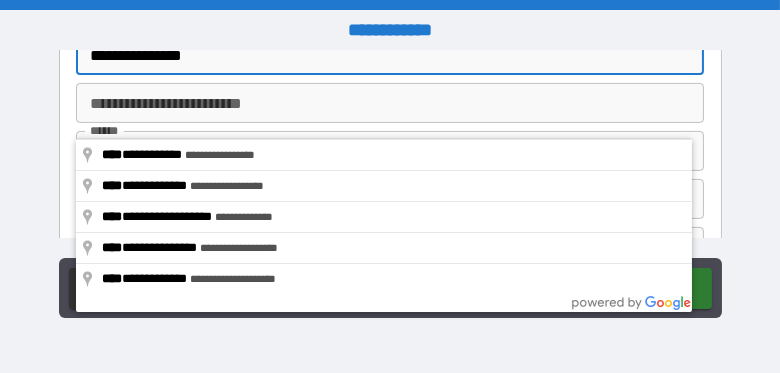 scroll, scrollTop: 829, scrollLeft: 0, axis: vertical 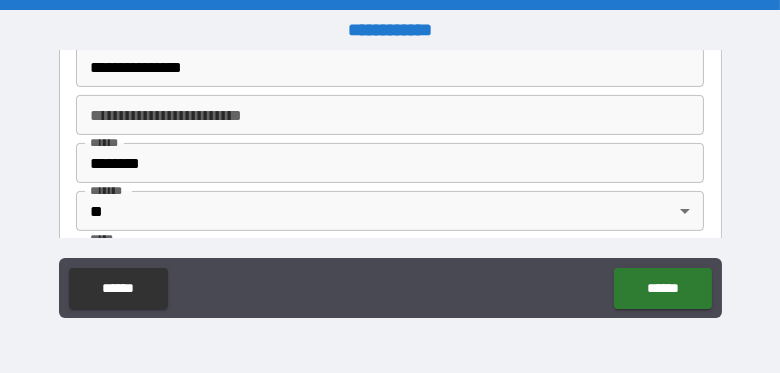 type on "**********" 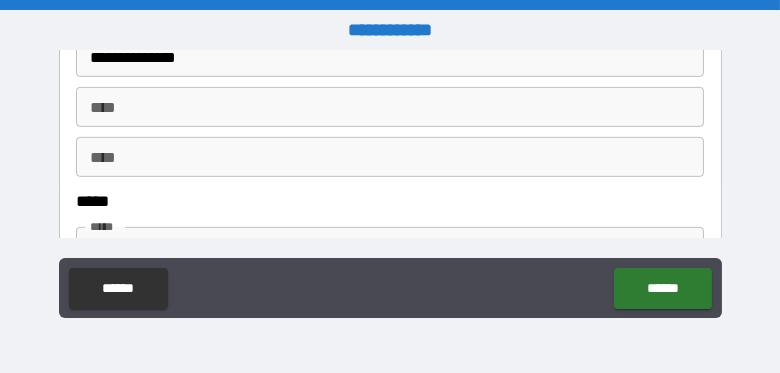 scroll, scrollTop: 1122, scrollLeft: 0, axis: vertical 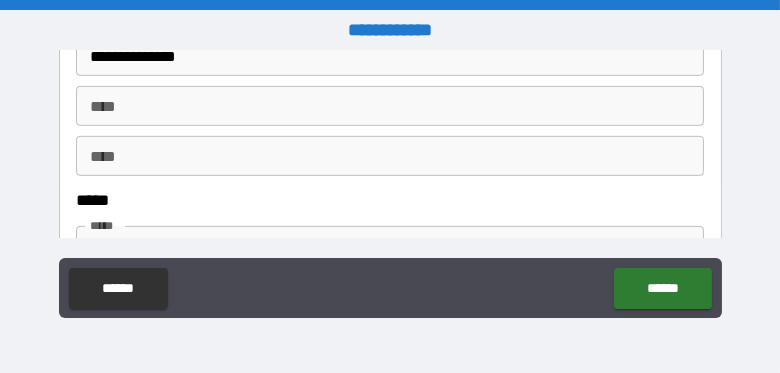 click on "**** ****" at bounding box center [390, 106] 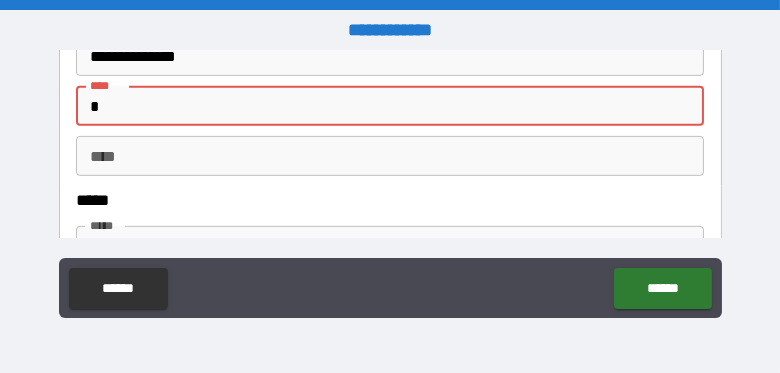 type on "**********" 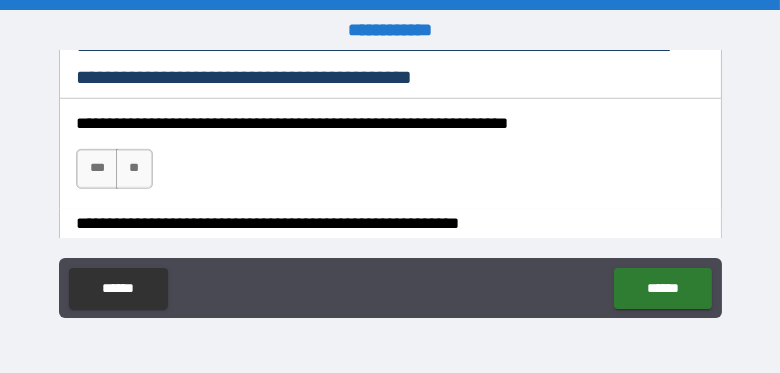 scroll, scrollTop: 1392, scrollLeft: 0, axis: vertical 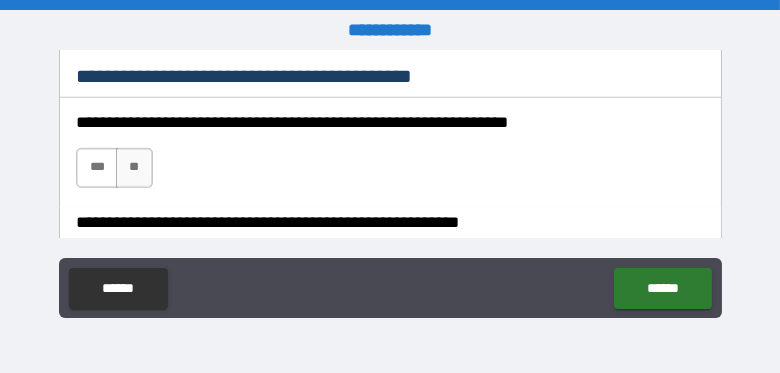 click on "***" at bounding box center (97, 168) 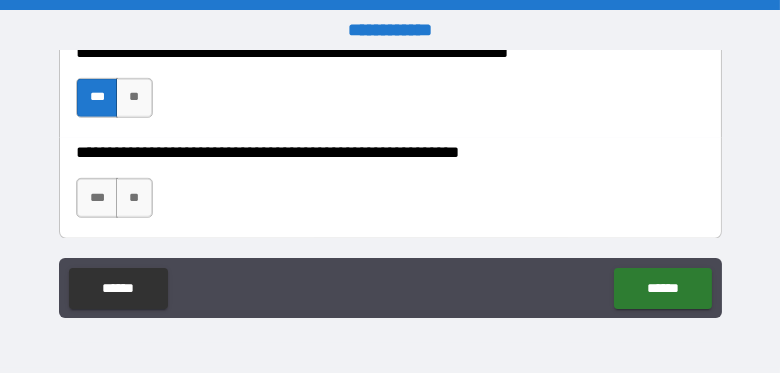 scroll, scrollTop: 1465, scrollLeft: 0, axis: vertical 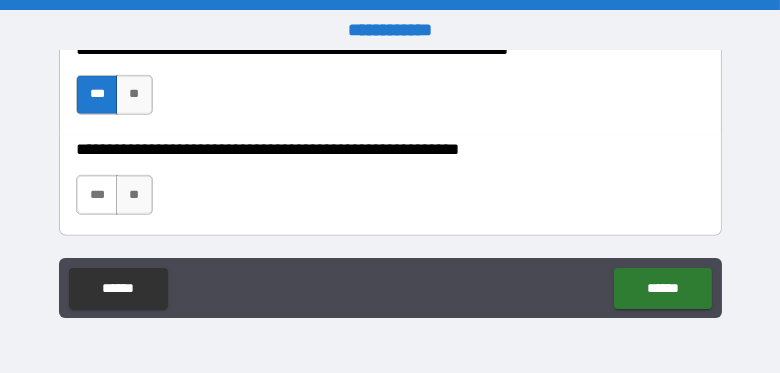 click on "***" at bounding box center (97, 195) 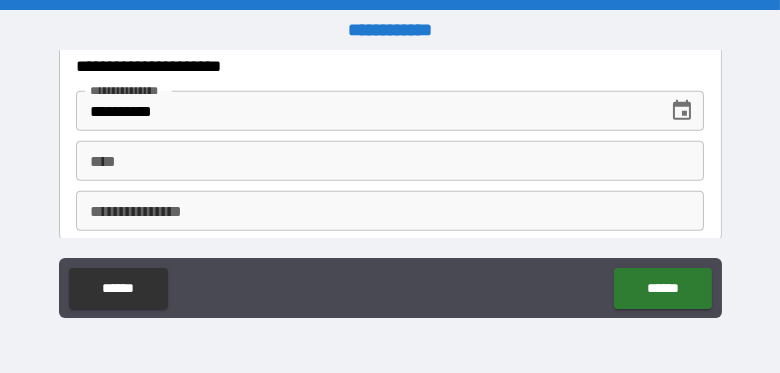 scroll, scrollTop: 2172, scrollLeft: 0, axis: vertical 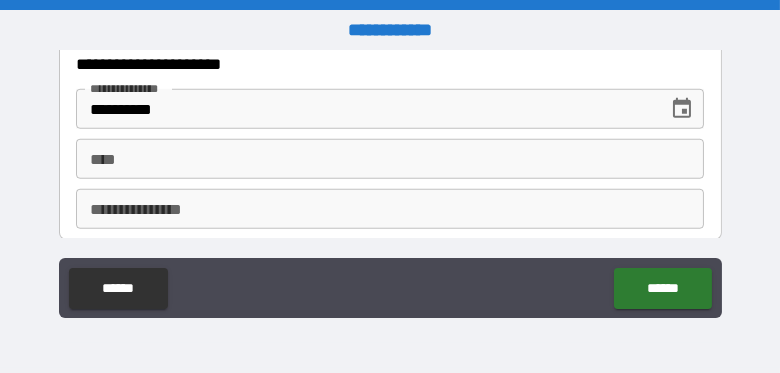 click on "**** ****" at bounding box center [390, 159] 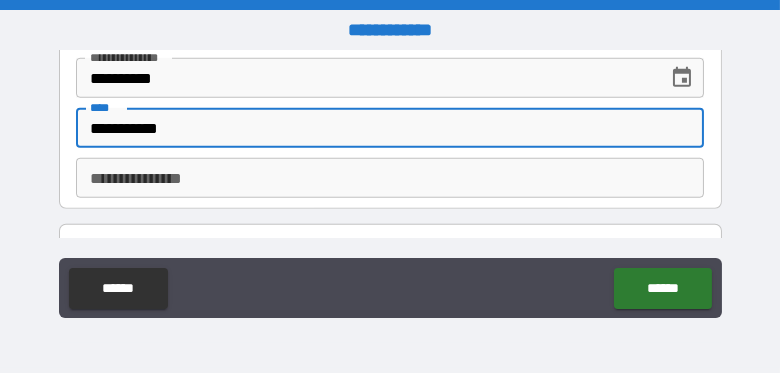 scroll, scrollTop: 2218, scrollLeft: 0, axis: vertical 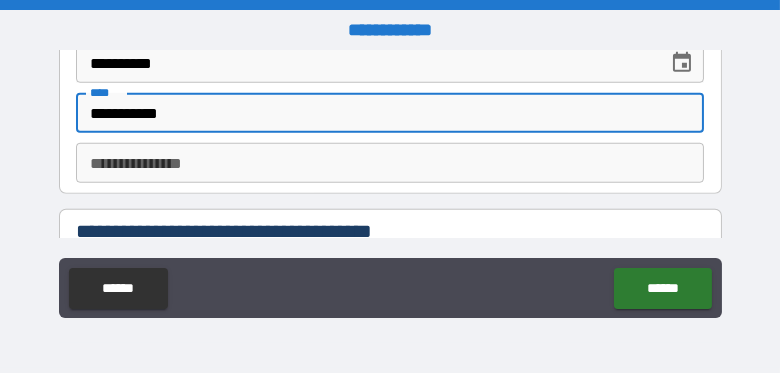 type on "**********" 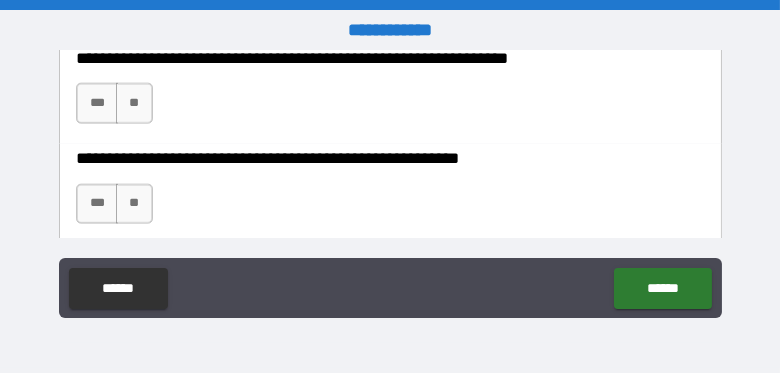 scroll, scrollTop: 3100, scrollLeft: 0, axis: vertical 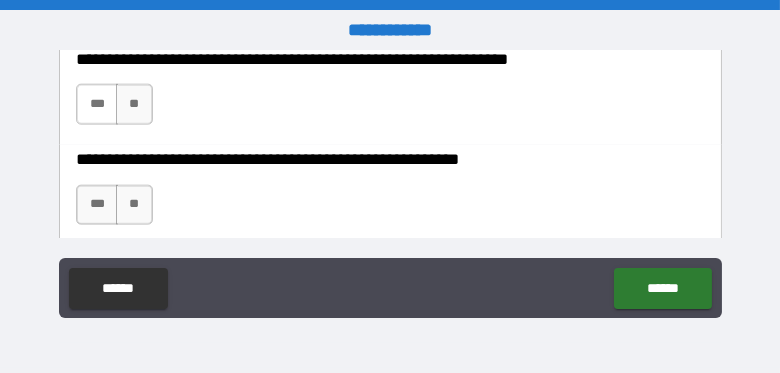 type on "**********" 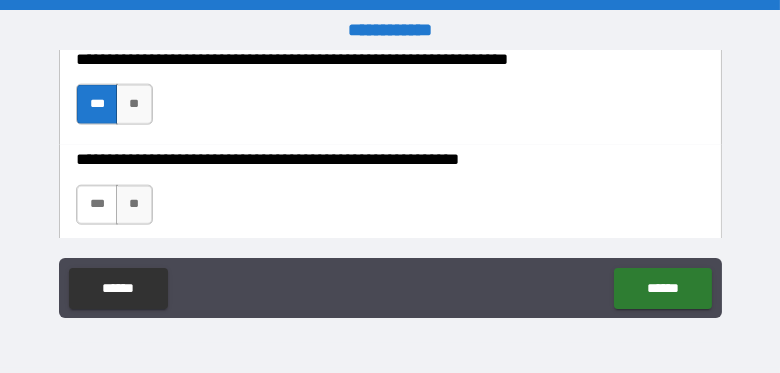 click on "***" at bounding box center [97, 205] 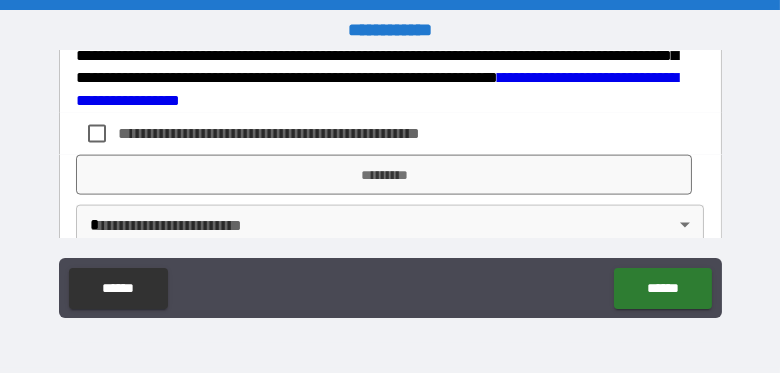 scroll, scrollTop: 3404, scrollLeft: 0, axis: vertical 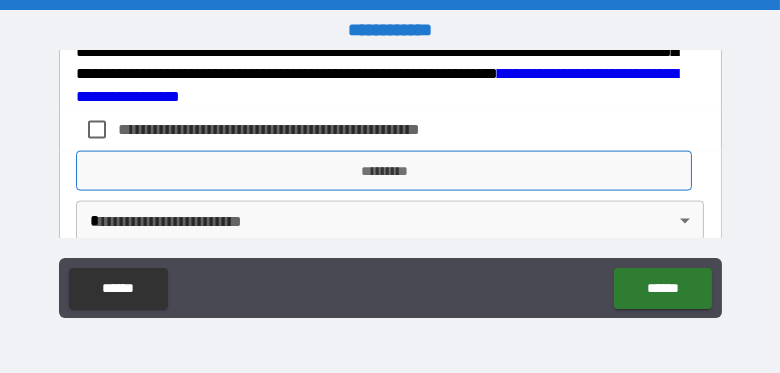 click on "*********" at bounding box center (384, 171) 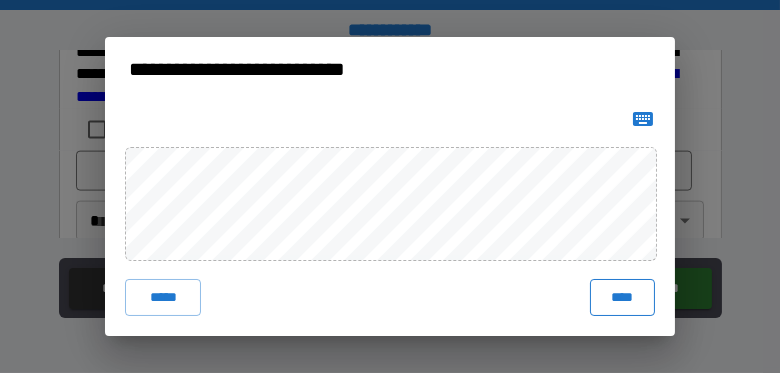 click on "****" at bounding box center [622, 297] 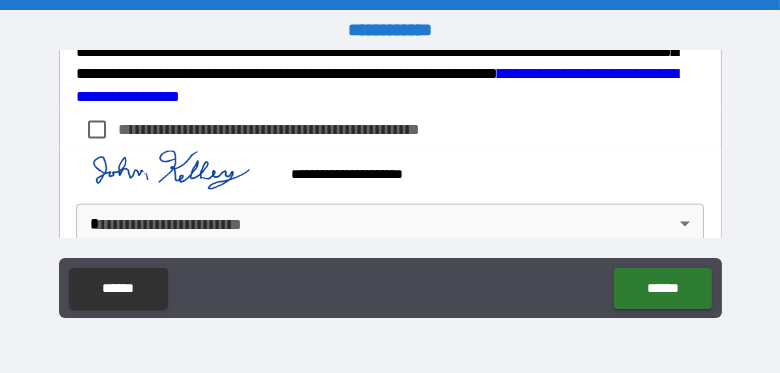 scroll, scrollTop: 3436, scrollLeft: 0, axis: vertical 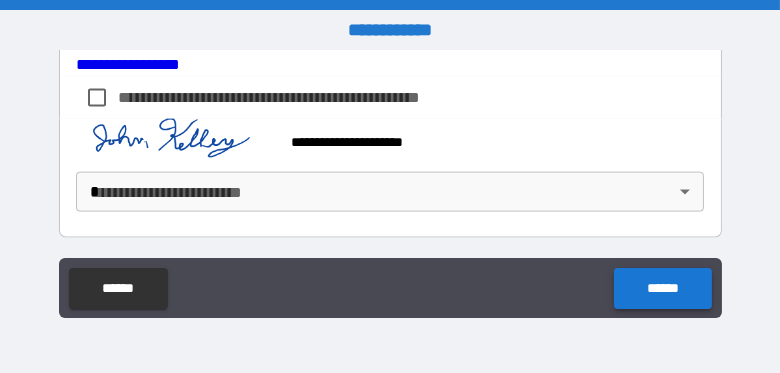 click on "******" at bounding box center [662, 288] 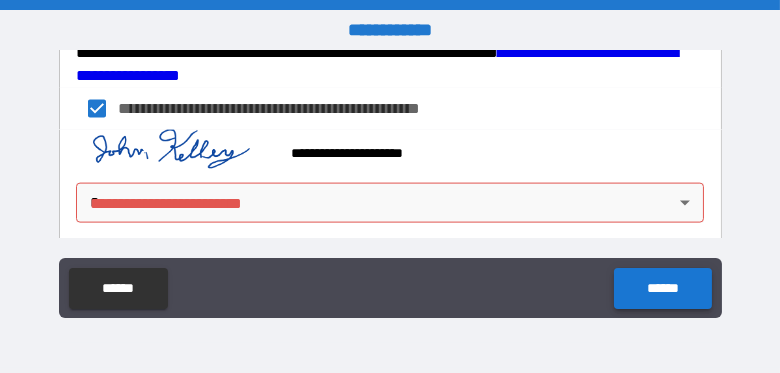 scroll, scrollTop: 3436, scrollLeft: 0, axis: vertical 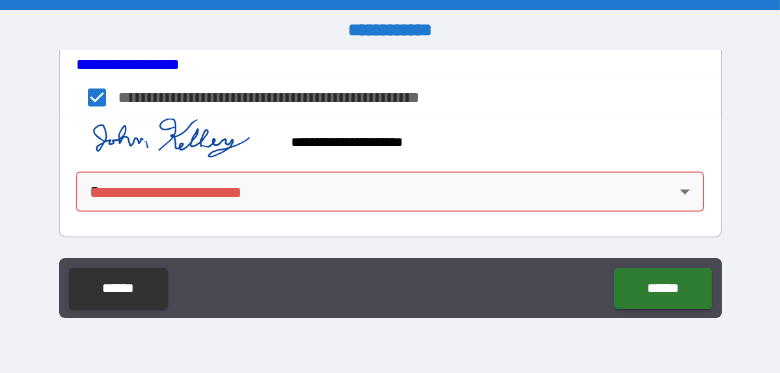 click on "**********" at bounding box center (390, 186) 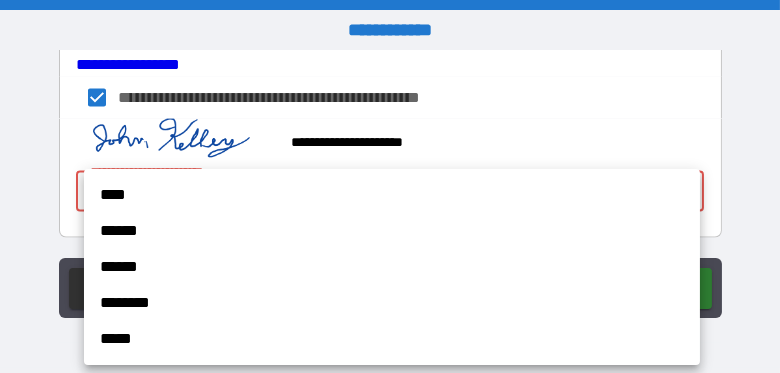 click on "****" at bounding box center (392, 195) 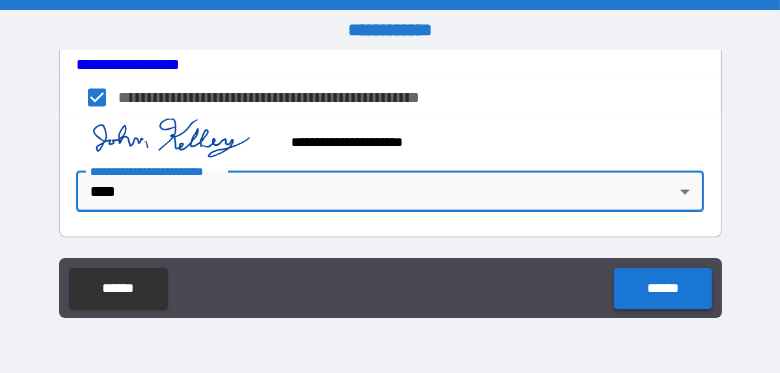 click on "******" at bounding box center [662, 288] 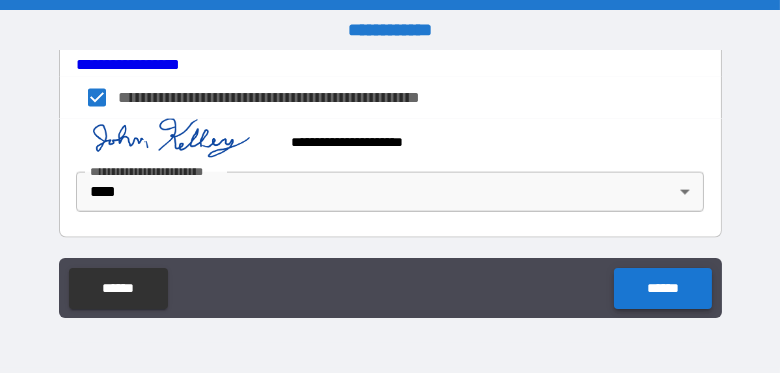 click on "******" at bounding box center (662, 288) 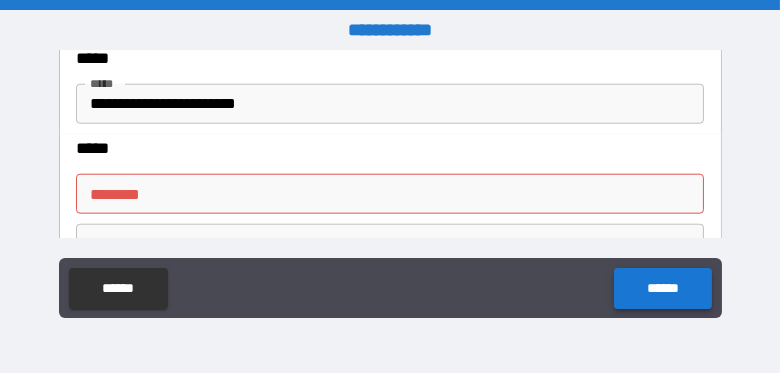 scroll, scrollTop: 2720, scrollLeft: 0, axis: vertical 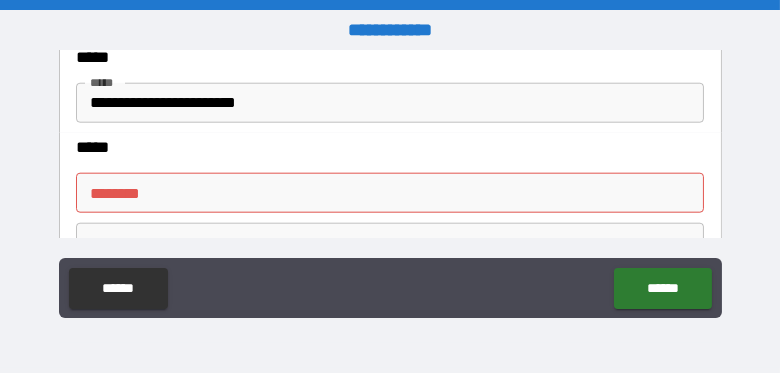 click on "******   *" at bounding box center (390, 193) 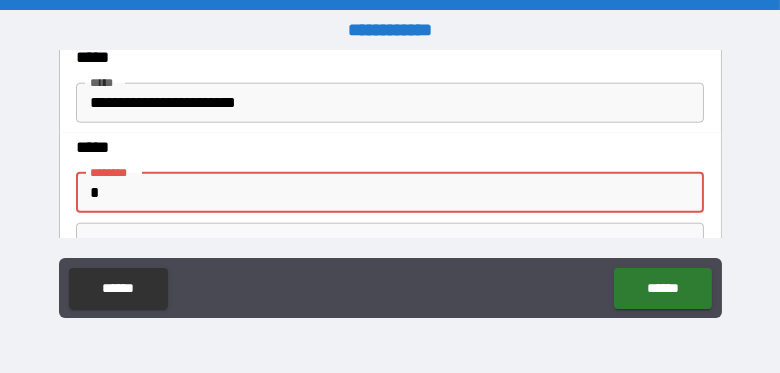 type on "**********" 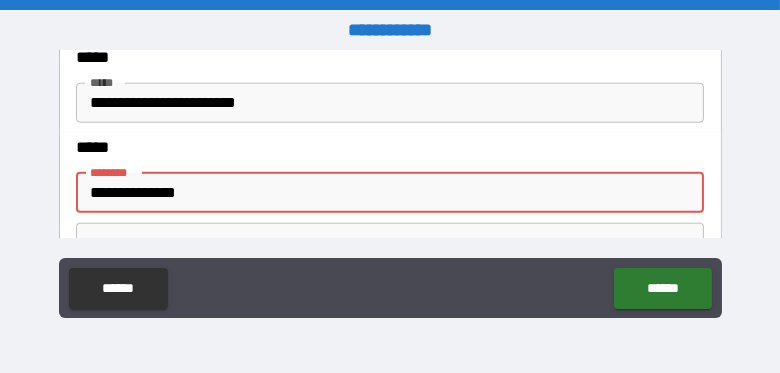 type on "**********" 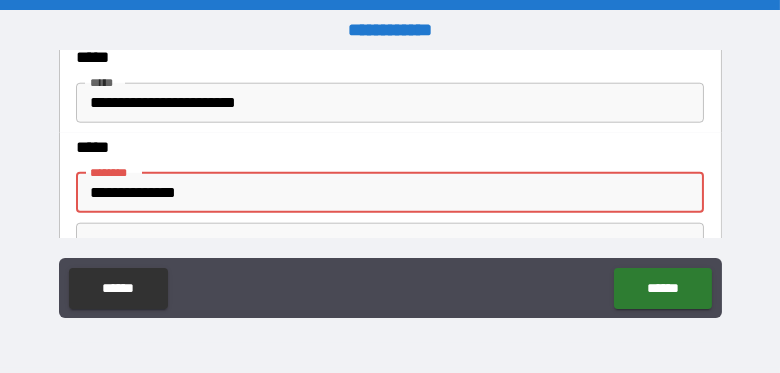 type on "*****" 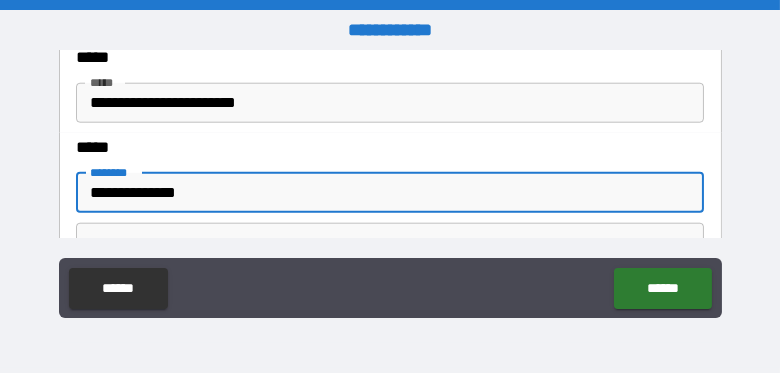 type on "**********" 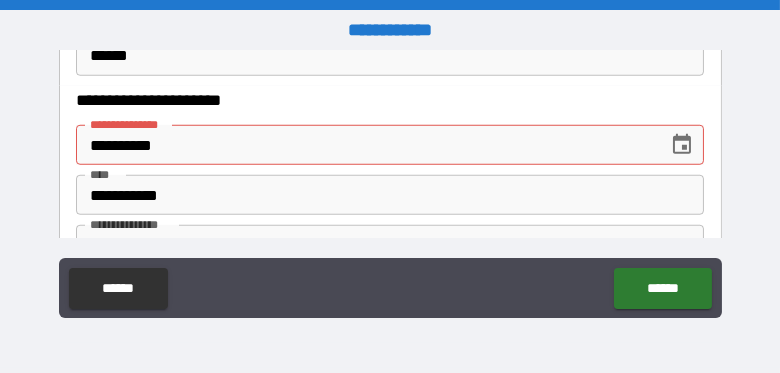 scroll, scrollTop: 2133, scrollLeft: 0, axis: vertical 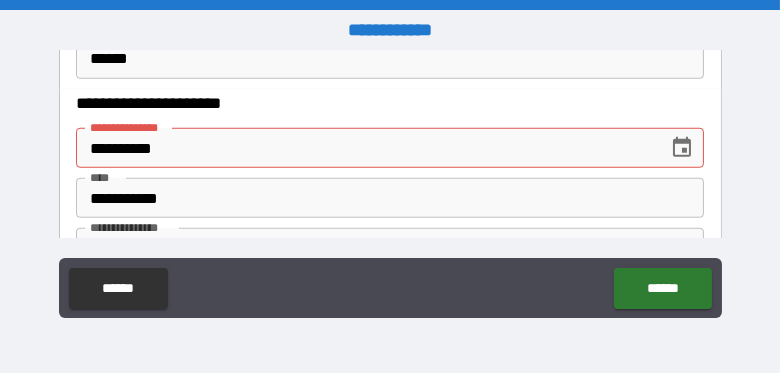 click on "**********" at bounding box center (365, 148) 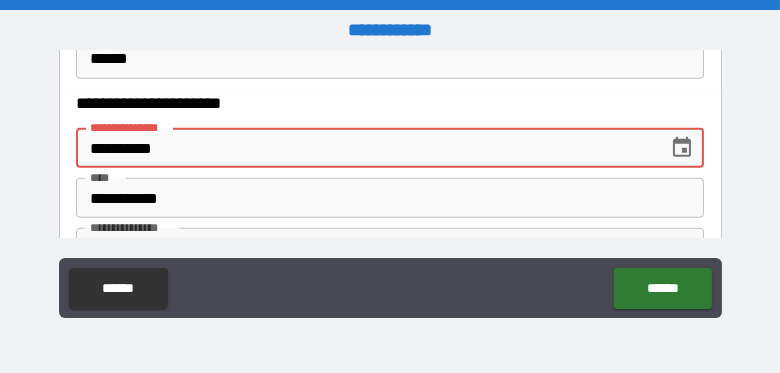 click on "**********" at bounding box center (365, 148) 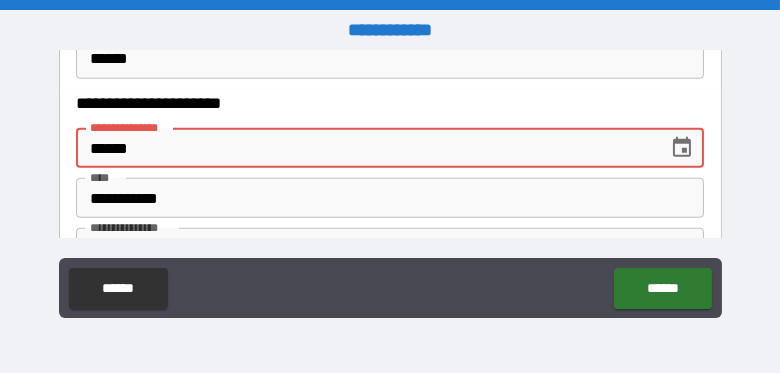 click on "******" at bounding box center (365, 148) 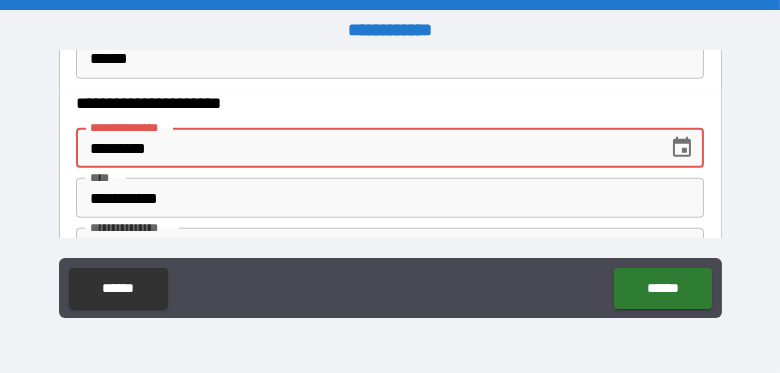 type on "**********" 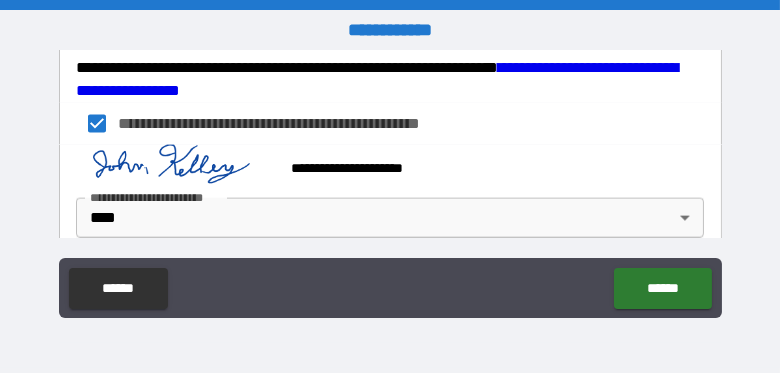 scroll, scrollTop: 3436, scrollLeft: 0, axis: vertical 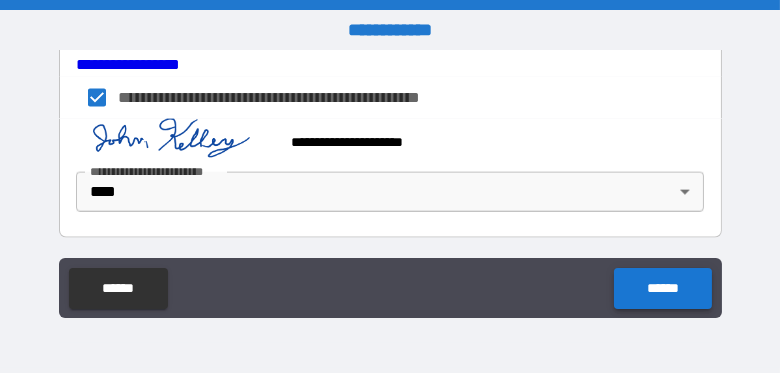 click on "******" at bounding box center [662, 288] 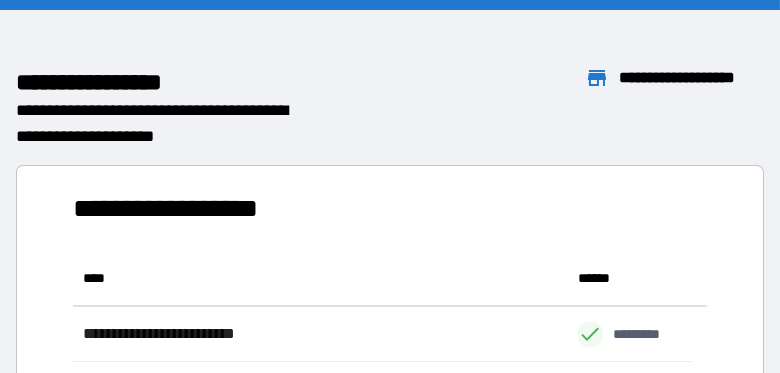 scroll, scrollTop: 16, scrollLeft: 16, axis: both 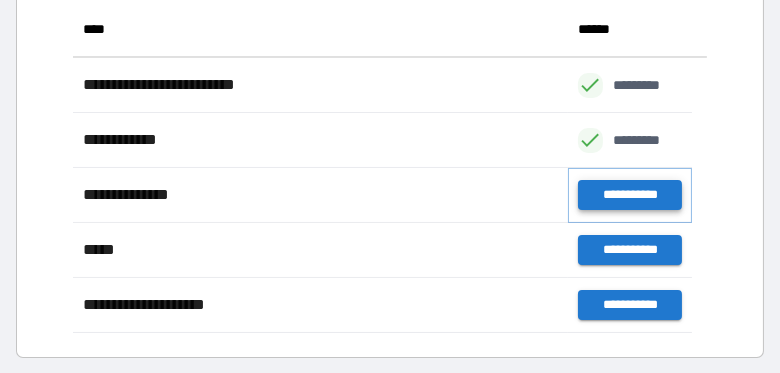 click on "**********" at bounding box center [630, 195] 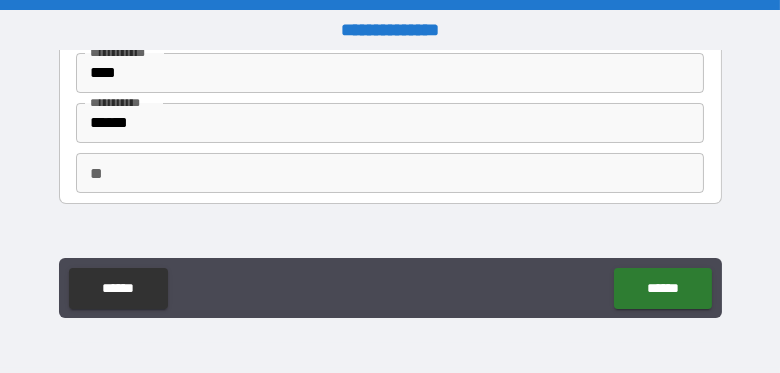 scroll, scrollTop: 93, scrollLeft: 0, axis: vertical 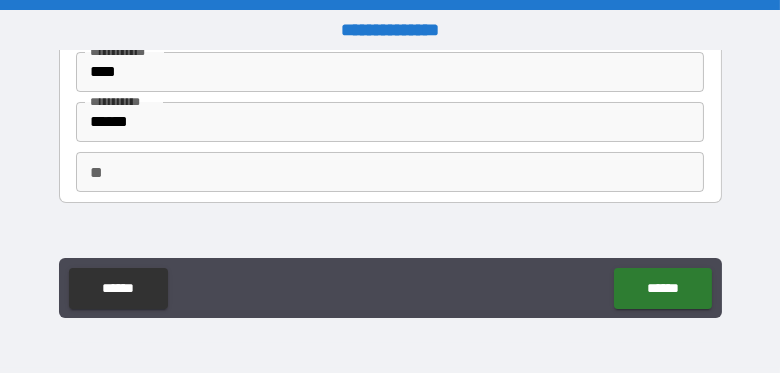 click on "** **" at bounding box center [390, 172] 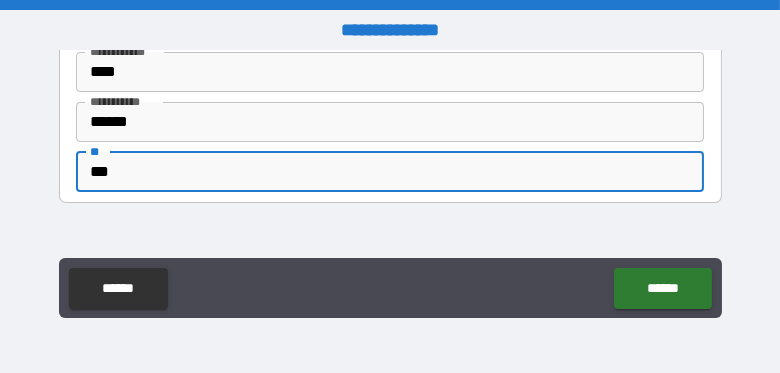 type on "*******" 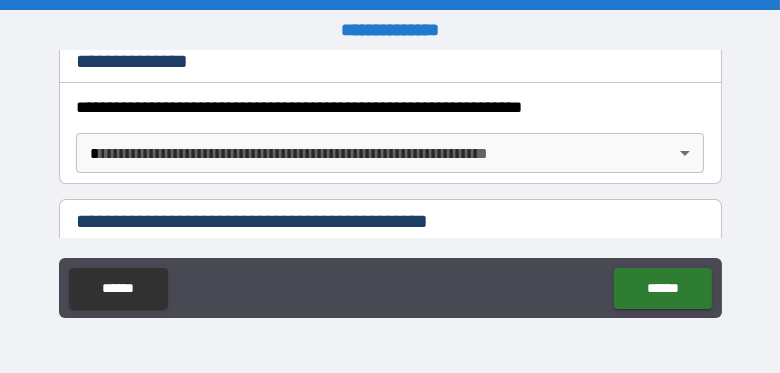 scroll, scrollTop: 345, scrollLeft: 0, axis: vertical 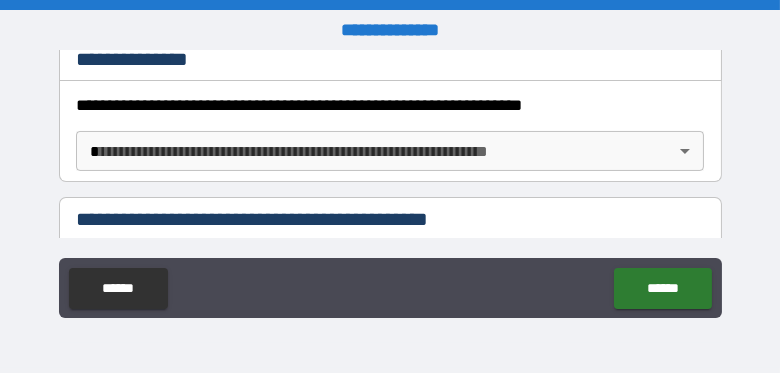 click on "**********" at bounding box center (390, 186) 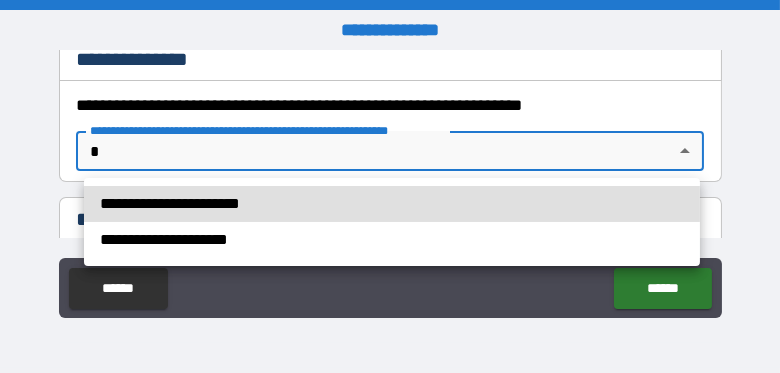 click at bounding box center [390, 186] 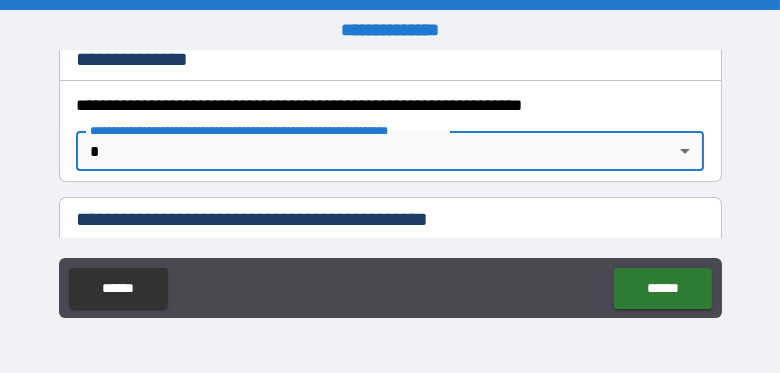 click on "**********" at bounding box center [390, 186] 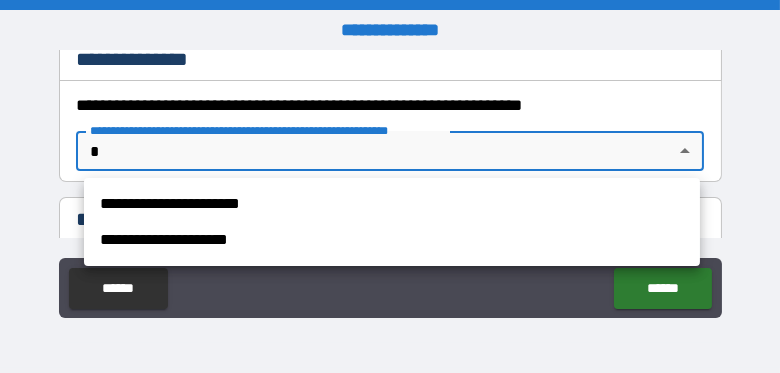 click on "**********" at bounding box center (392, 204) 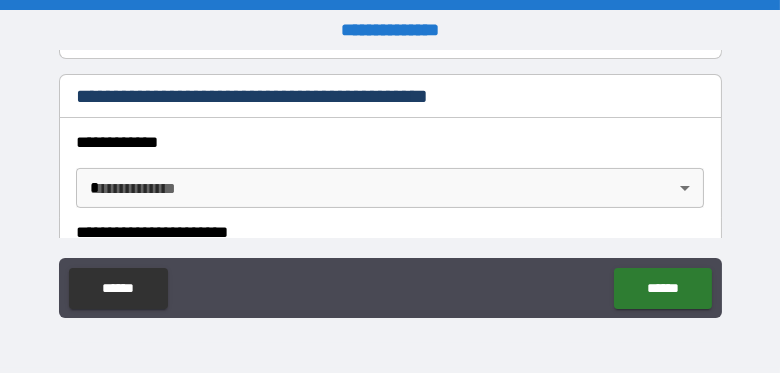 scroll, scrollTop: 474, scrollLeft: 0, axis: vertical 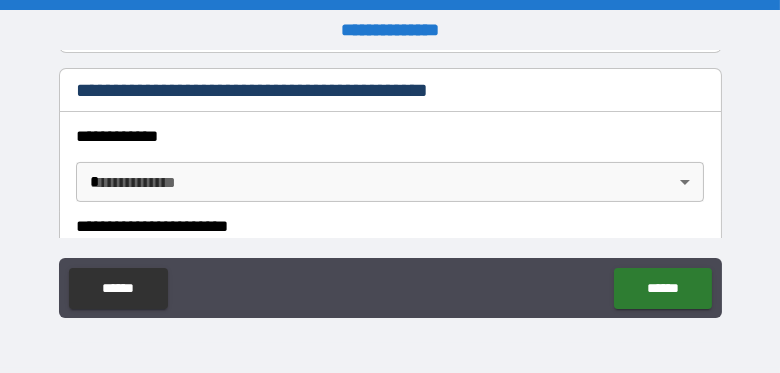 click on "**********" at bounding box center (390, 186) 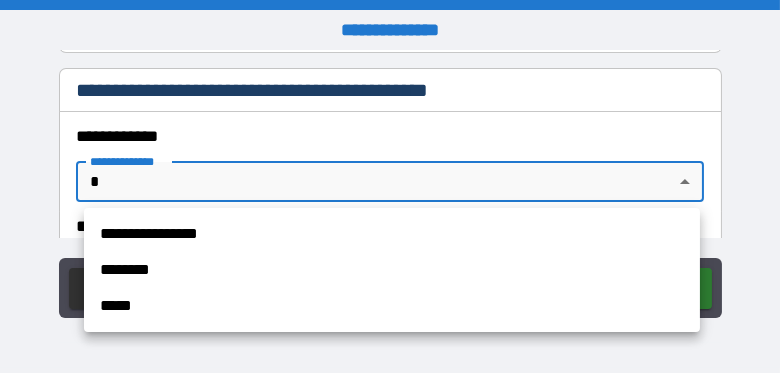 click on "*****" at bounding box center [392, 306] 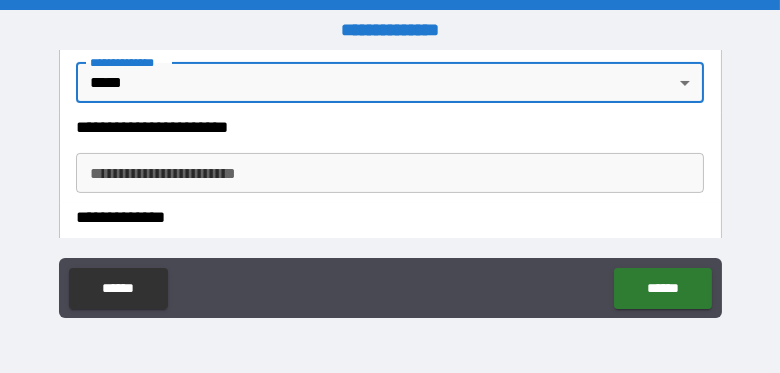 scroll, scrollTop: 583, scrollLeft: 0, axis: vertical 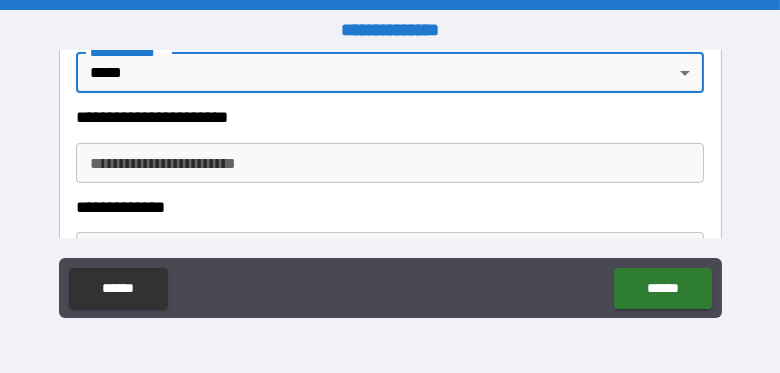 click on "**********" at bounding box center [390, 163] 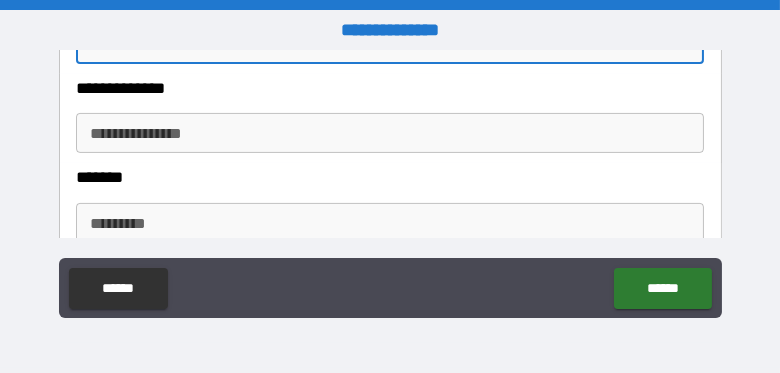 scroll, scrollTop: 703, scrollLeft: 0, axis: vertical 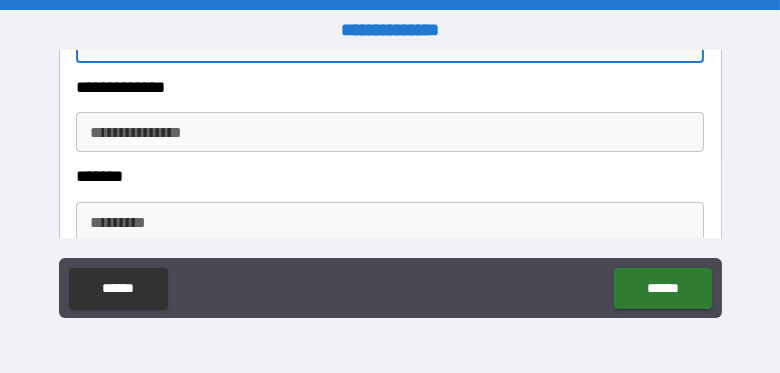 type on "**********" 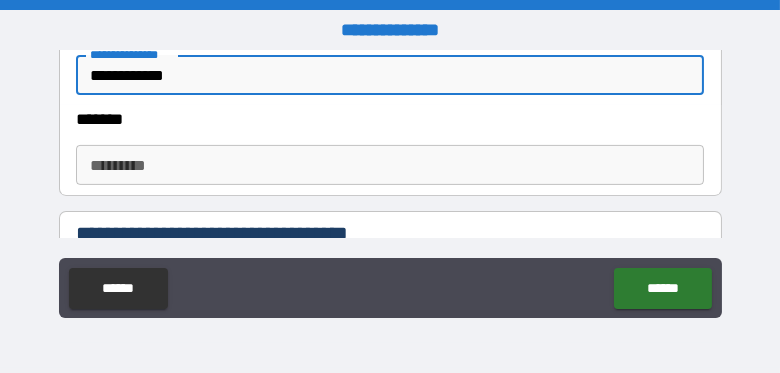 scroll, scrollTop: 775, scrollLeft: 0, axis: vertical 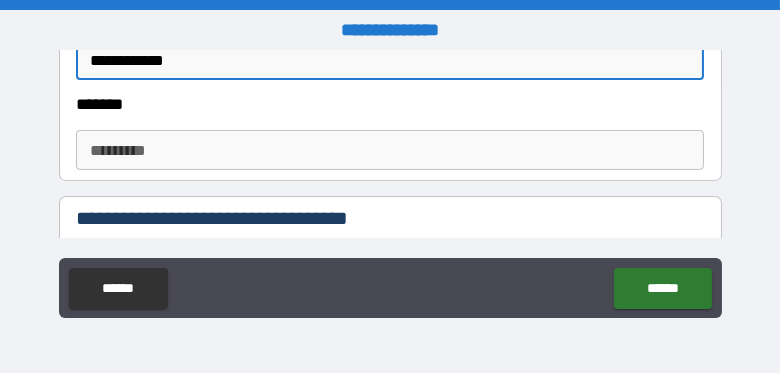 type on "**********" 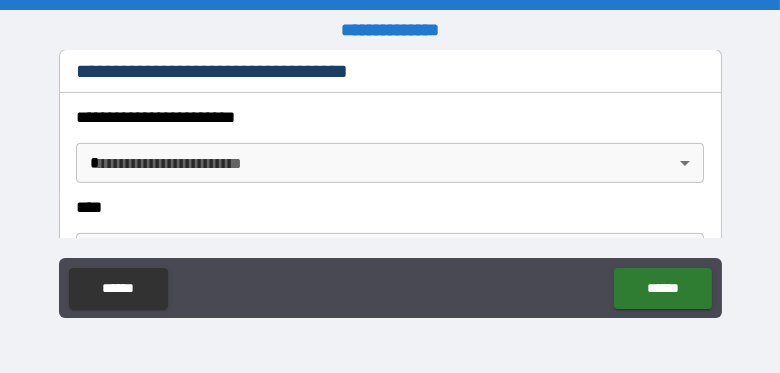 scroll, scrollTop: 922, scrollLeft: 0, axis: vertical 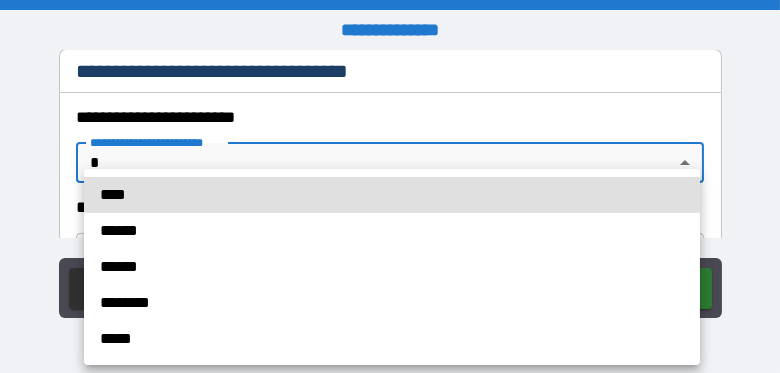 click on "****" at bounding box center [392, 195] 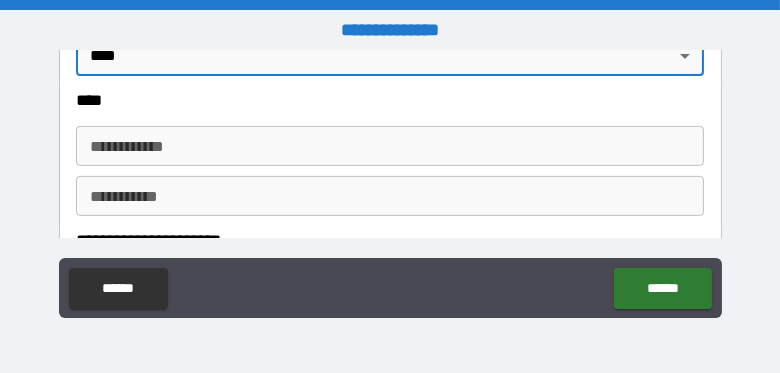 scroll, scrollTop: 1029, scrollLeft: 0, axis: vertical 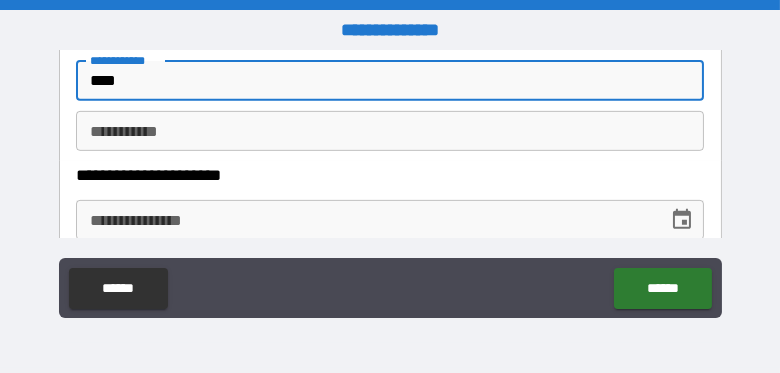 type on "****" 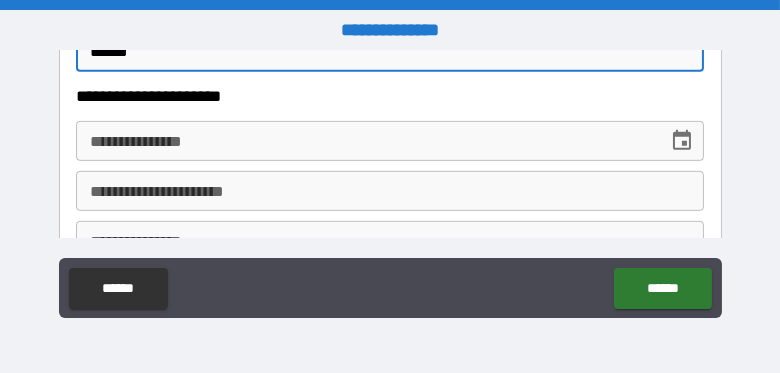 scroll, scrollTop: 1185, scrollLeft: 0, axis: vertical 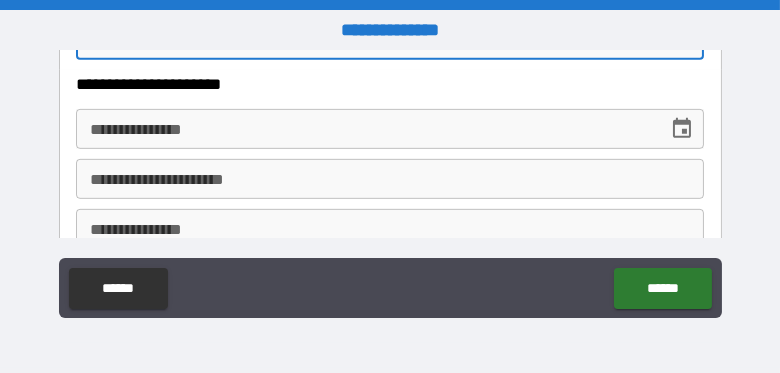 type on "******" 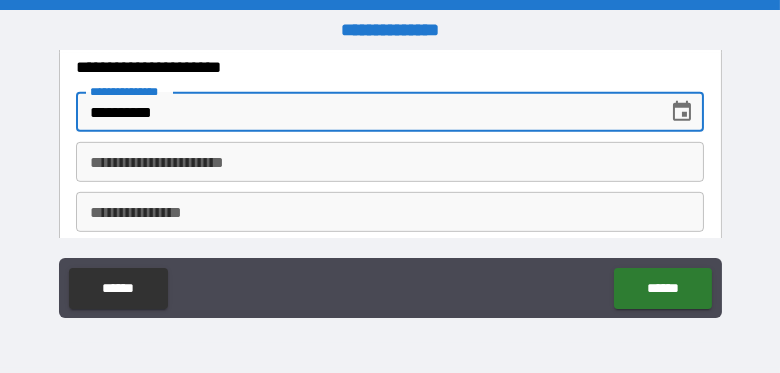scroll, scrollTop: 1211, scrollLeft: 0, axis: vertical 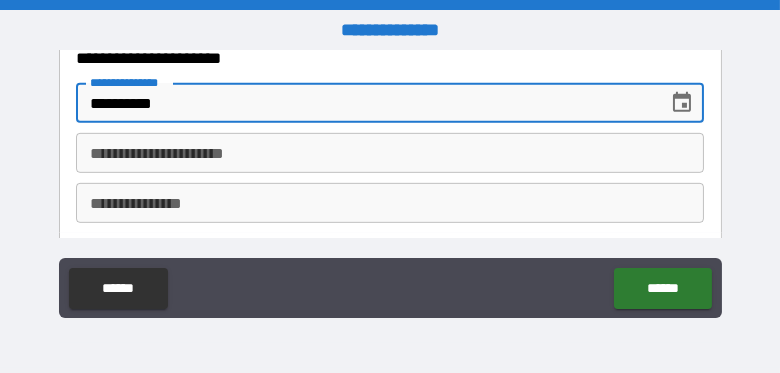 type on "**********" 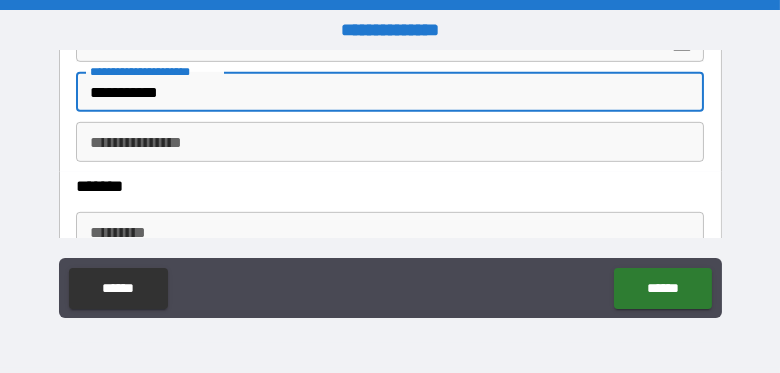 scroll, scrollTop: 1280, scrollLeft: 0, axis: vertical 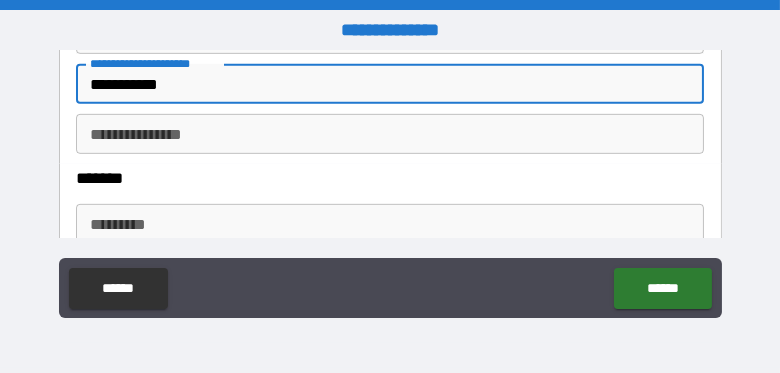 type on "**********" 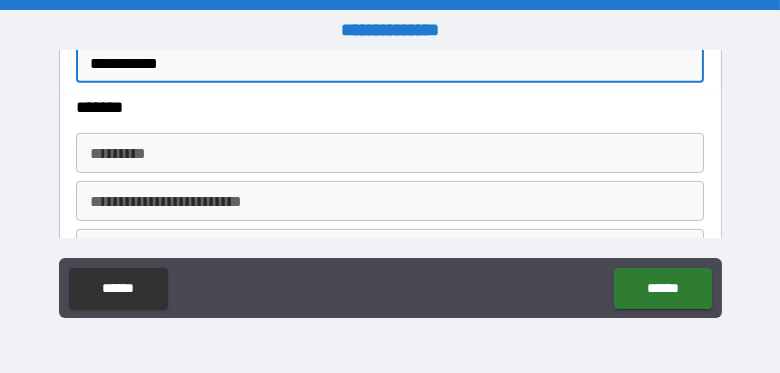 scroll, scrollTop: 1364, scrollLeft: 0, axis: vertical 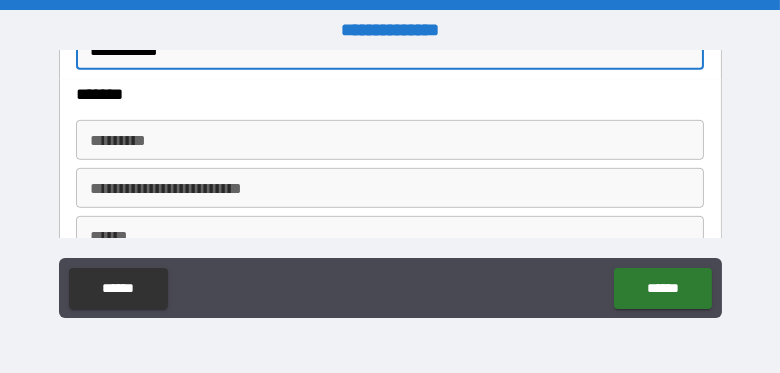 type on "**********" 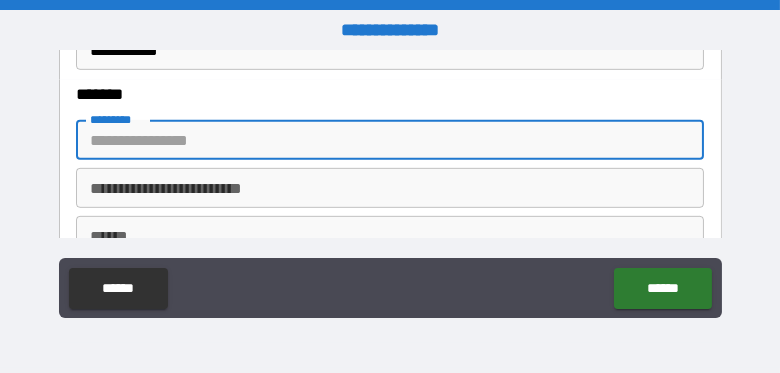 type on "**********" 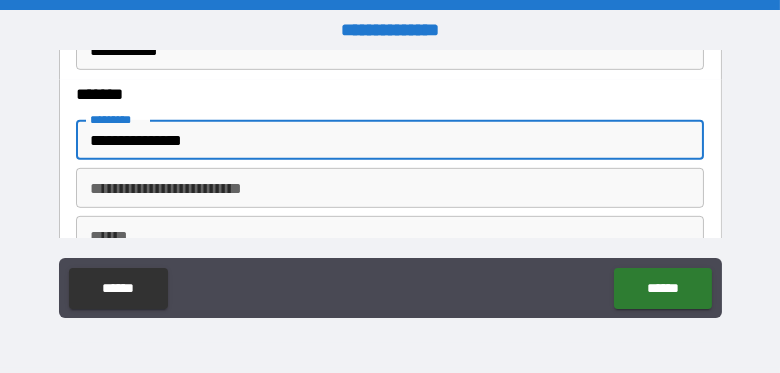 type on "********" 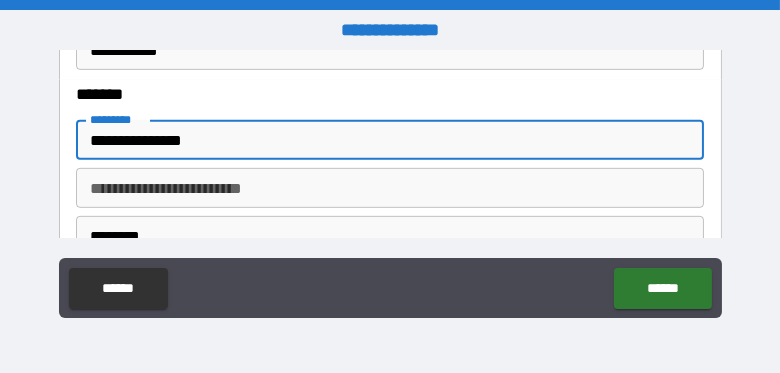 type on "**" 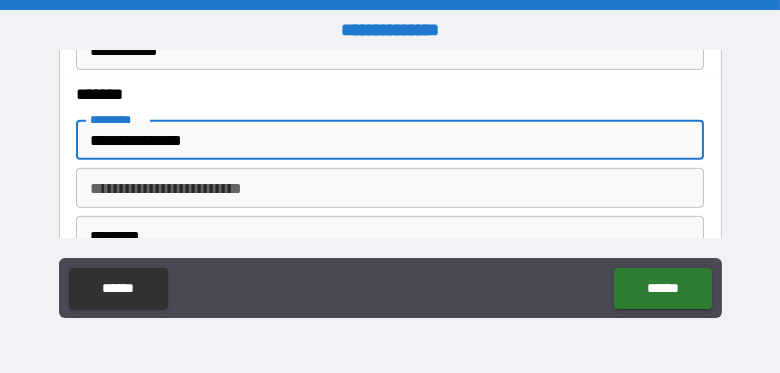 type on "*****" 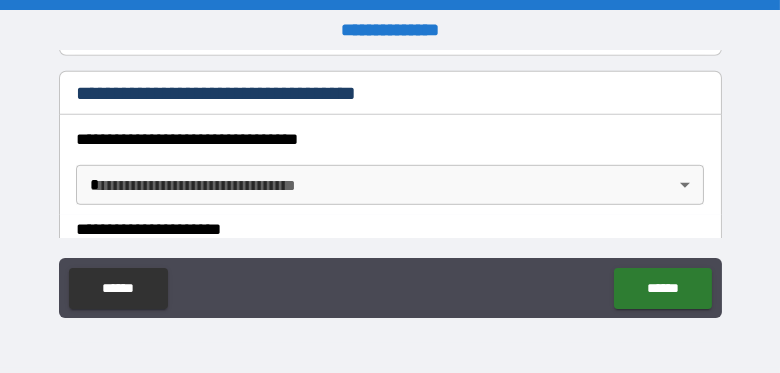 scroll, scrollTop: 1674, scrollLeft: 0, axis: vertical 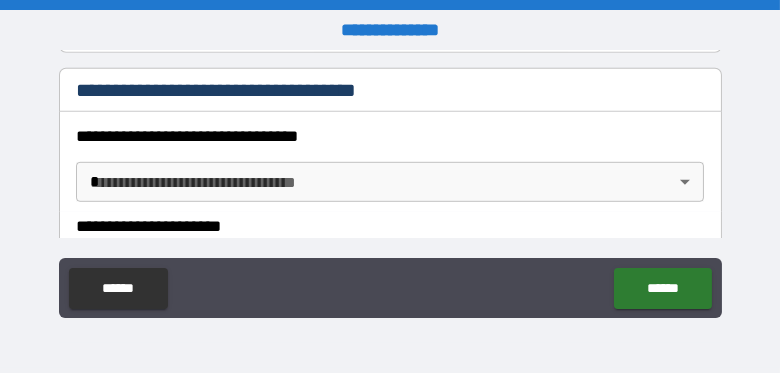 click on "**********" at bounding box center [390, 186] 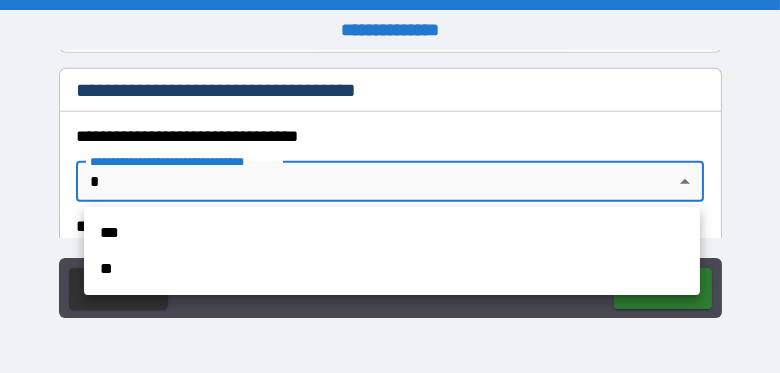 click on "**" at bounding box center (392, 269) 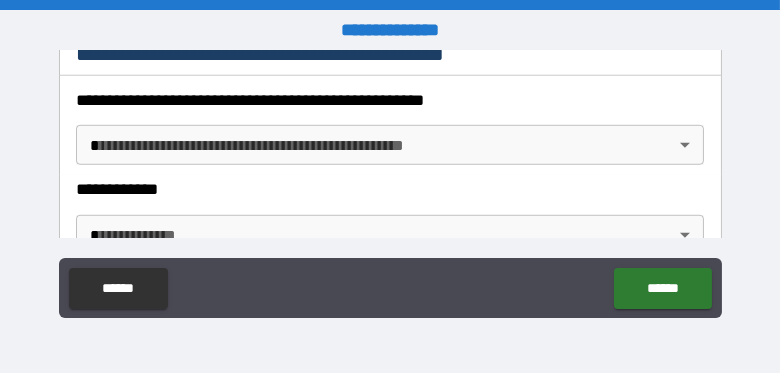 scroll, scrollTop: 1873, scrollLeft: 0, axis: vertical 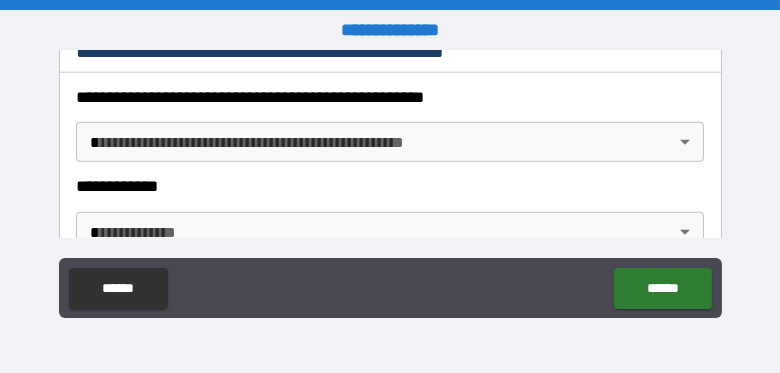 click on "**********" at bounding box center [390, 186] 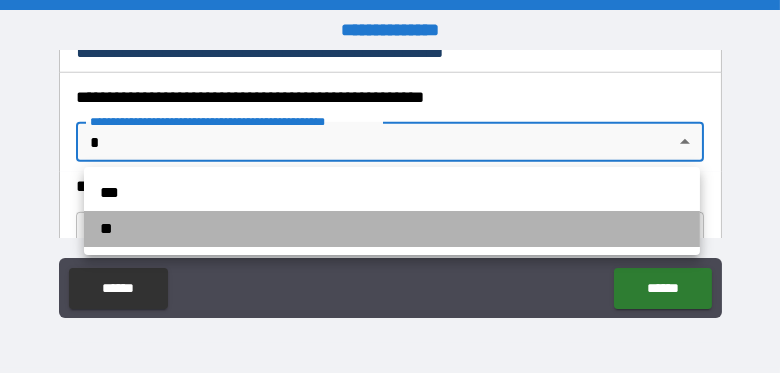click on "**" at bounding box center (392, 229) 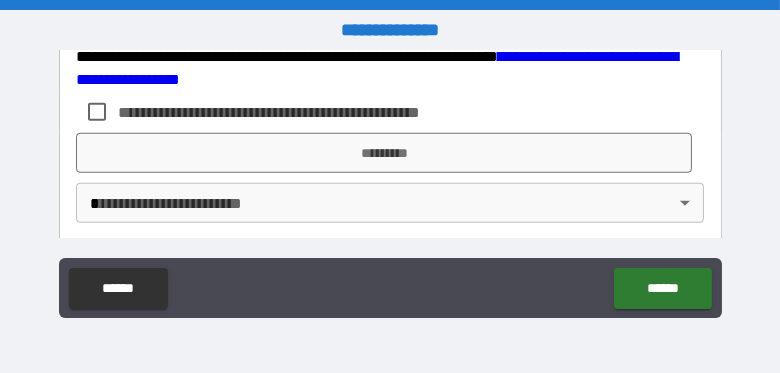 scroll, scrollTop: 2131, scrollLeft: 0, axis: vertical 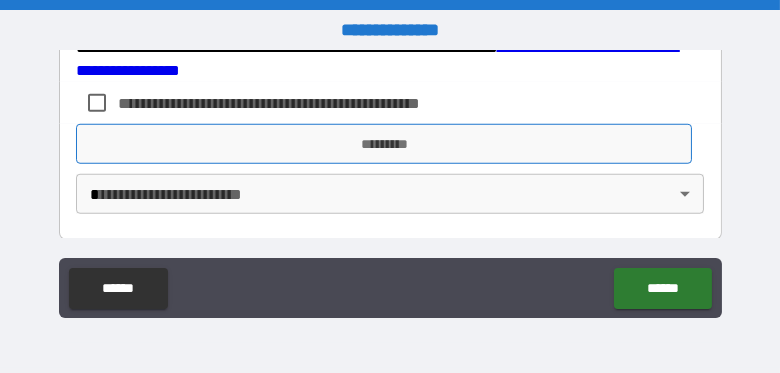 click on "*********" at bounding box center (384, 144) 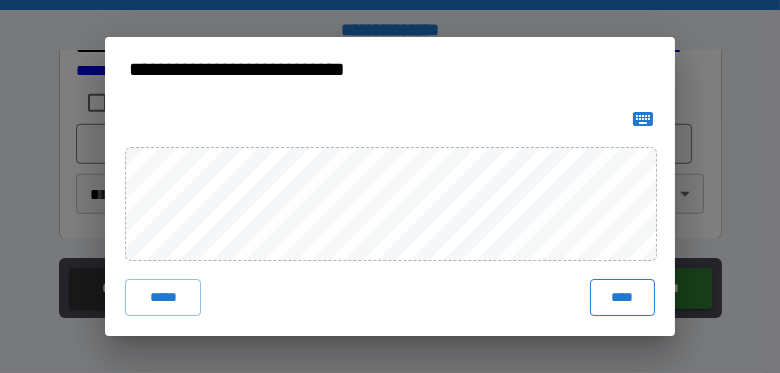 click on "****" at bounding box center [622, 297] 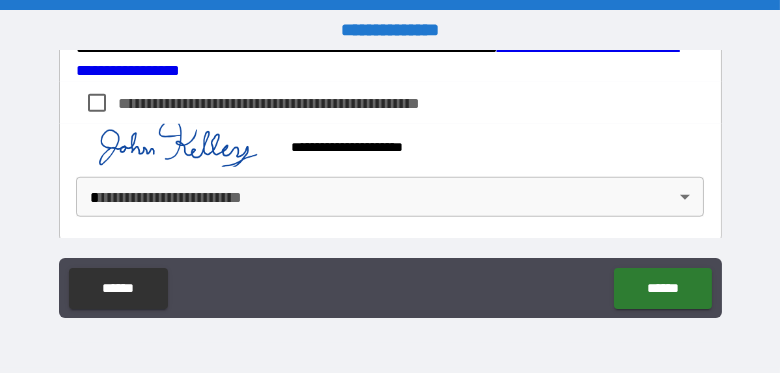 scroll, scrollTop: 2138, scrollLeft: 0, axis: vertical 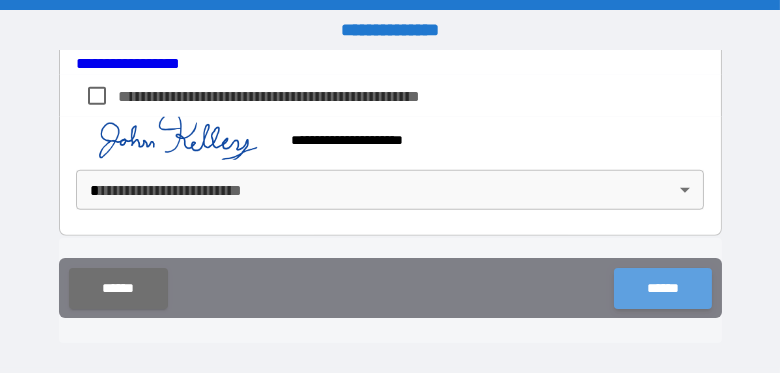 click on "******" at bounding box center [662, 288] 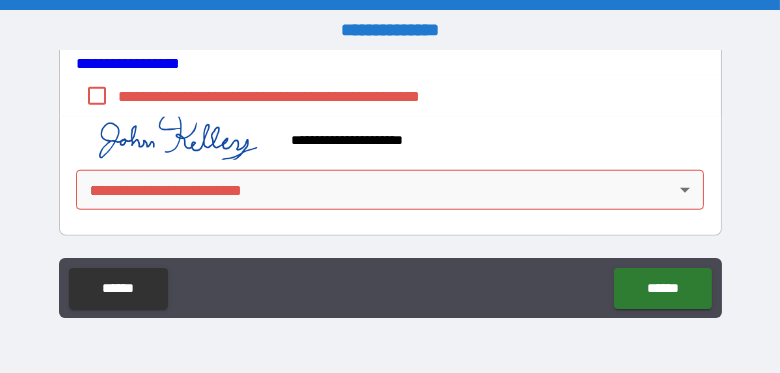 click on "**********" at bounding box center (390, 186) 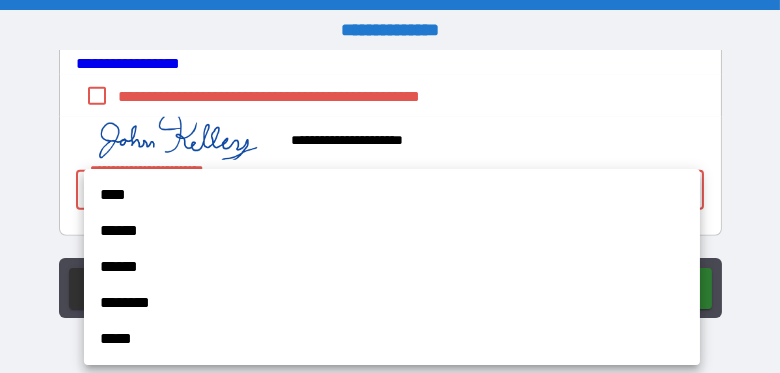 click on "****" at bounding box center (392, 195) 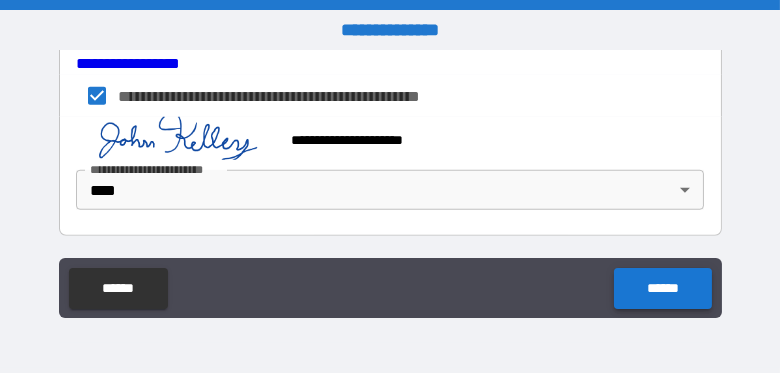 click on "******" at bounding box center [662, 288] 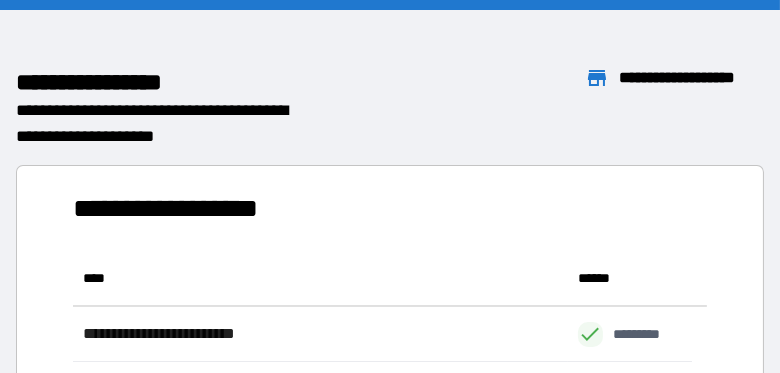 scroll, scrollTop: 16, scrollLeft: 16, axis: both 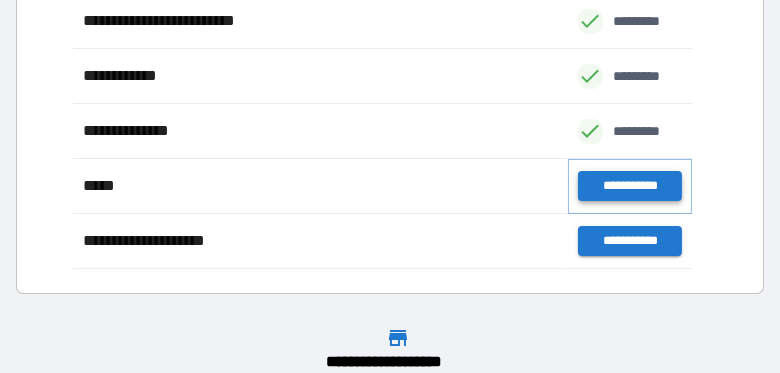 click on "**********" at bounding box center (630, 186) 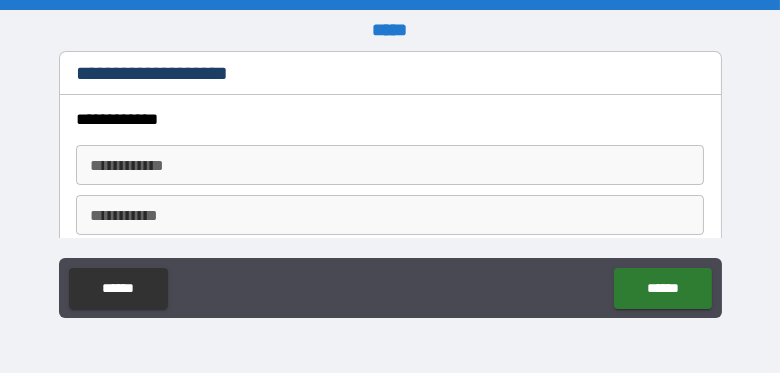 click on "**********" at bounding box center (390, 165) 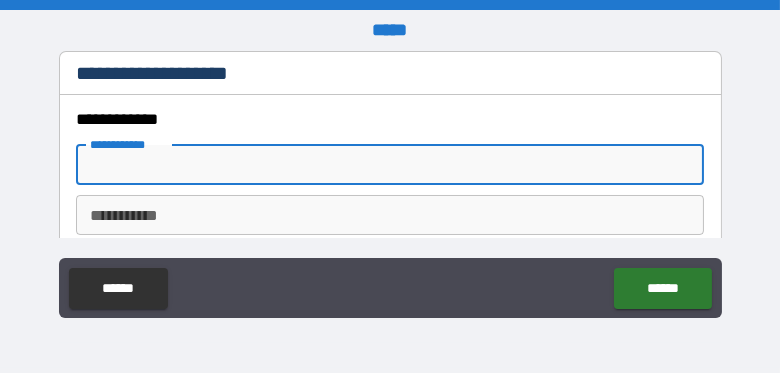 type on "****" 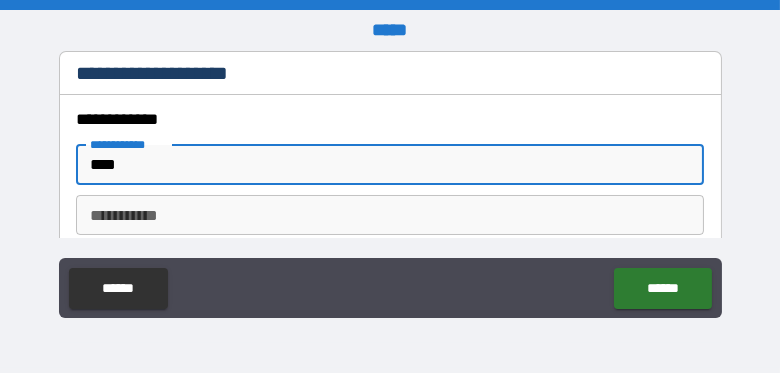 type on "******" 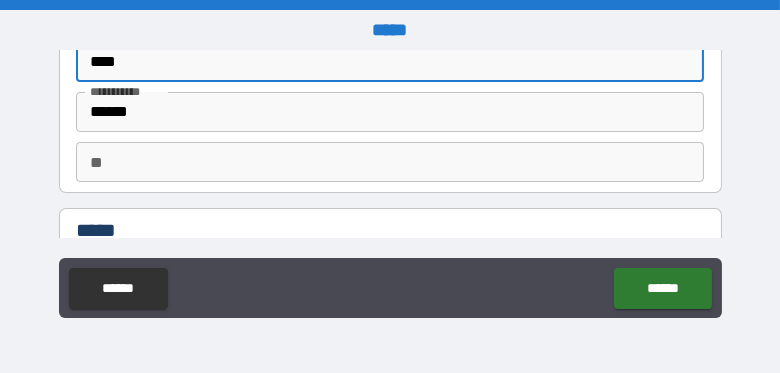 scroll, scrollTop: 117, scrollLeft: 0, axis: vertical 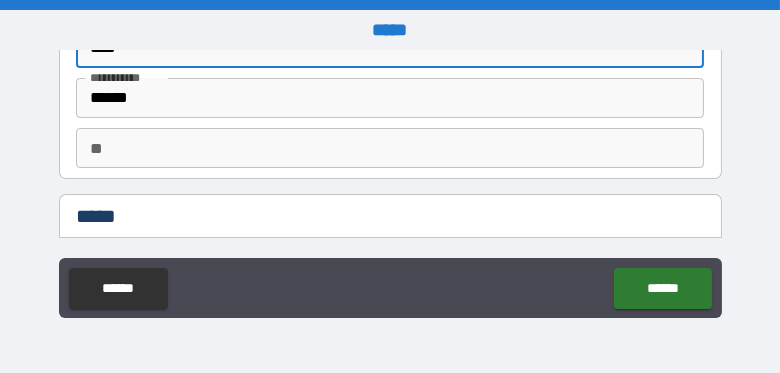 click on "** **" at bounding box center (390, 148) 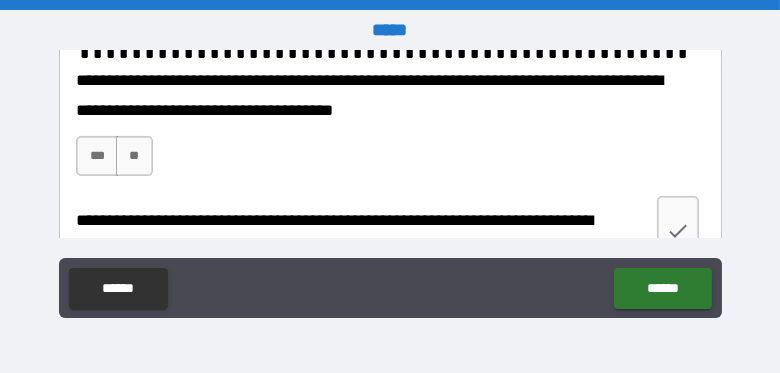scroll, scrollTop: 482, scrollLeft: 0, axis: vertical 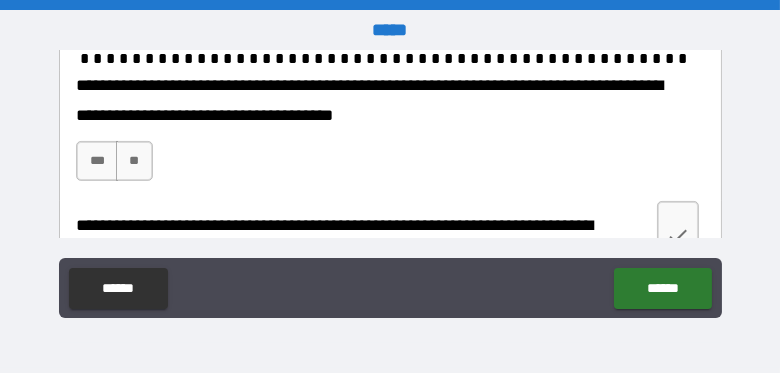 type on "*******" 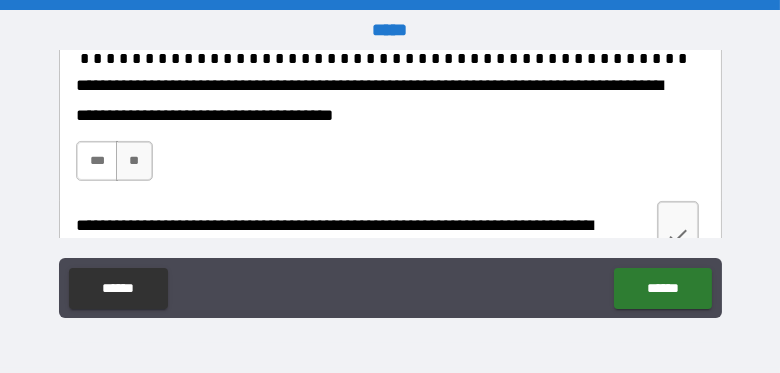 click on "***" at bounding box center (97, 161) 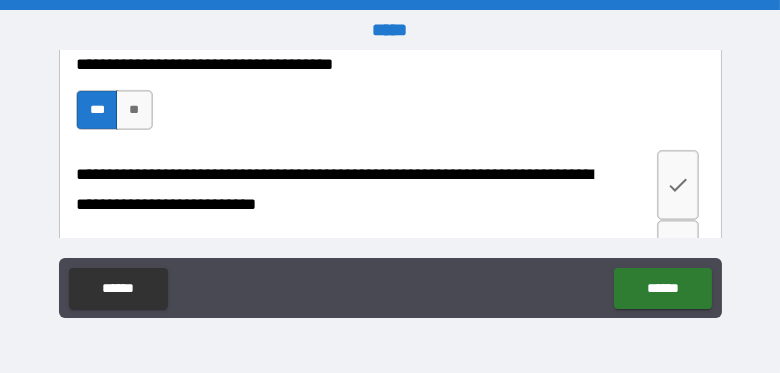 scroll, scrollTop: 523, scrollLeft: 0, axis: vertical 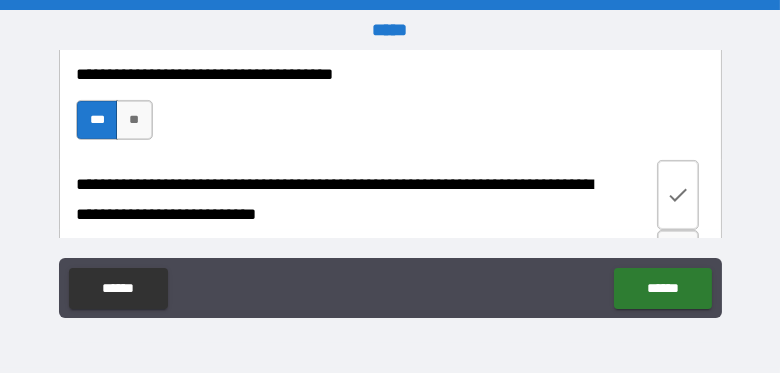 click 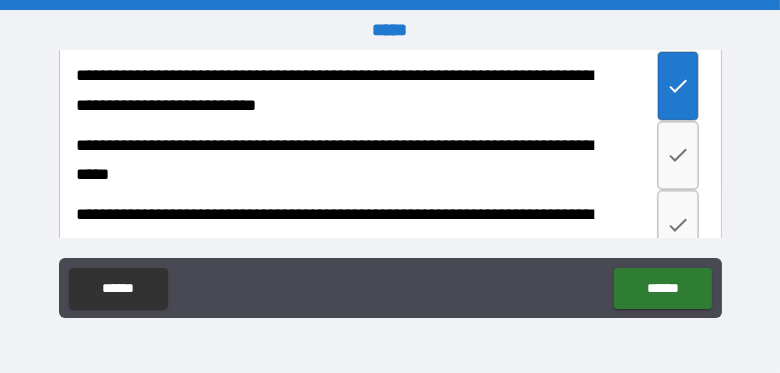 scroll, scrollTop: 634, scrollLeft: 0, axis: vertical 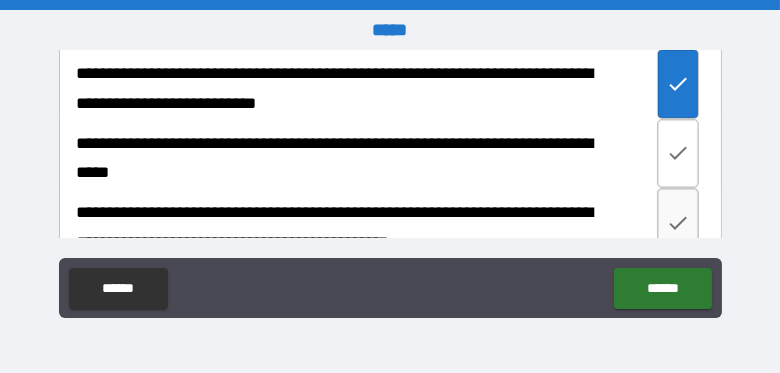 click 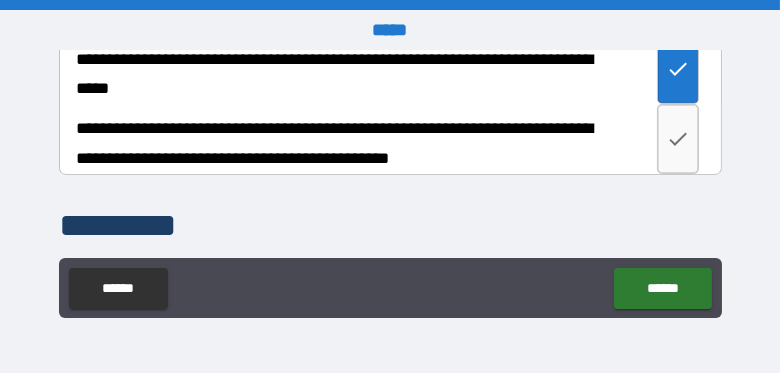 scroll, scrollTop: 719, scrollLeft: 0, axis: vertical 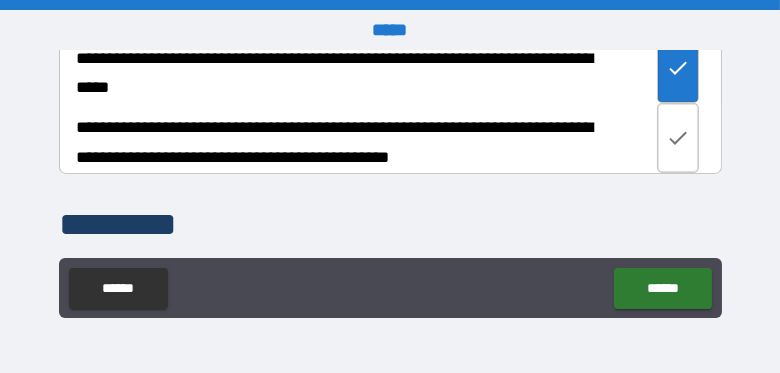 click 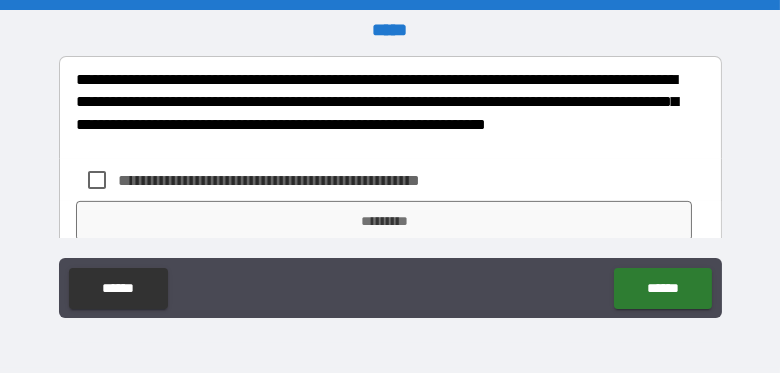 scroll, scrollTop: 910, scrollLeft: 0, axis: vertical 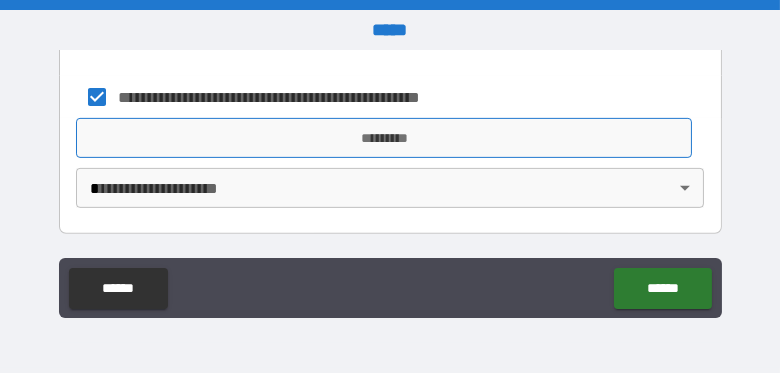 click on "*********" at bounding box center [384, 138] 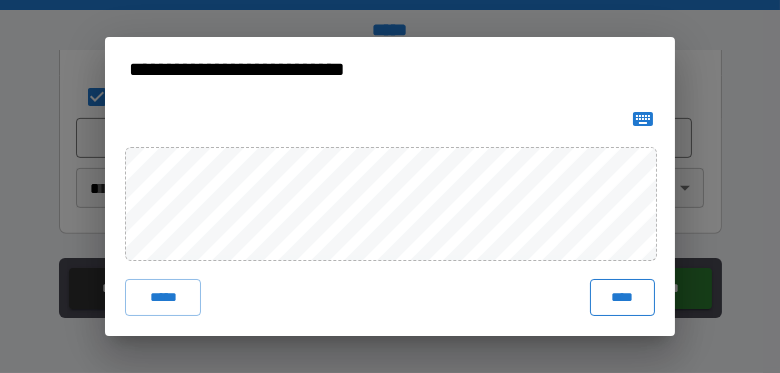 click on "****" at bounding box center [622, 297] 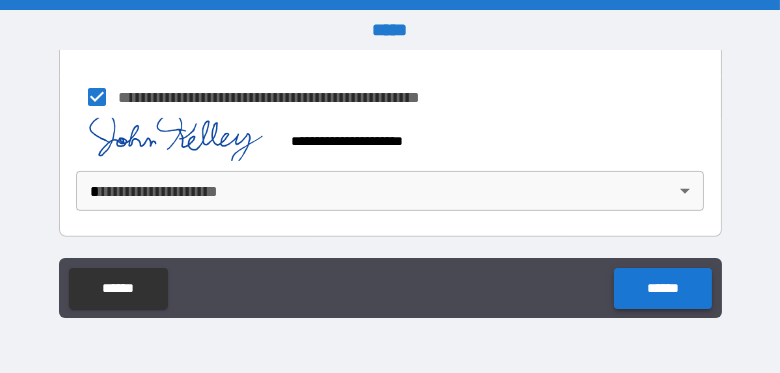 click on "******" at bounding box center [662, 288] 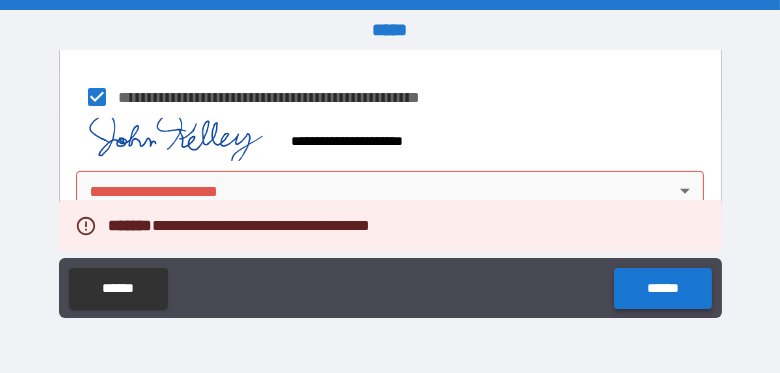 scroll, scrollTop: 994, scrollLeft: 0, axis: vertical 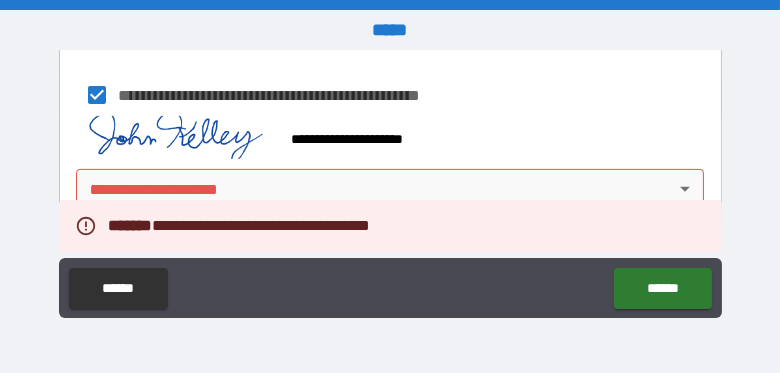 click on "**********" at bounding box center [390, 186] 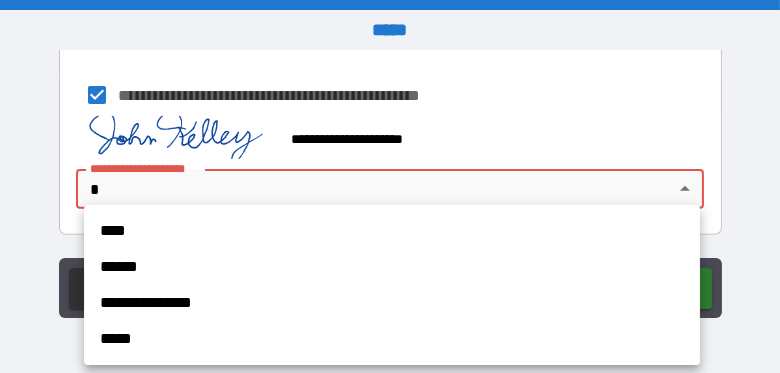 click on "****" at bounding box center [392, 231] 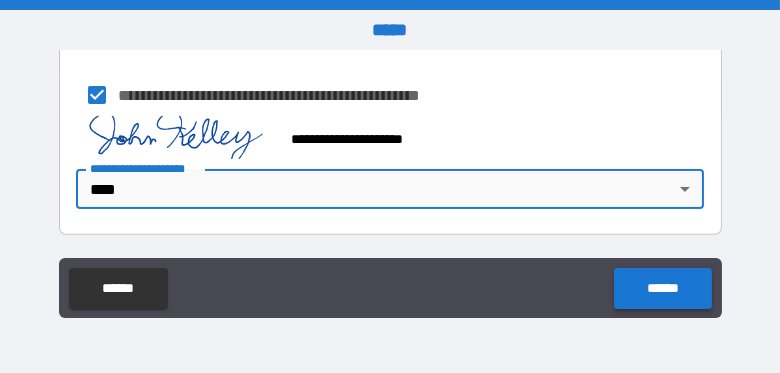 click on "******" at bounding box center [662, 288] 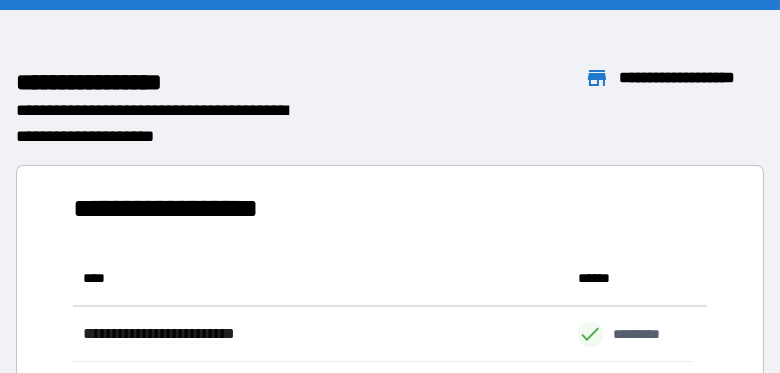 scroll, scrollTop: 16, scrollLeft: 16, axis: both 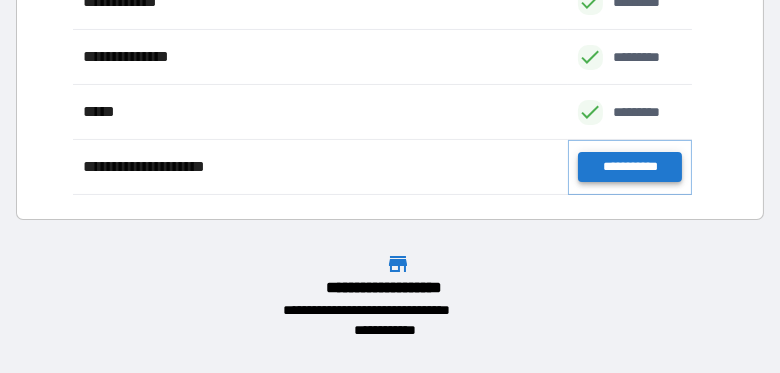 click on "**********" at bounding box center (630, 167) 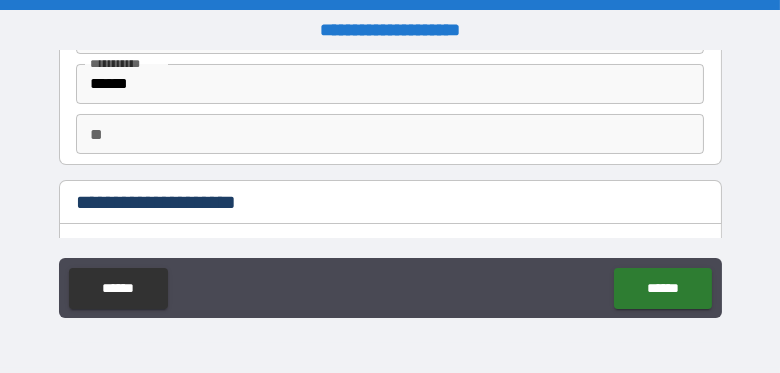 scroll, scrollTop: 139, scrollLeft: 0, axis: vertical 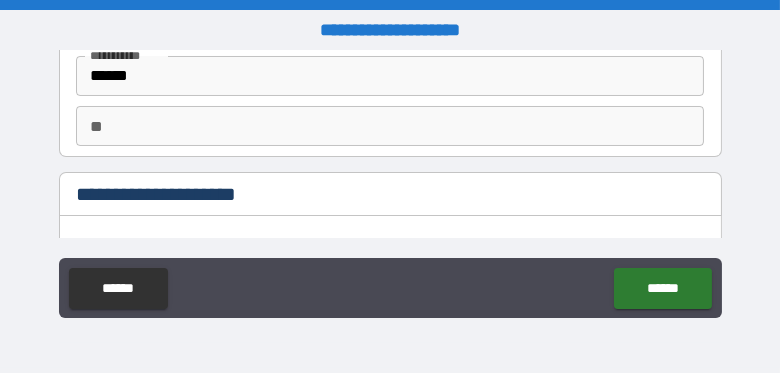 click on "**" at bounding box center (390, 126) 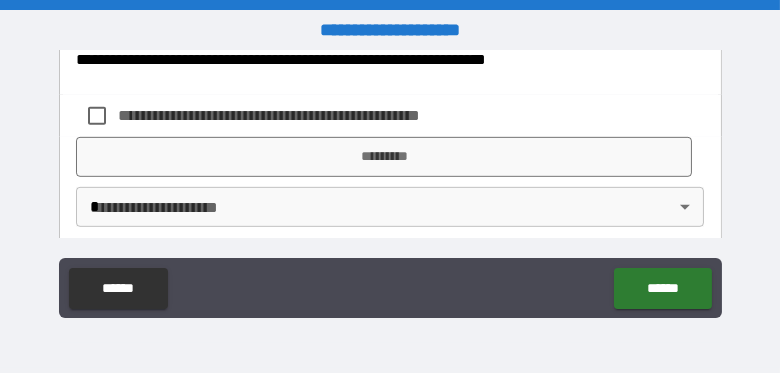 scroll, scrollTop: 1295, scrollLeft: 0, axis: vertical 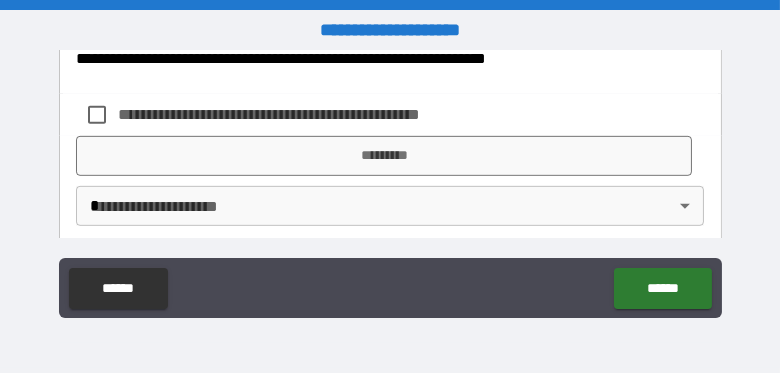 type on "*******" 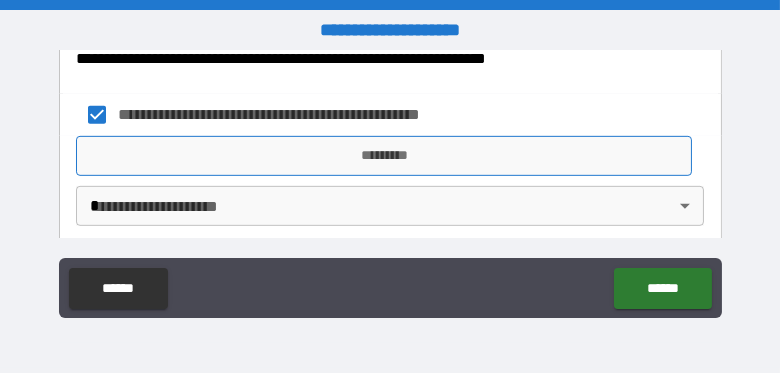 click on "*********" at bounding box center (384, 156) 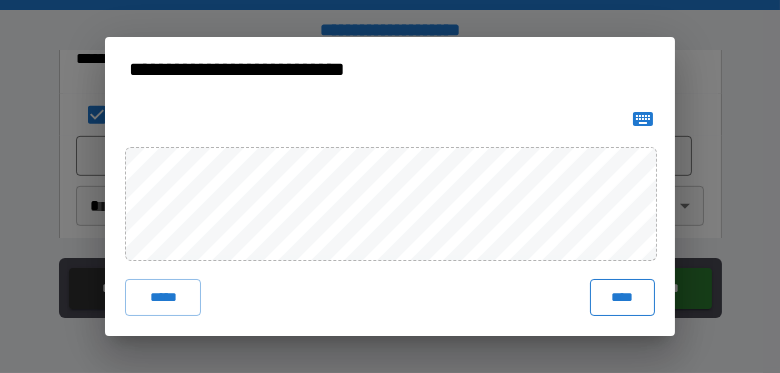 click on "****" at bounding box center [622, 297] 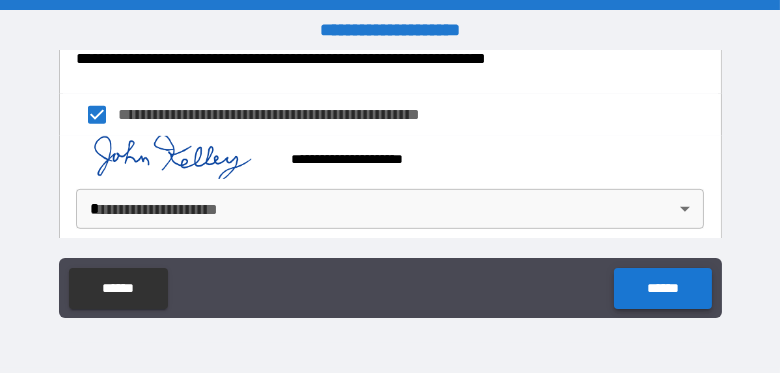 click on "******" at bounding box center (662, 288) 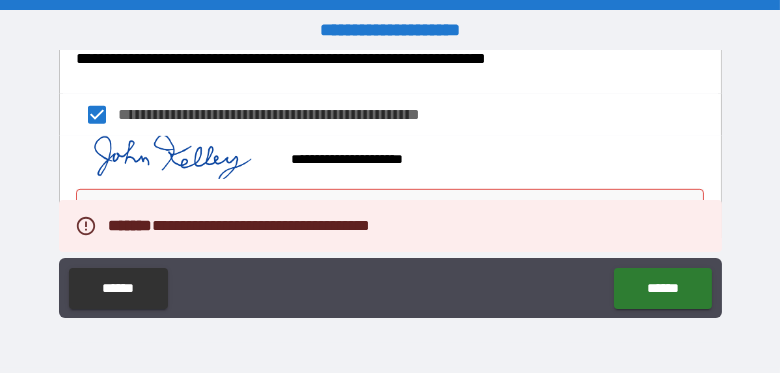 click on "**********" at bounding box center [384, 157] 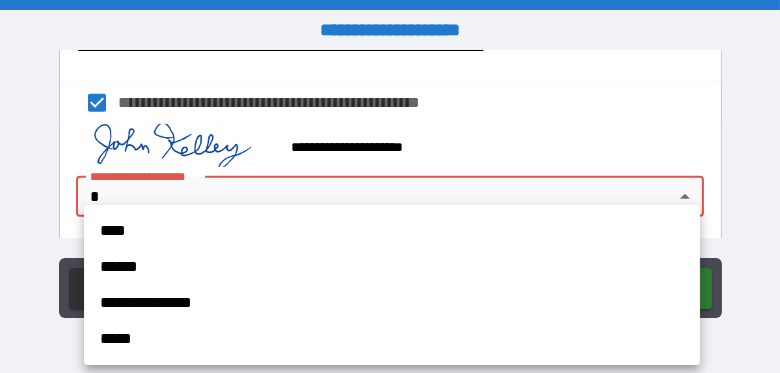 click on "****" at bounding box center [392, 231] 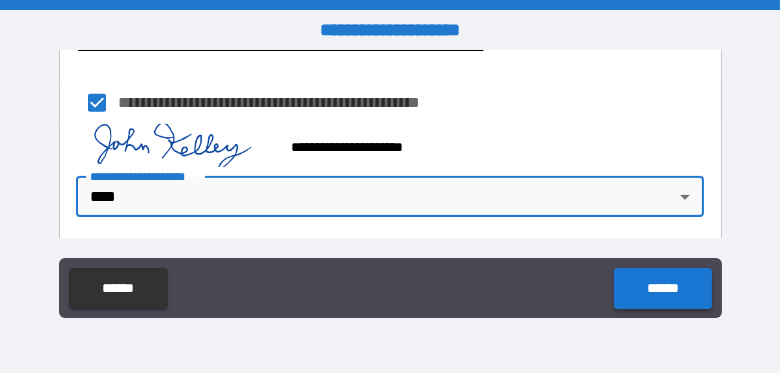 click on "******" at bounding box center (662, 288) 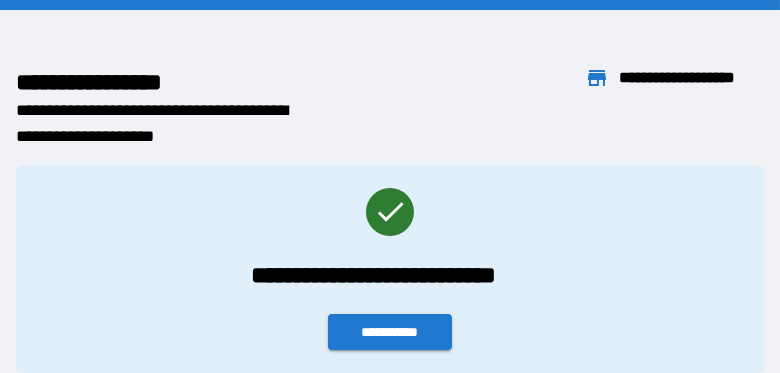 scroll, scrollTop: 16, scrollLeft: 16, axis: both 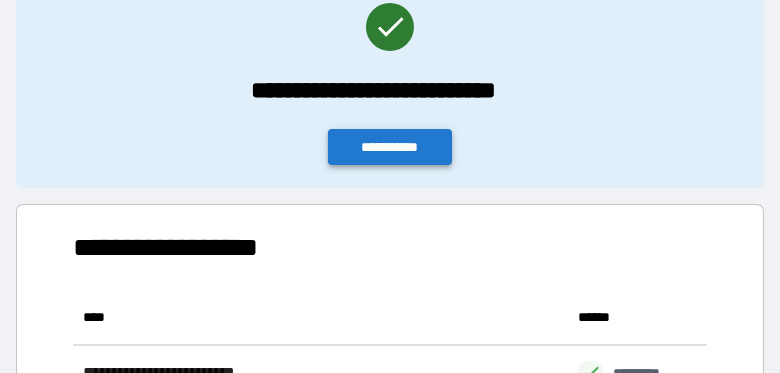 click on "**********" at bounding box center [390, 147] 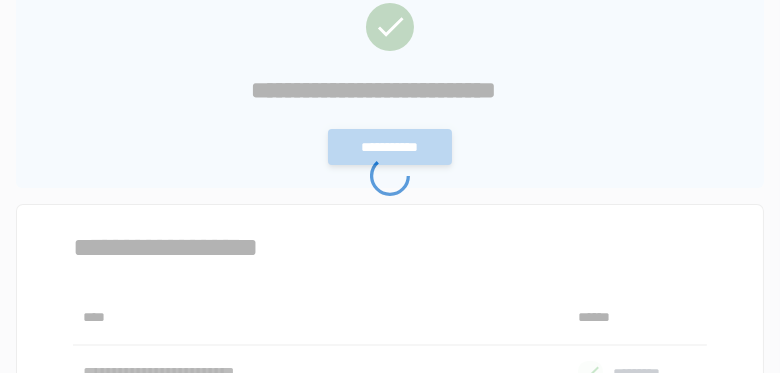 scroll, scrollTop: 0, scrollLeft: 0, axis: both 